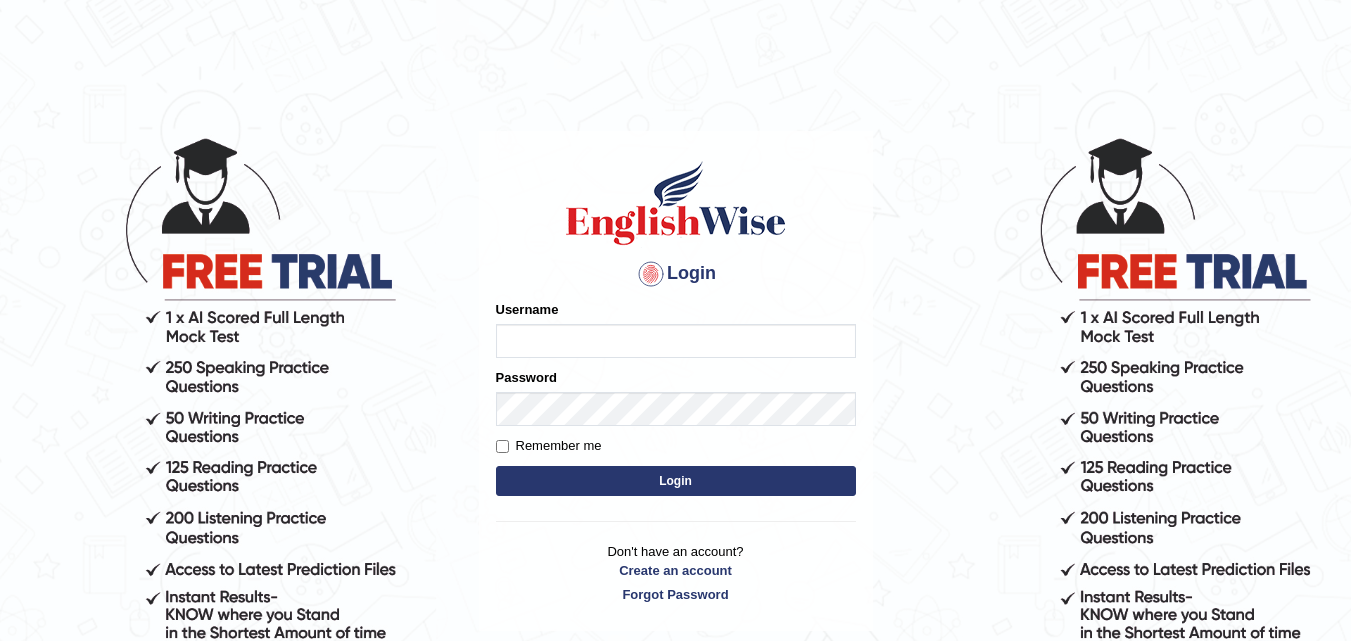 scroll, scrollTop: 0, scrollLeft: 0, axis: both 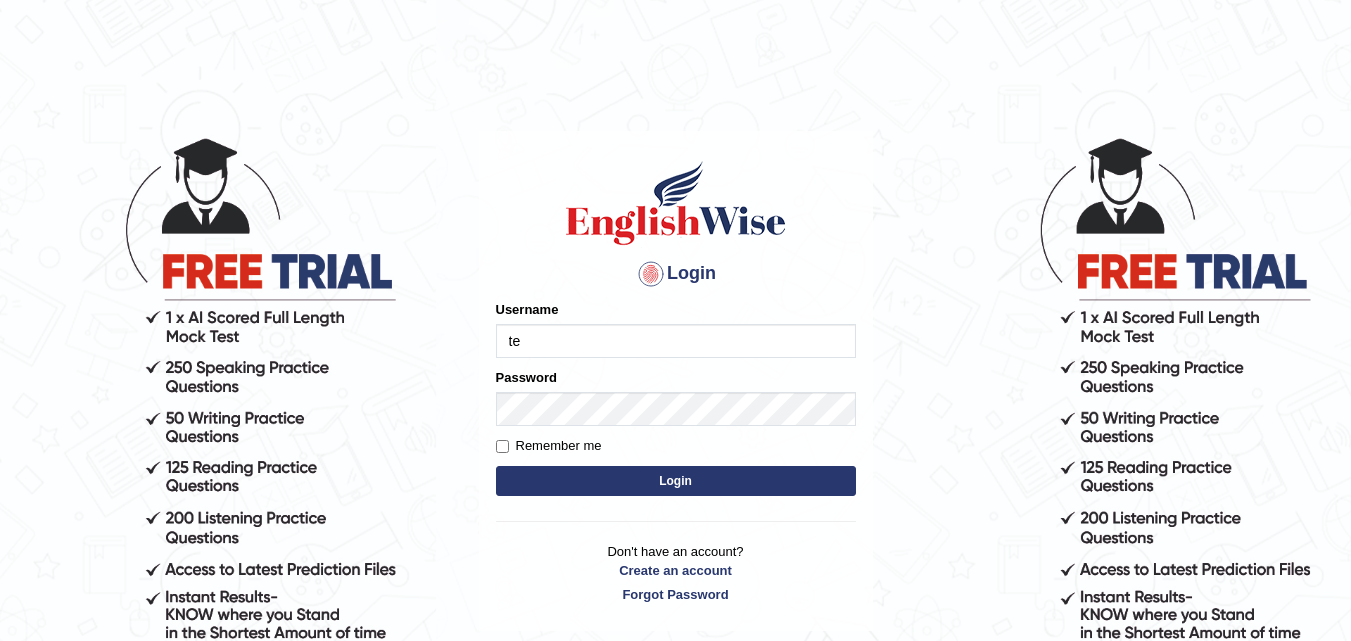 type on "t" 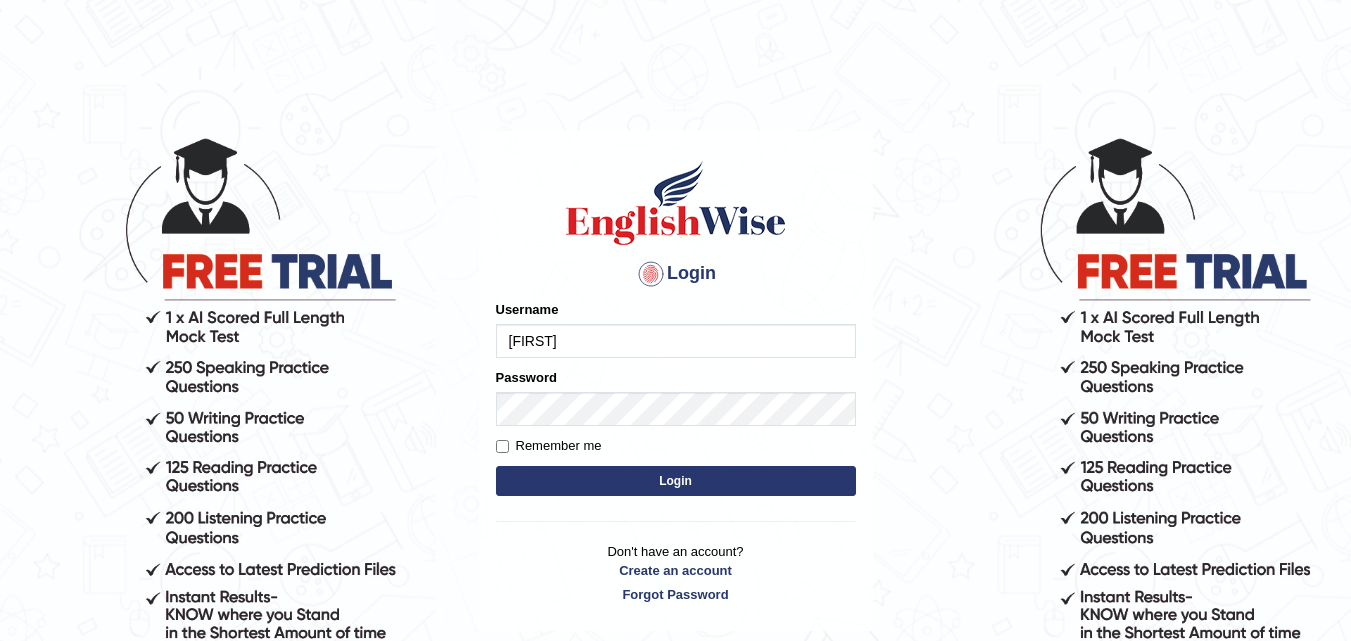 type on "[FIRST][LAST]" 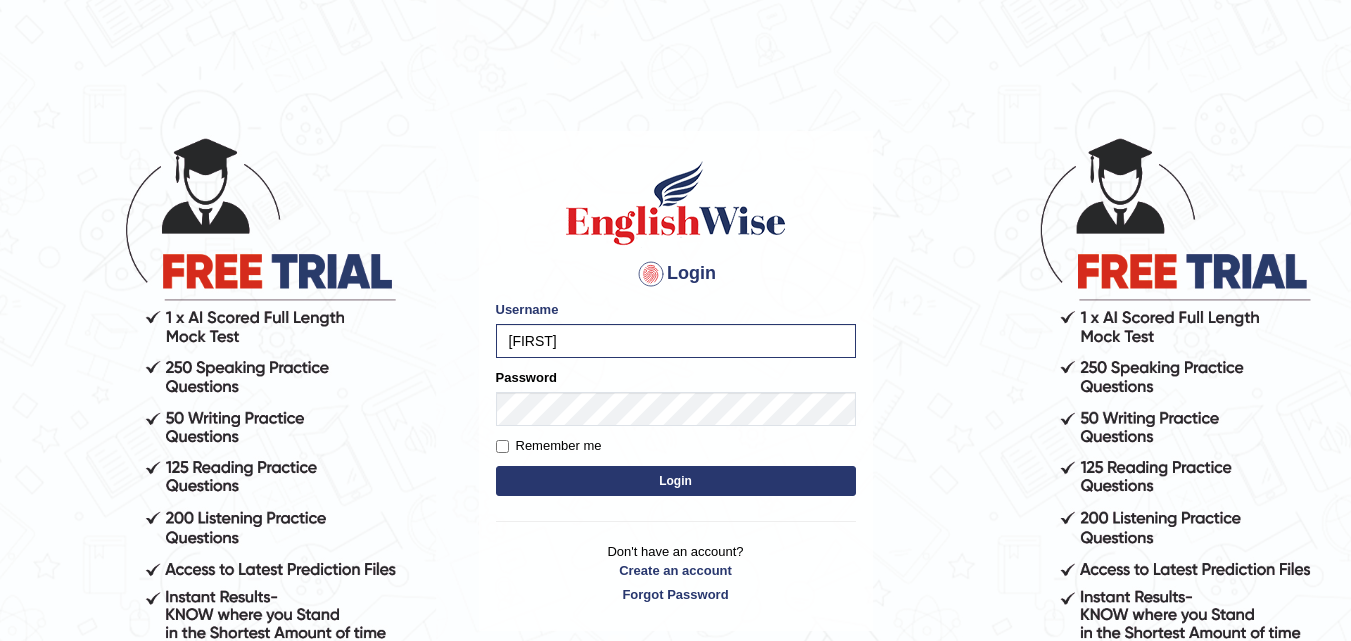 click on "Login" at bounding box center (676, 481) 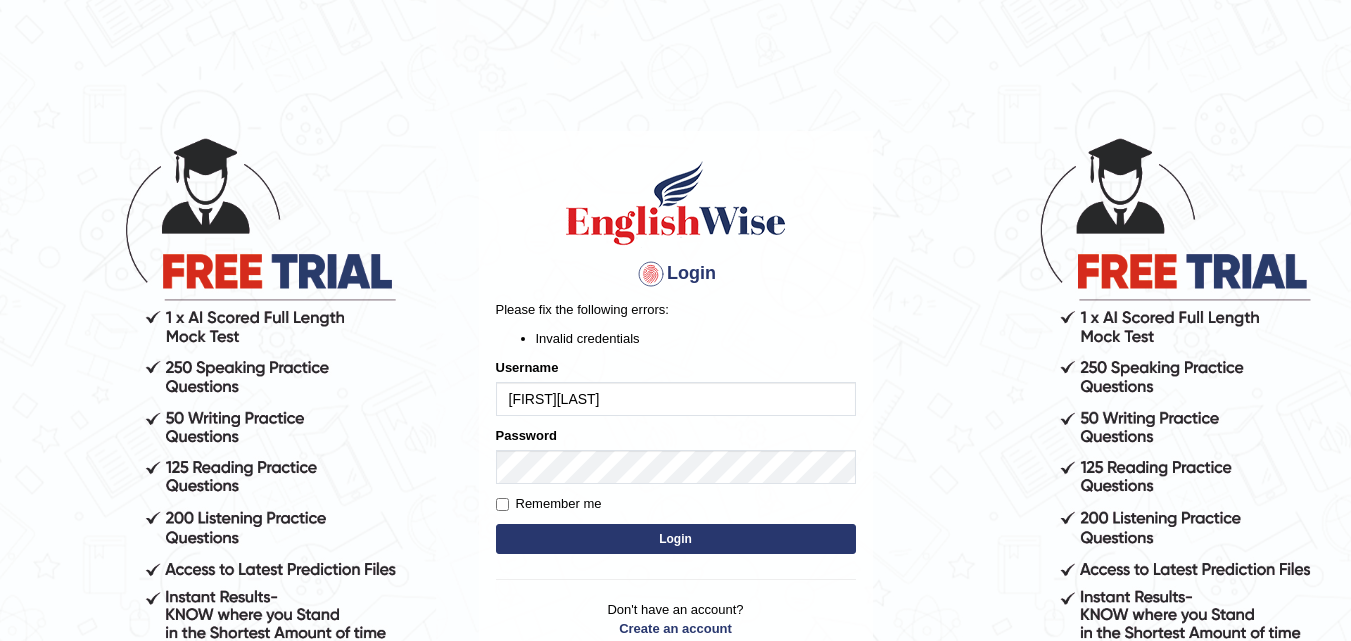 scroll, scrollTop: 0, scrollLeft: 0, axis: both 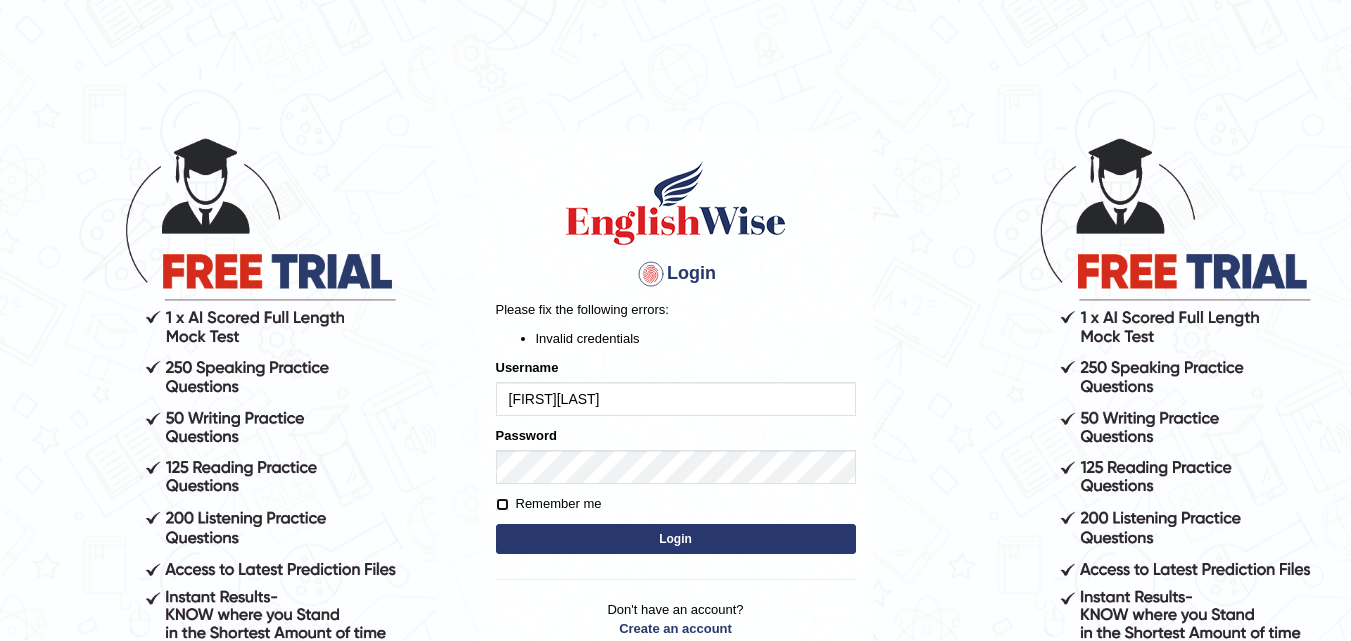 click on "Remember me" at bounding box center [502, 504] 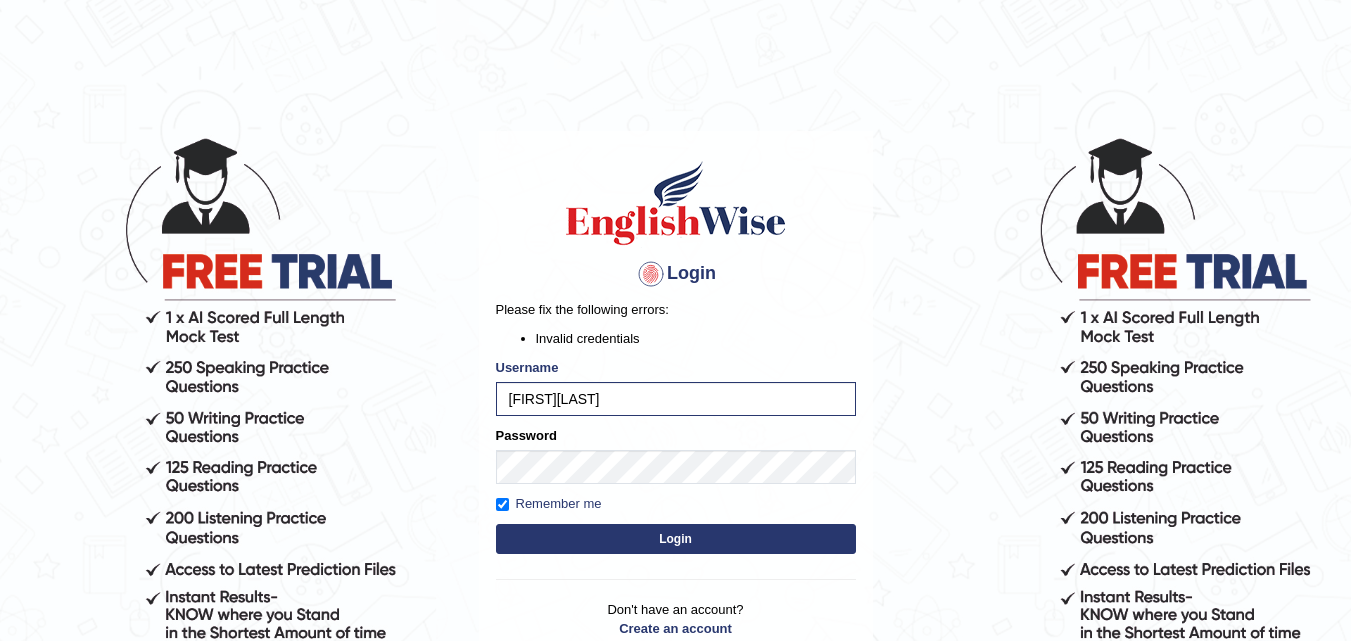 click on "Login" at bounding box center [676, 539] 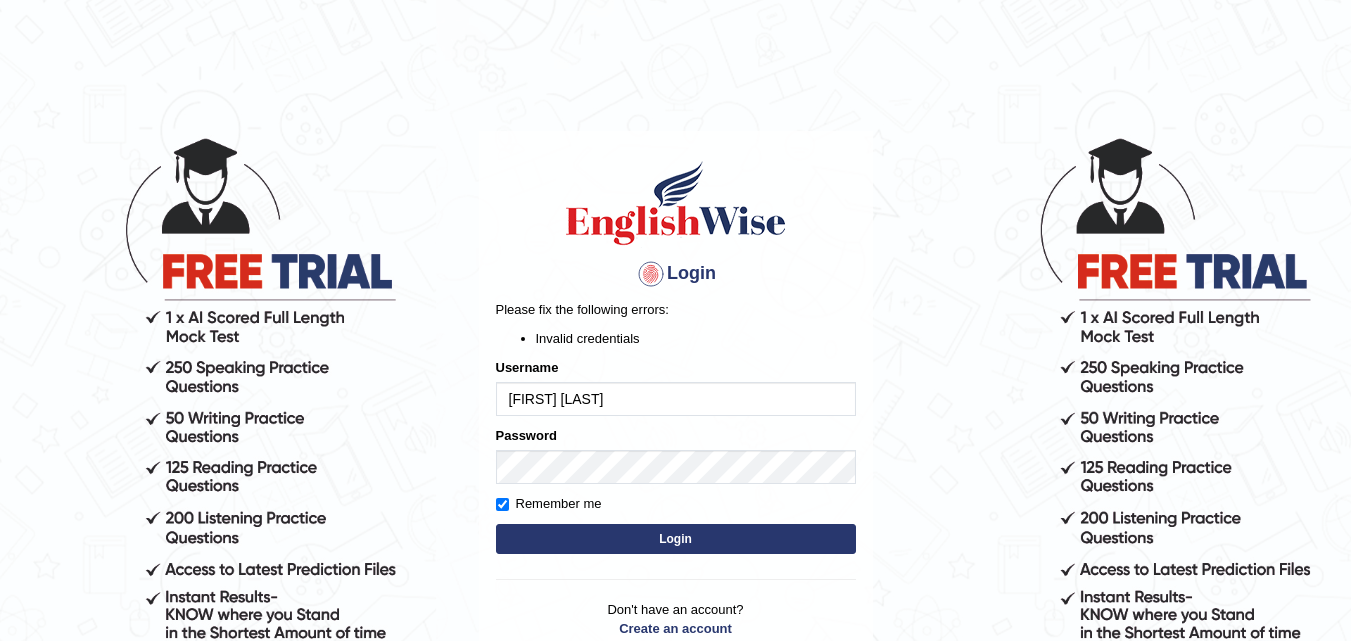 scroll, scrollTop: 0, scrollLeft: 0, axis: both 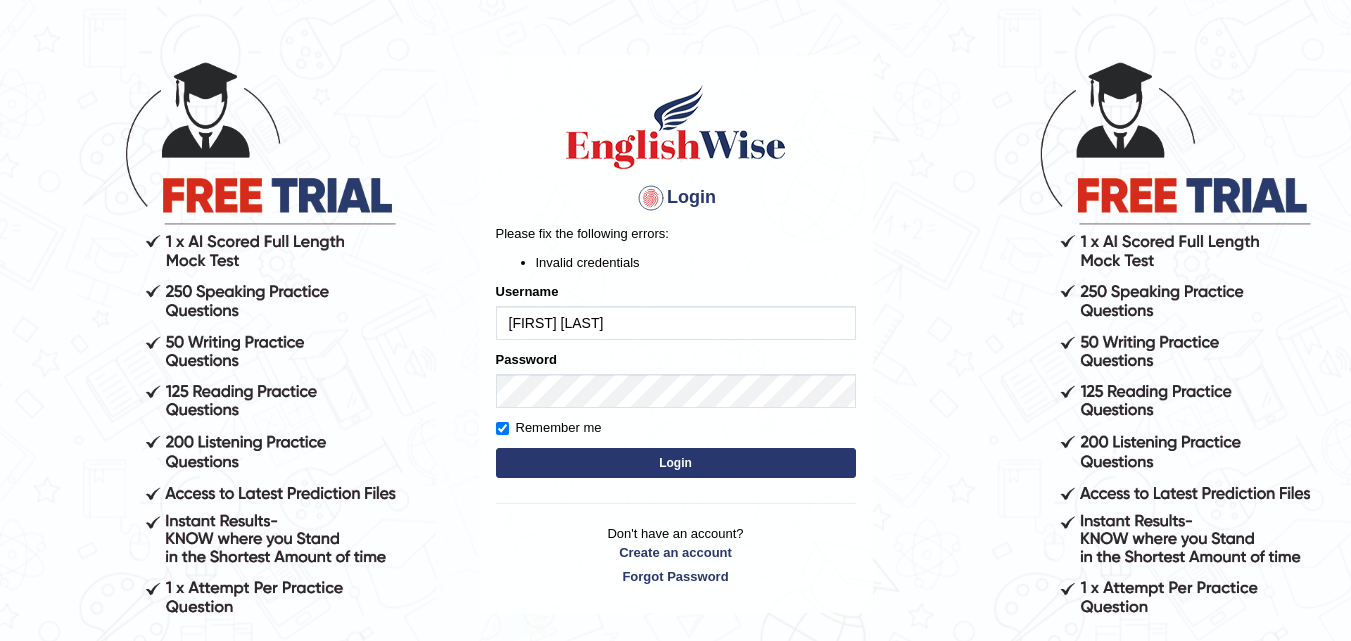 click on "Login
Please fix the following errors: Invalid credentials
Username
TessyTaison
Password
Remember me
Login
Don't have an account?
Create an account
Forgot Password
2025 ©  English Wise.  All Rights Reserved  Back to English Wise" at bounding box center [675, 312] 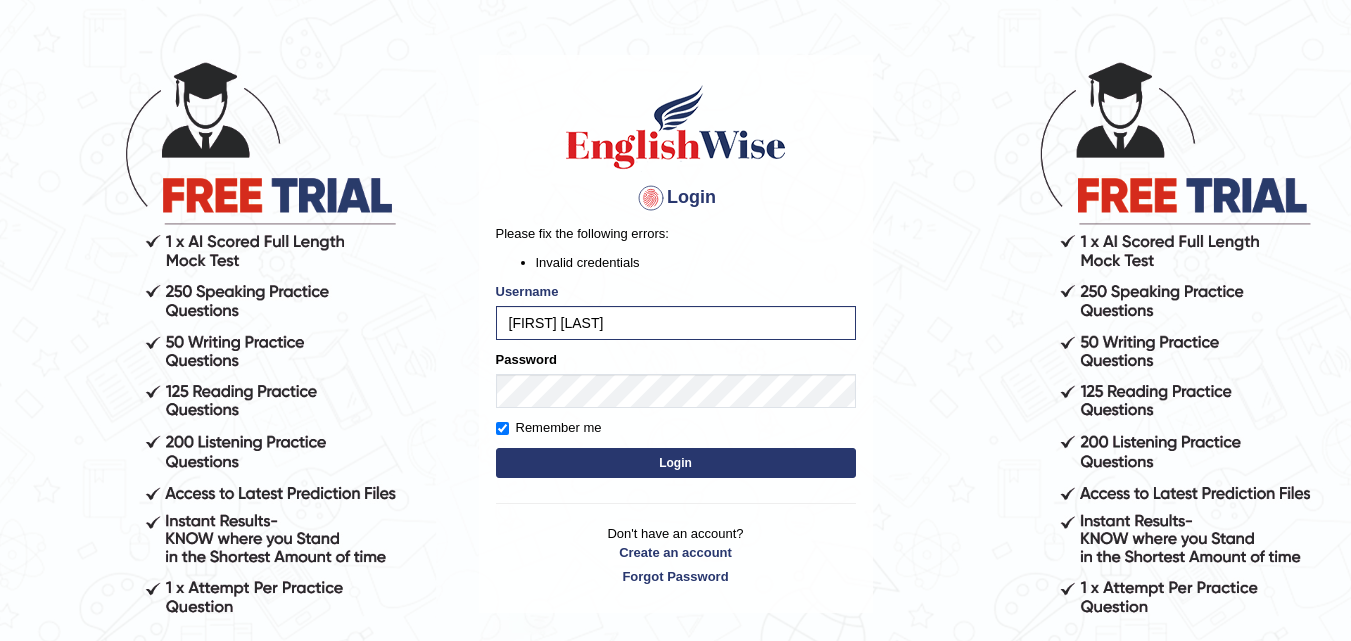 click on "Login
Please fix the following errors: Invalid credentials
Username
TessyTaison
Password
Remember me
Login
Don't have an account?
Create an account
Forgot Password
2025 ©  English Wise.  All Rights Reserved  Back to English Wise" at bounding box center (675, 312) 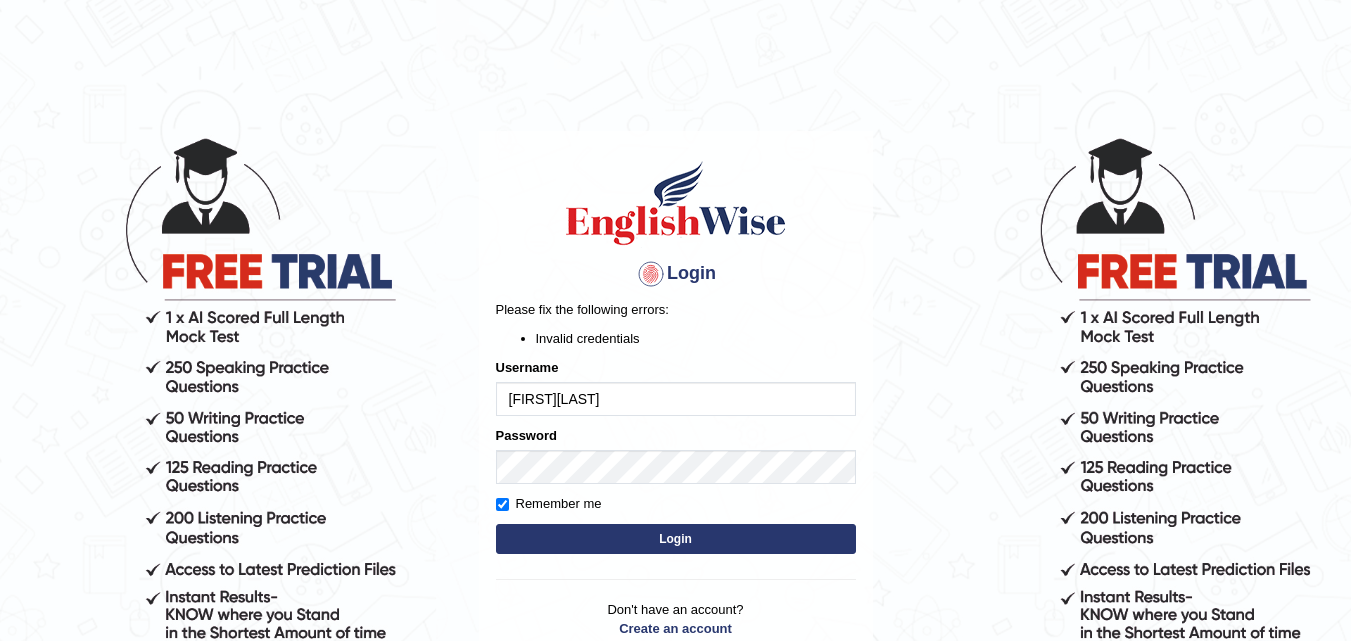 scroll, scrollTop: 0, scrollLeft: 0, axis: both 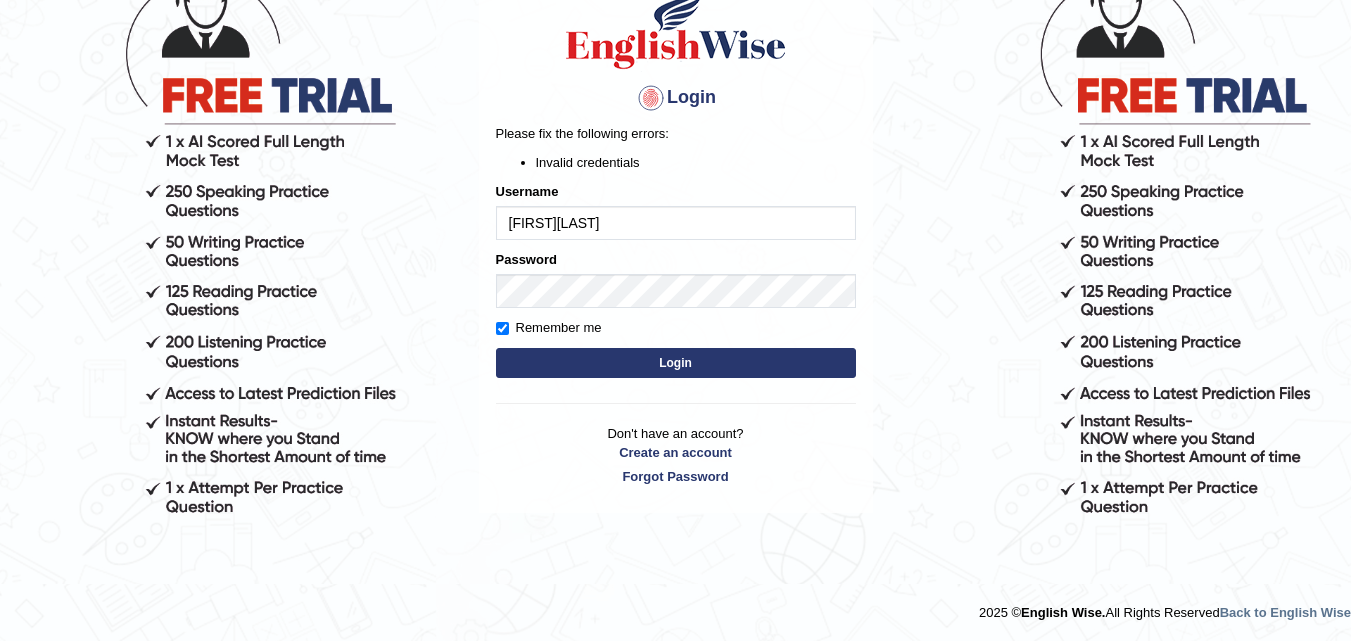 click on "TessyTaison" at bounding box center [676, 223] 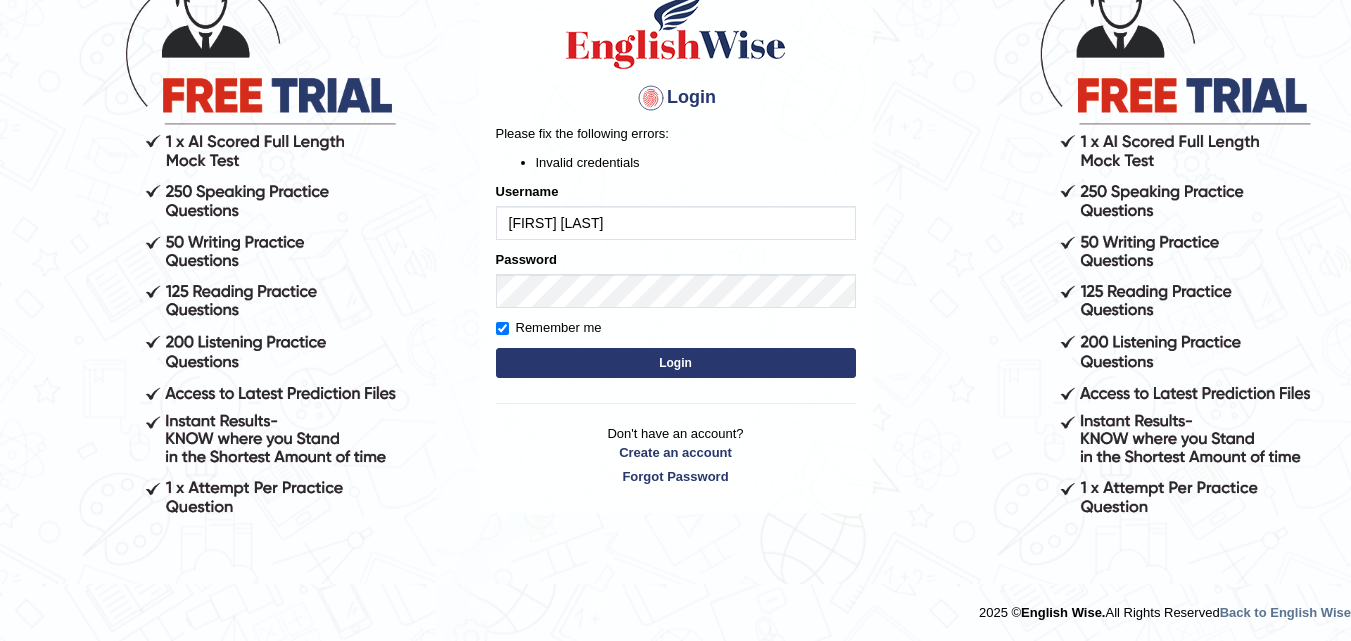 type on "[FIRST] [LAST]" 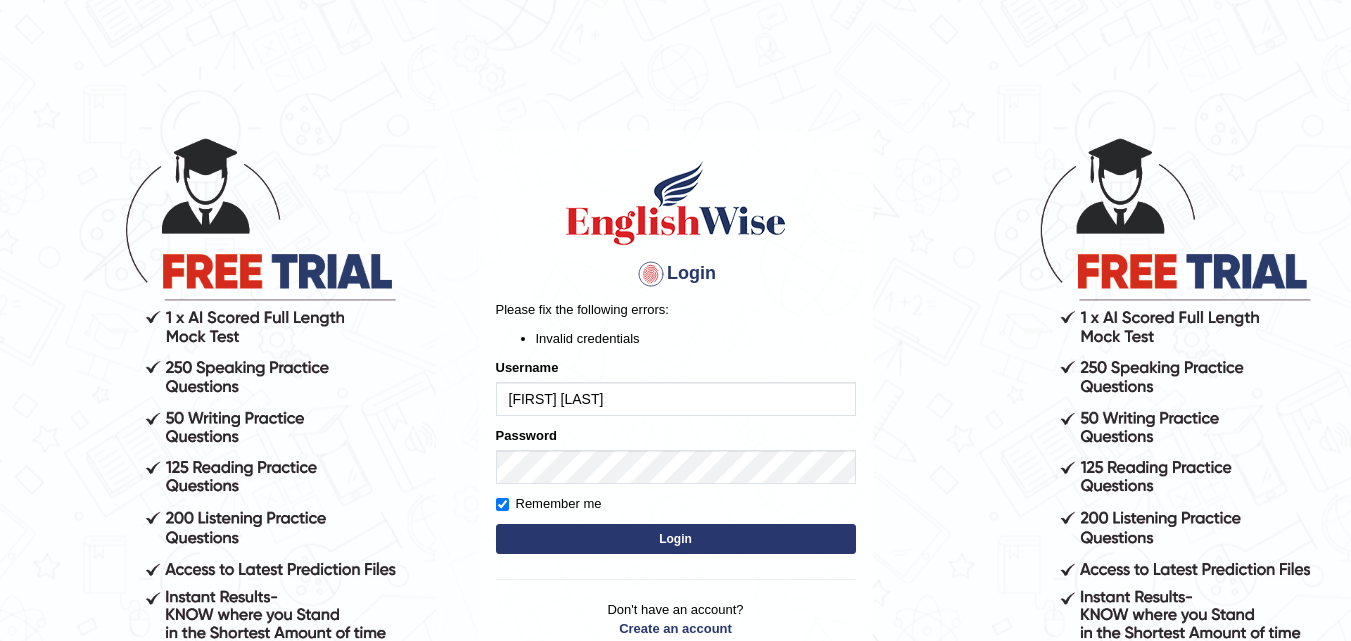 scroll, scrollTop: 0, scrollLeft: 0, axis: both 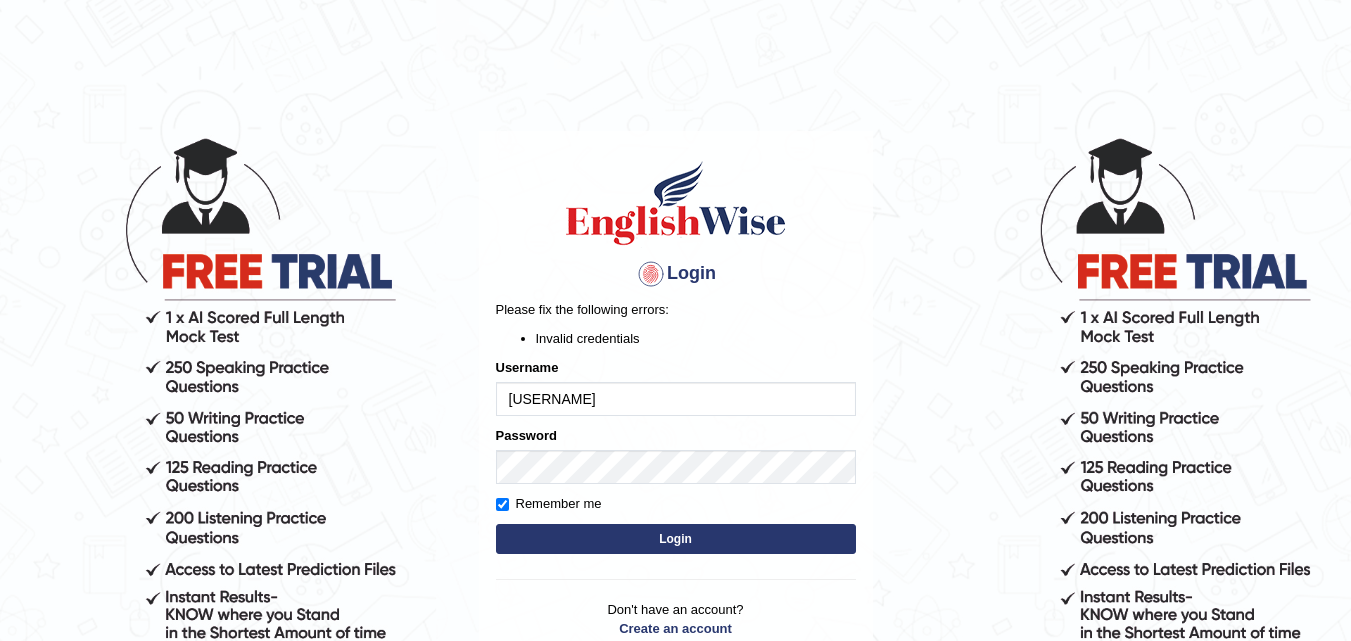 type on "[FIRST][LAST]" 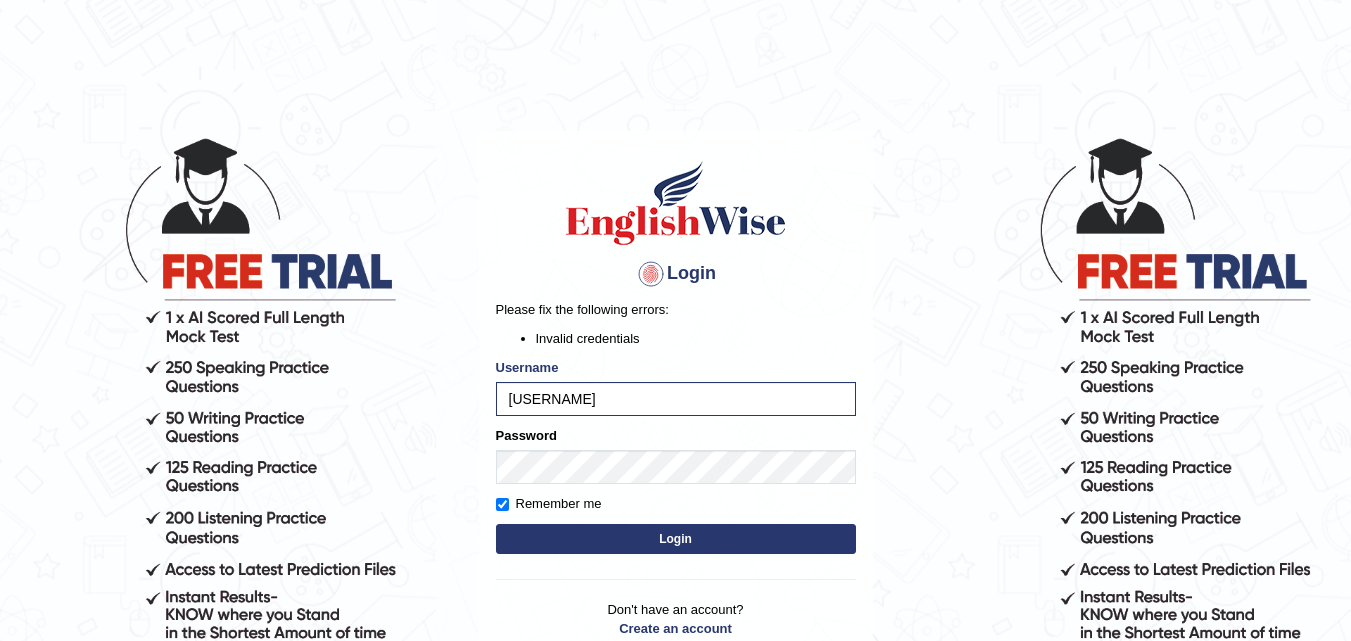 click on "Login" at bounding box center [676, 539] 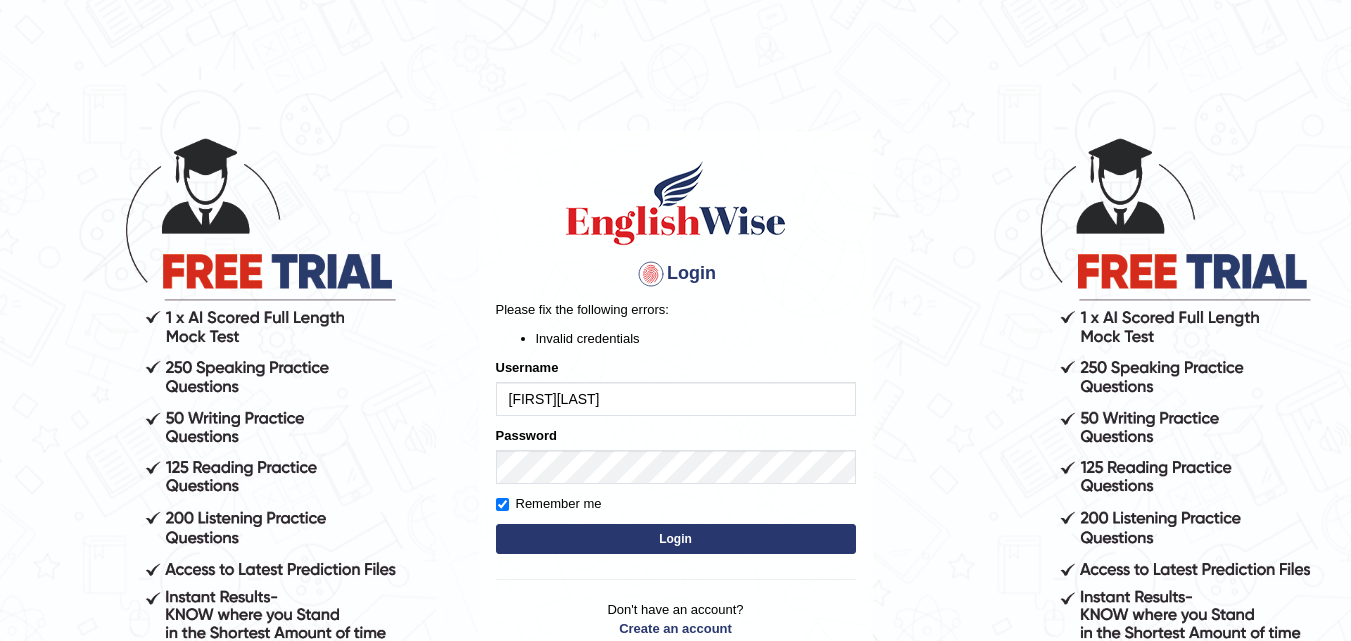 scroll, scrollTop: 0, scrollLeft: 0, axis: both 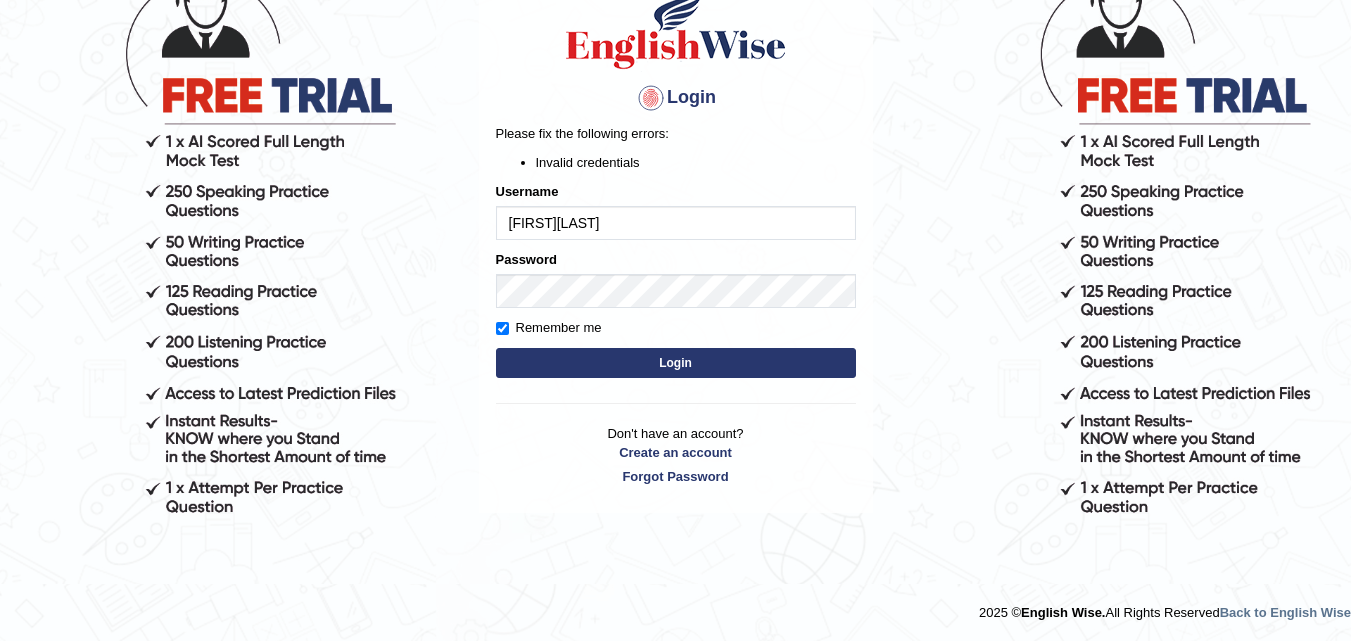 click on "Login" at bounding box center [676, 363] 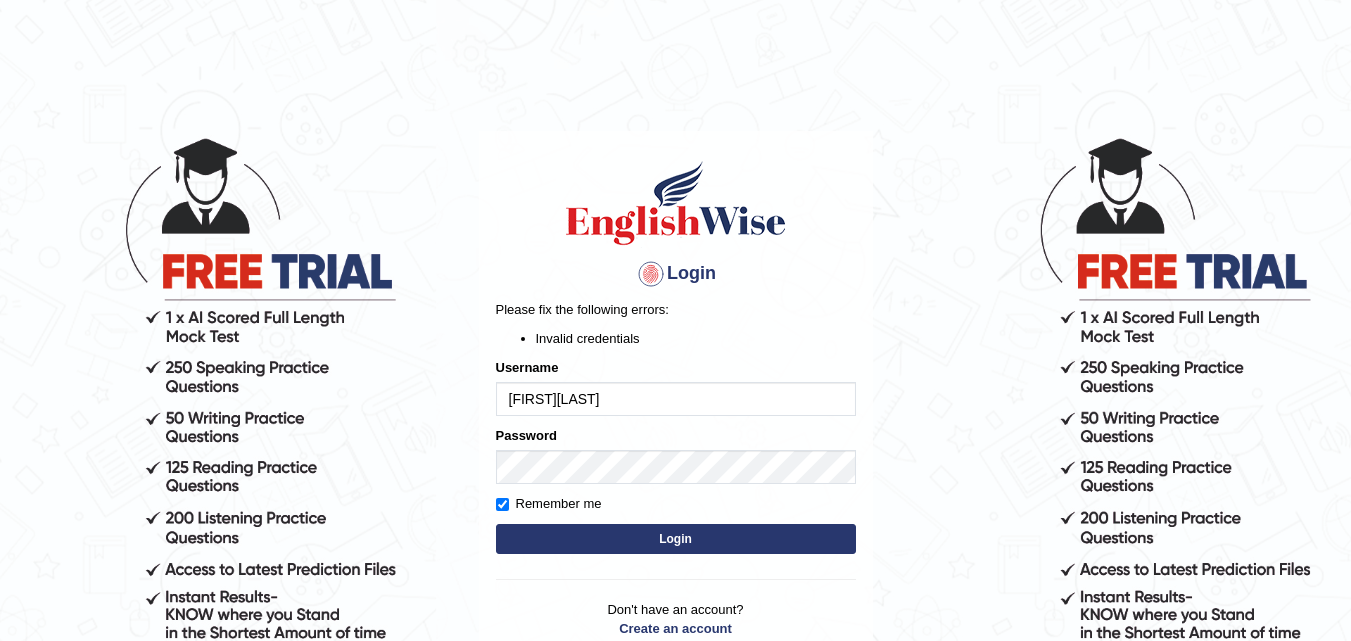 scroll, scrollTop: 0, scrollLeft: 0, axis: both 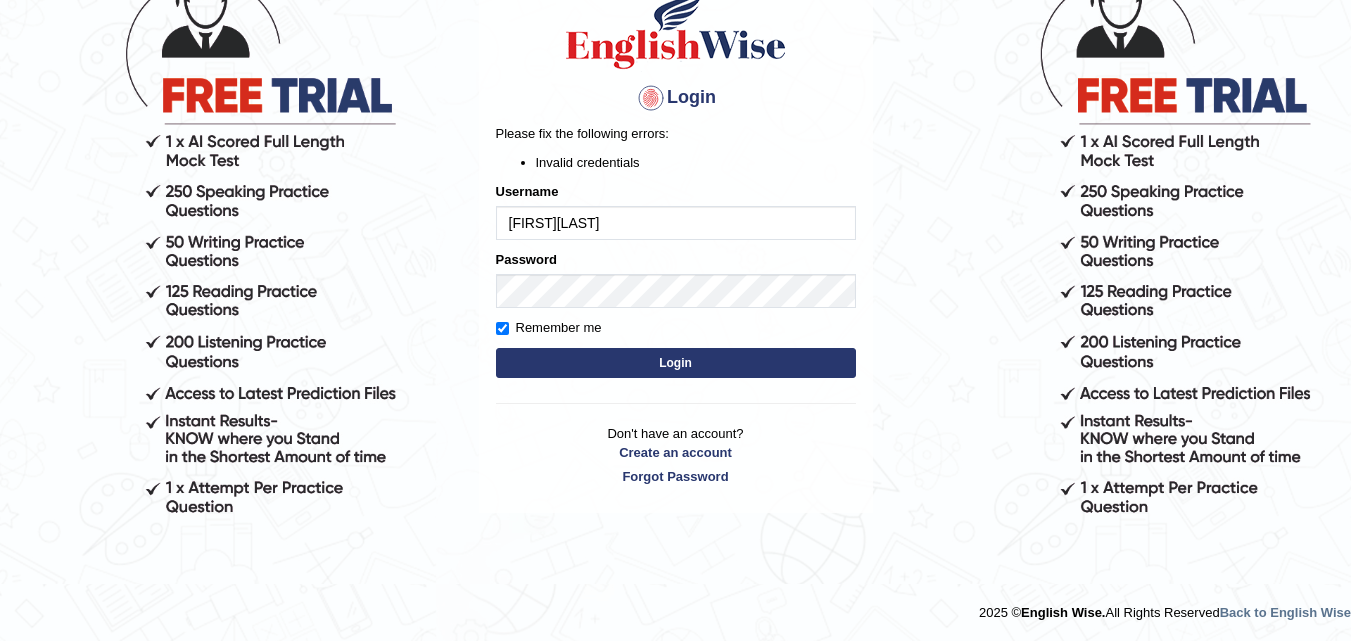 click on "Login" at bounding box center [676, 363] 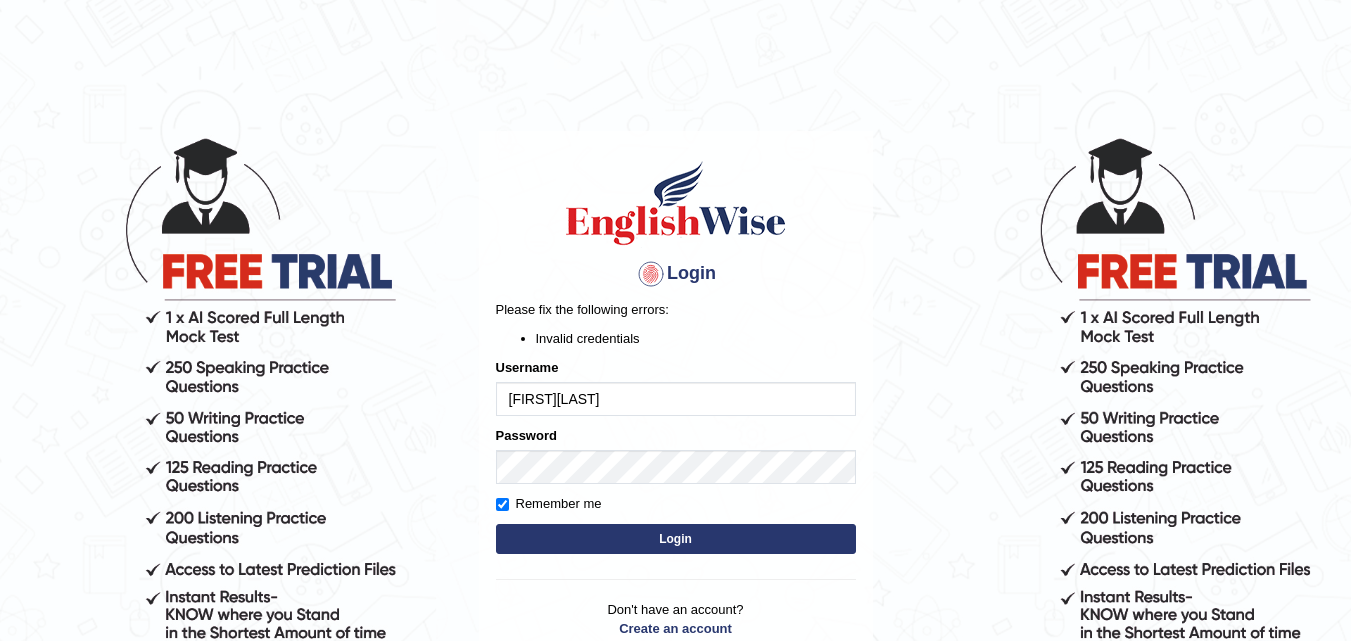 scroll, scrollTop: 0, scrollLeft: 0, axis: both 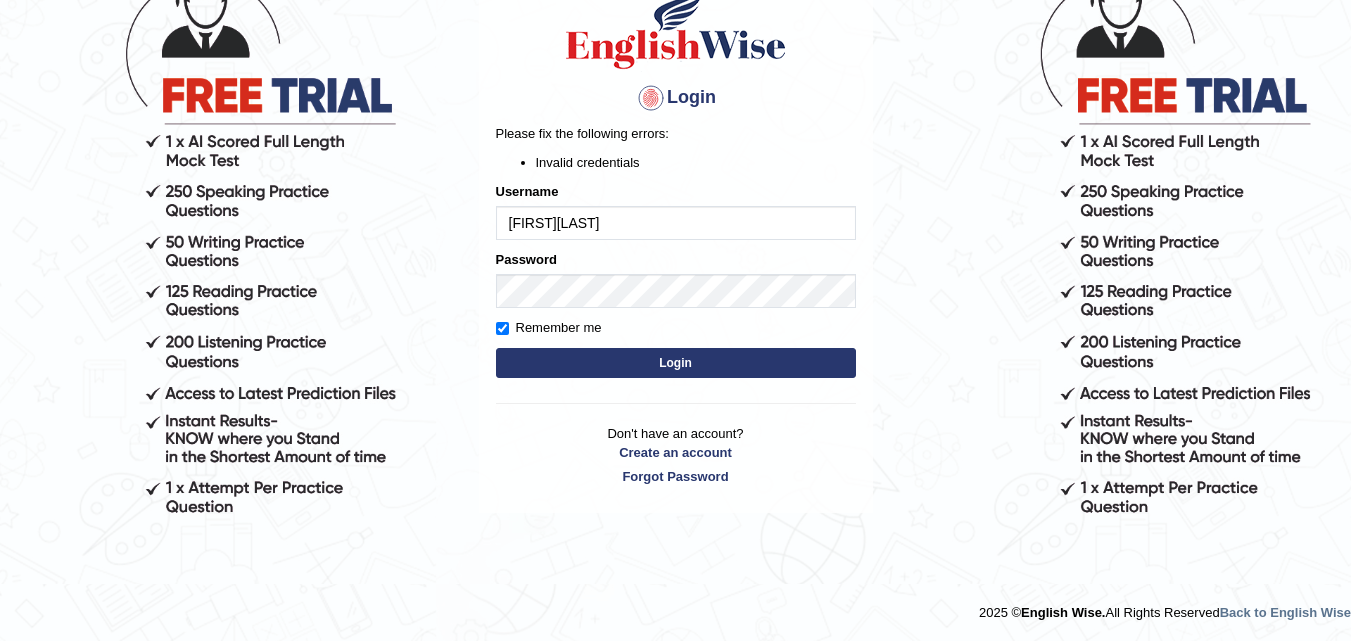 click on "Login" at bounding box center (676, 363) 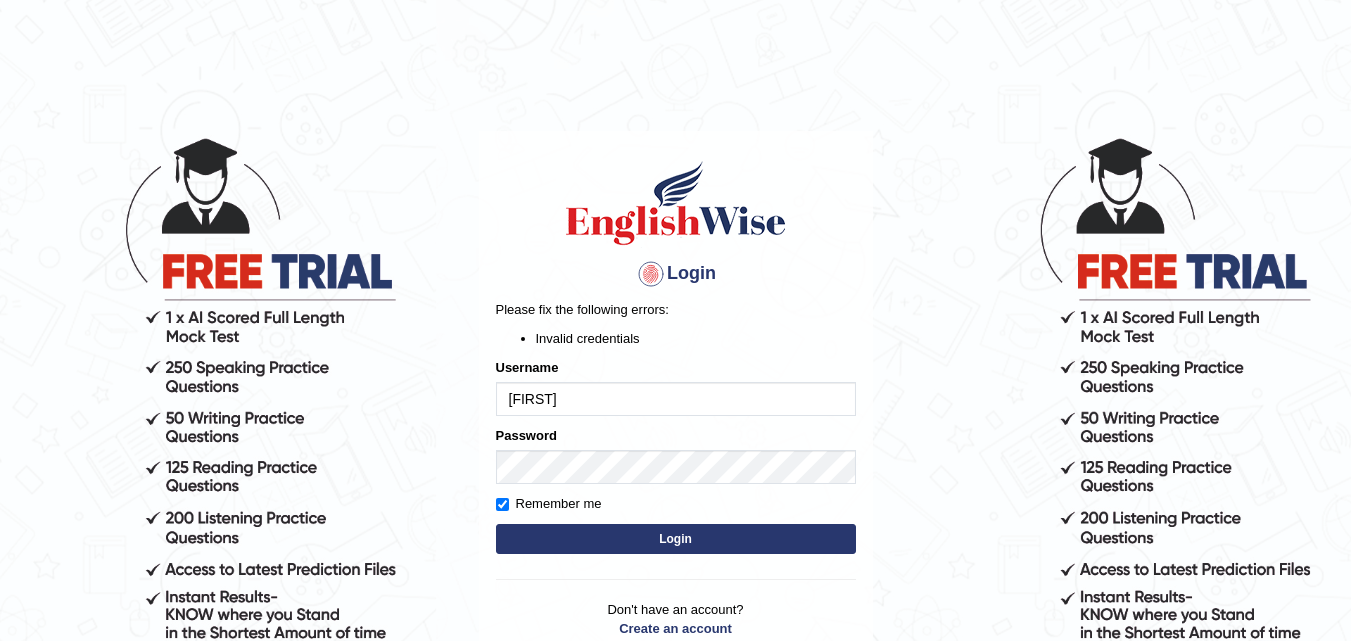 scroll, scrollTop: 0, scrollLeft: 0, axis: both 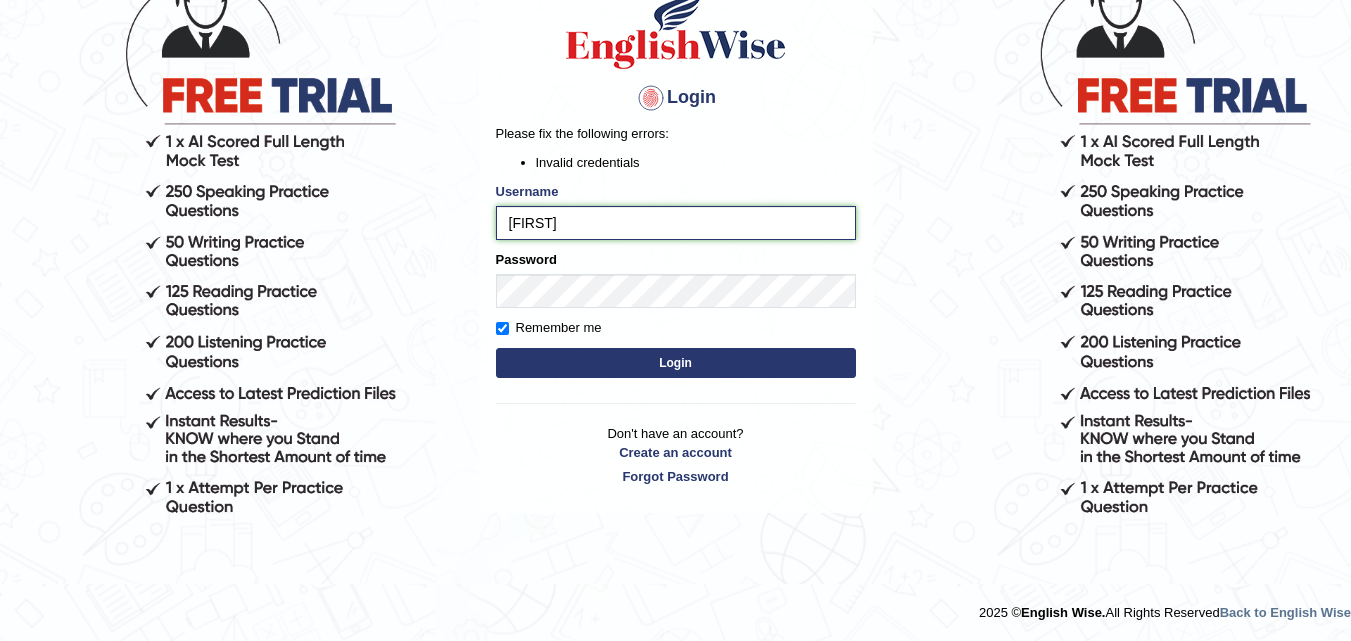 click on "[FIRST][LAST]" at bounding box center [676, 223] 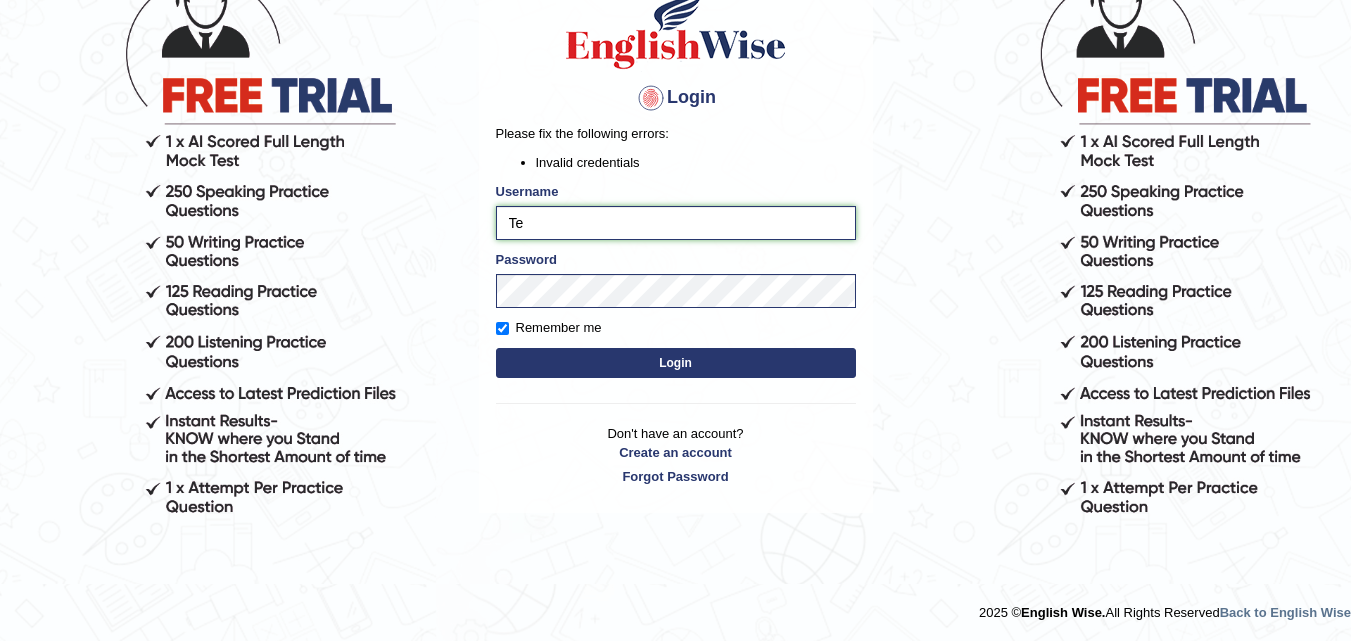 type on "T" 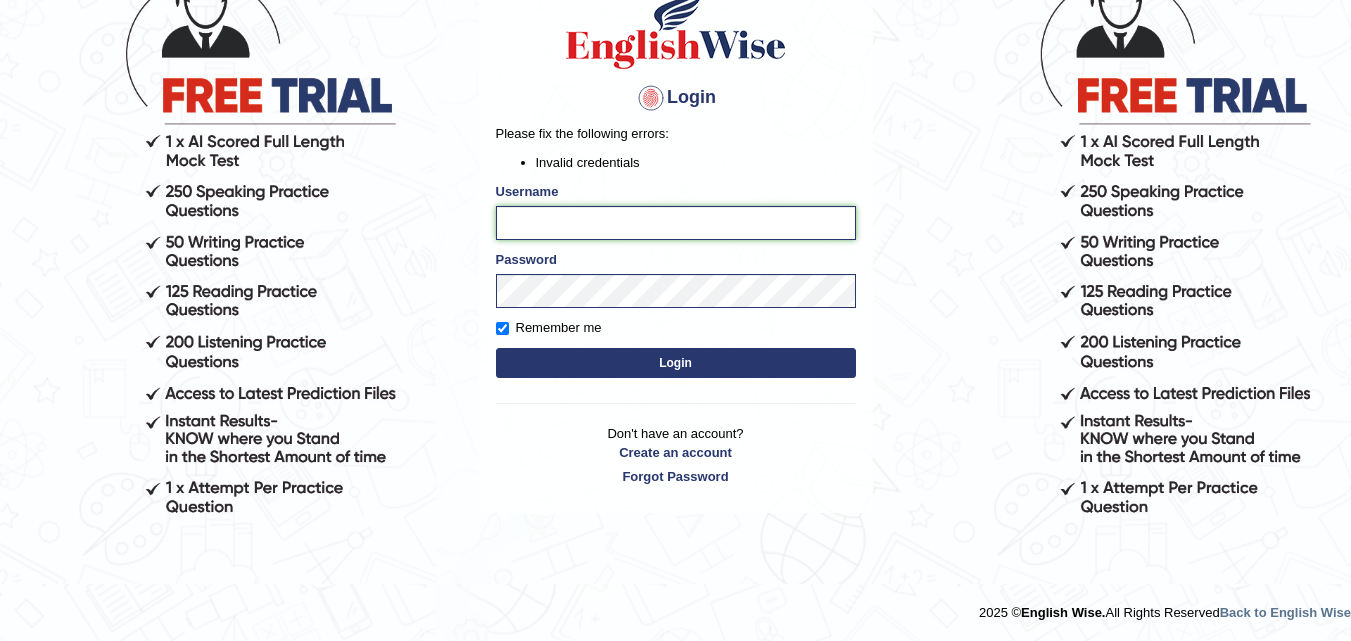 click on "Username" at bounding box center (676, 223) 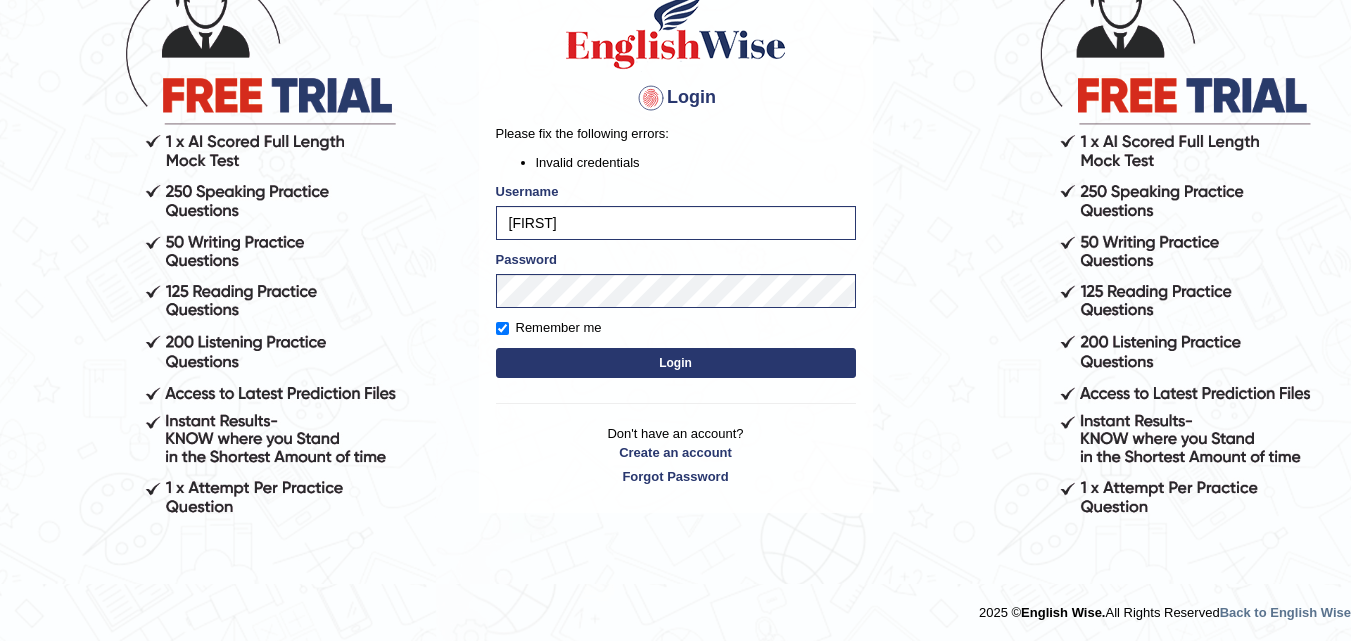 click on "Login" at bounding box center [676, 363] 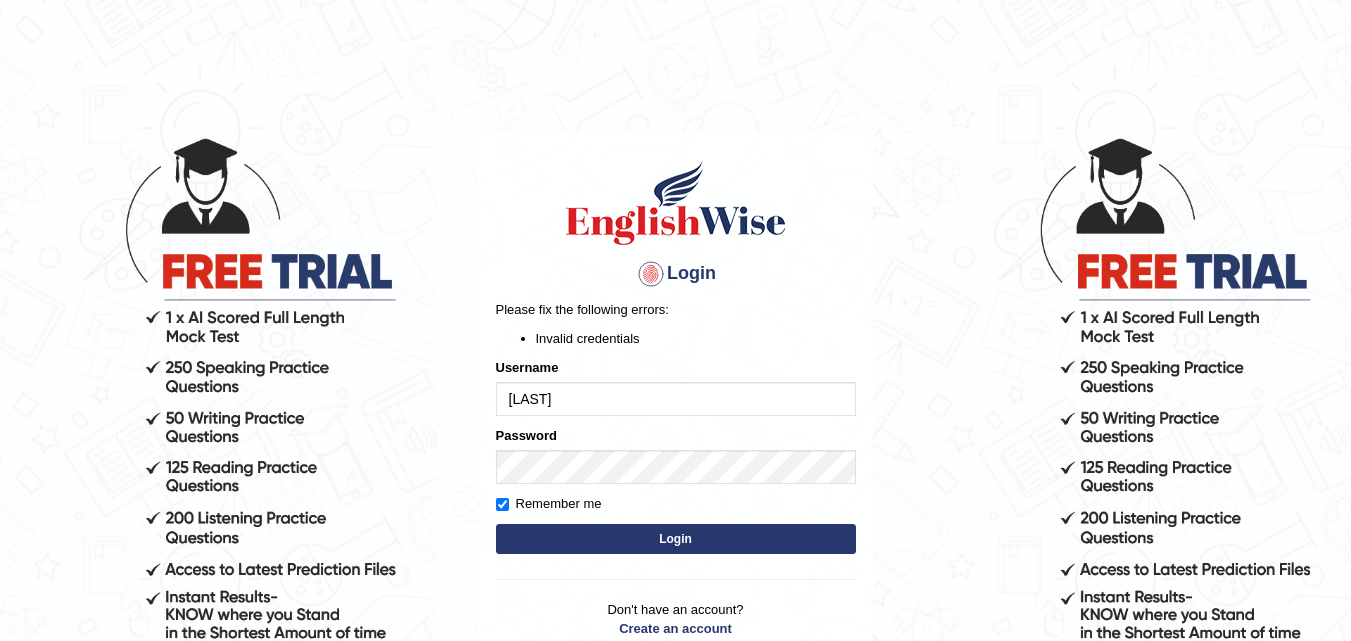 scroll, scrollTop: 0, scrollLeft: 0, axis: both 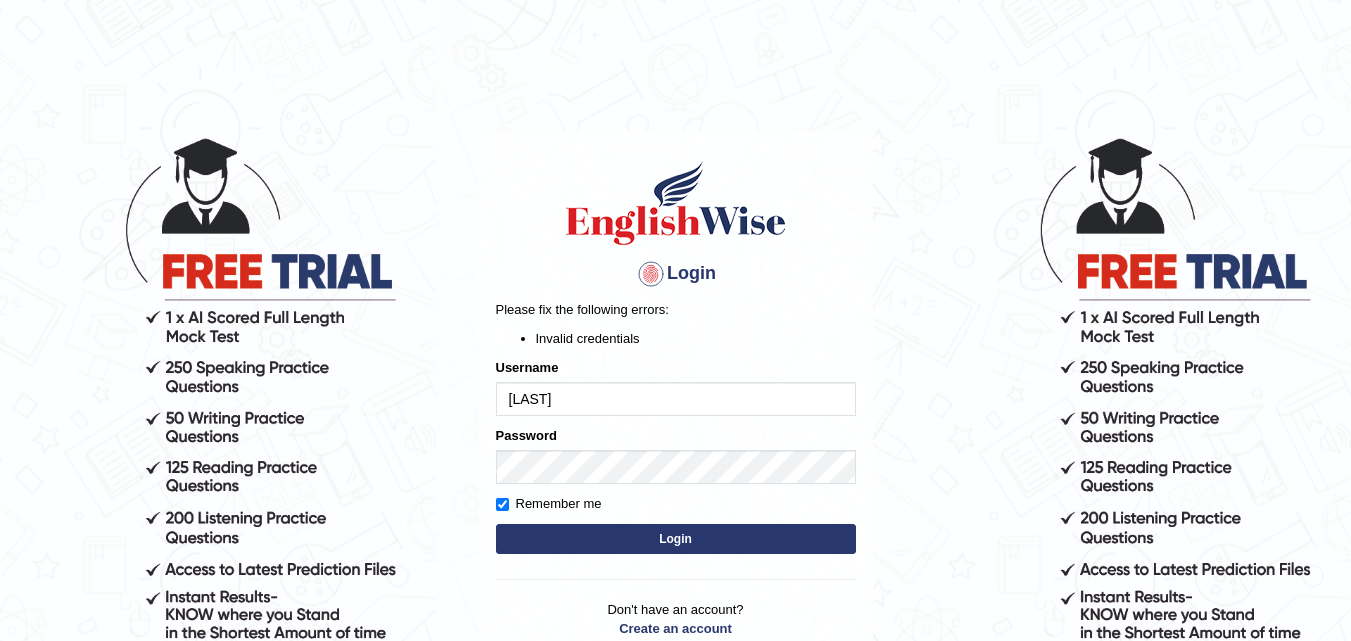 click on "[FIRST]" at bounding box center (676, 399) 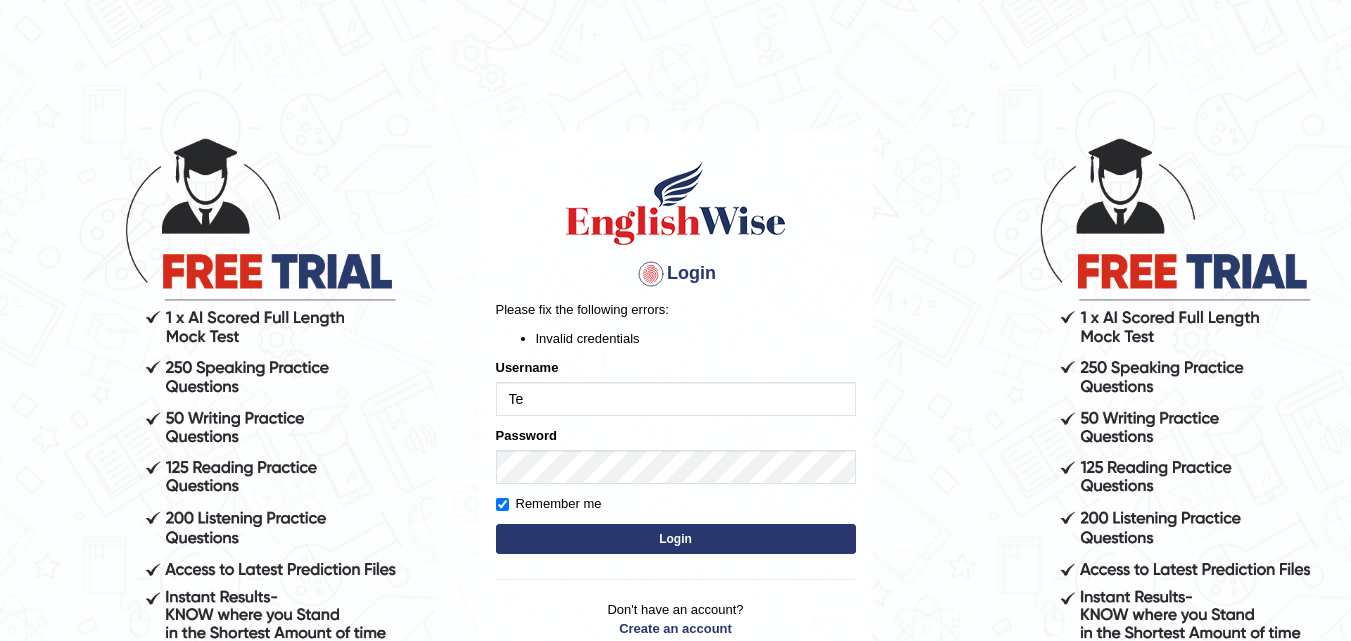 type on "T" 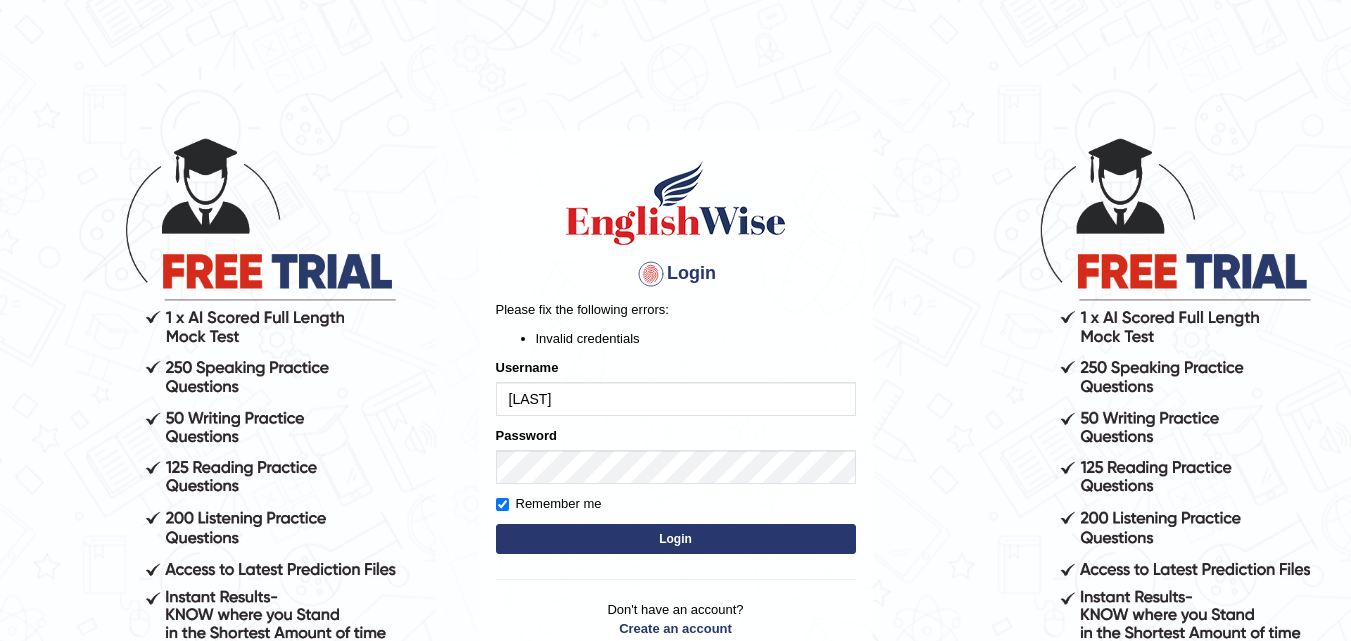 type on "[FIRST][LAST]" 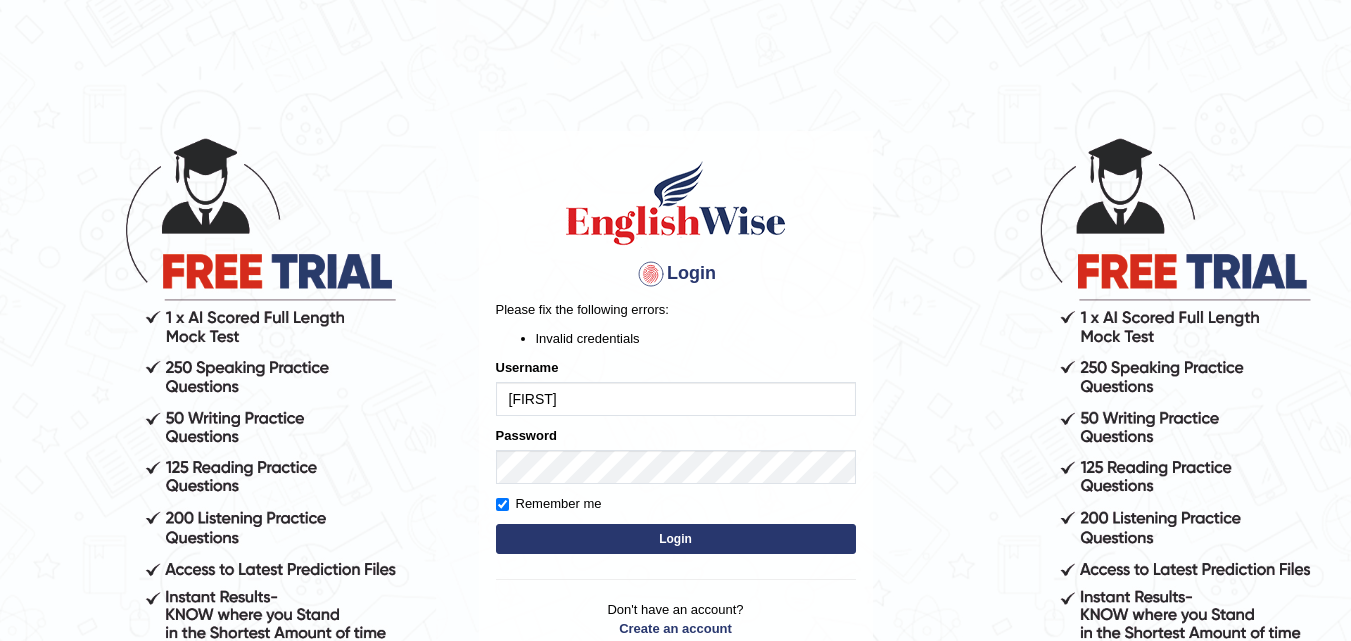 scroll, scrollTop: 0, scrollLeft: 0, axis: both 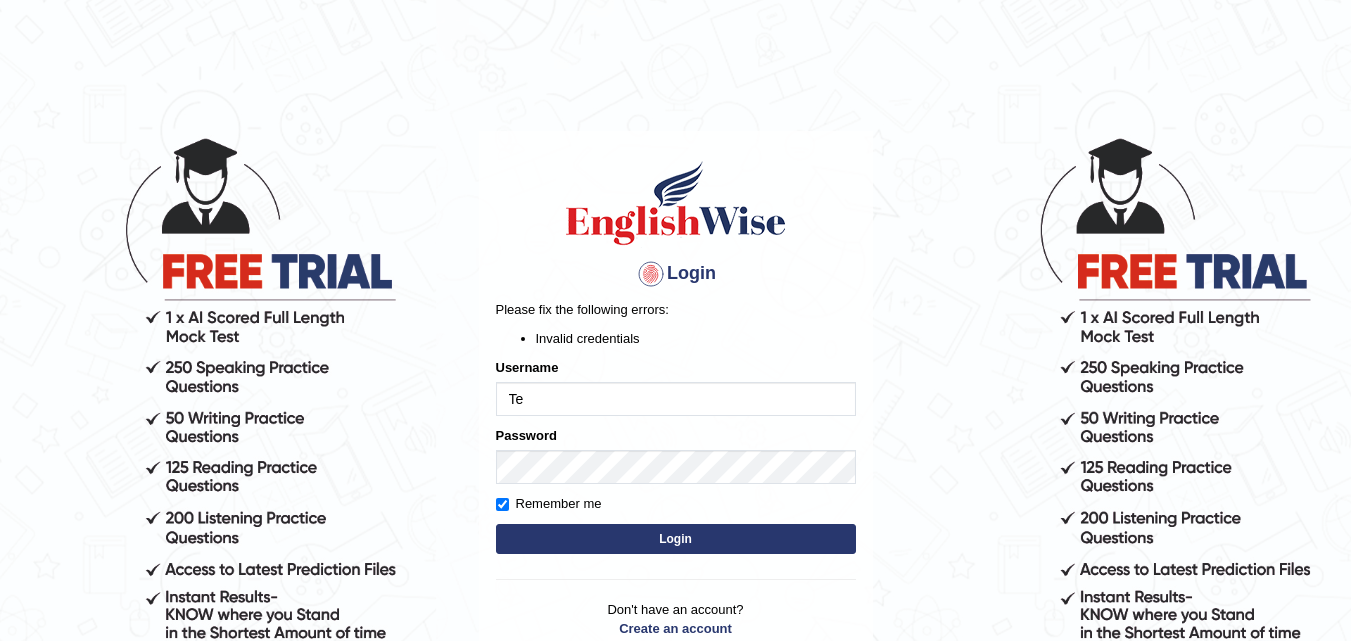 type on "T" 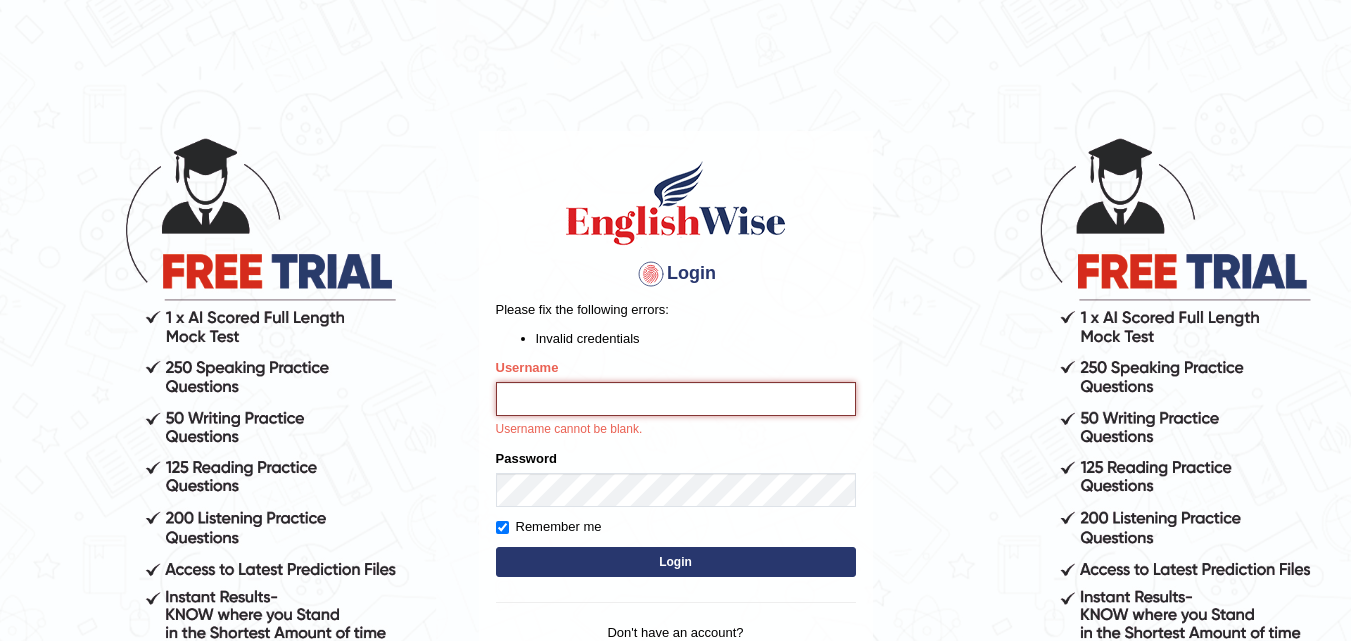click on "Username" at bounding box center [676, 399] 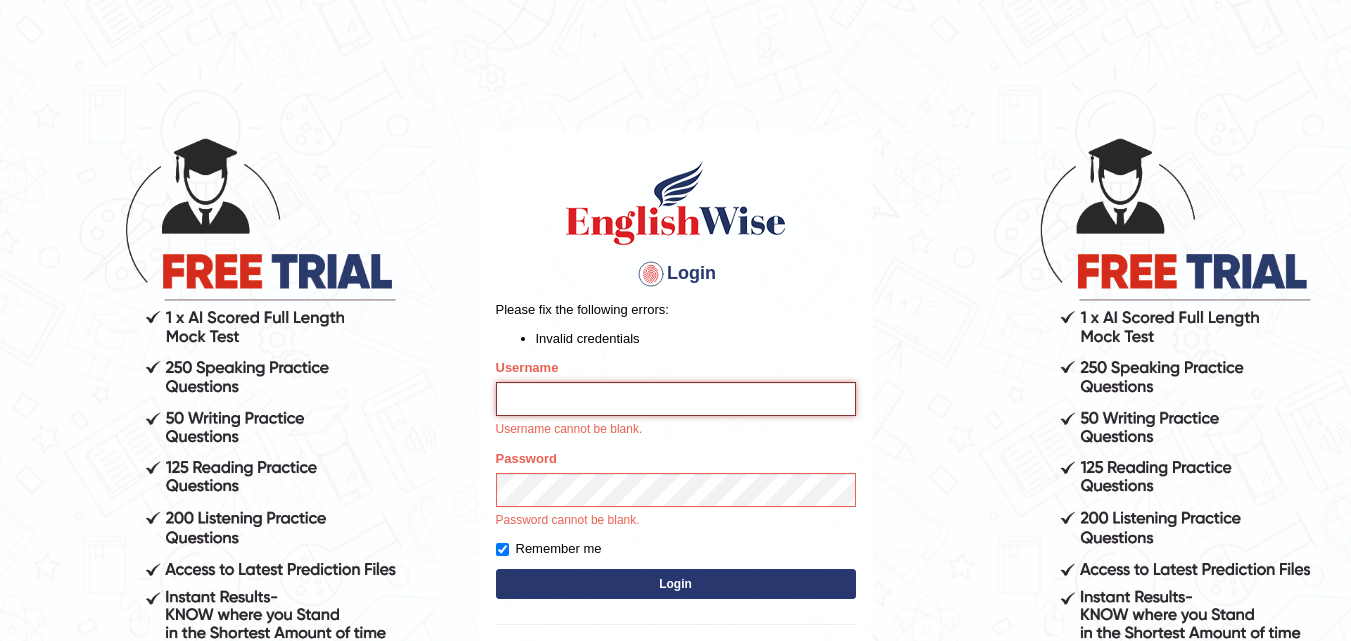 type on "[LAST]" 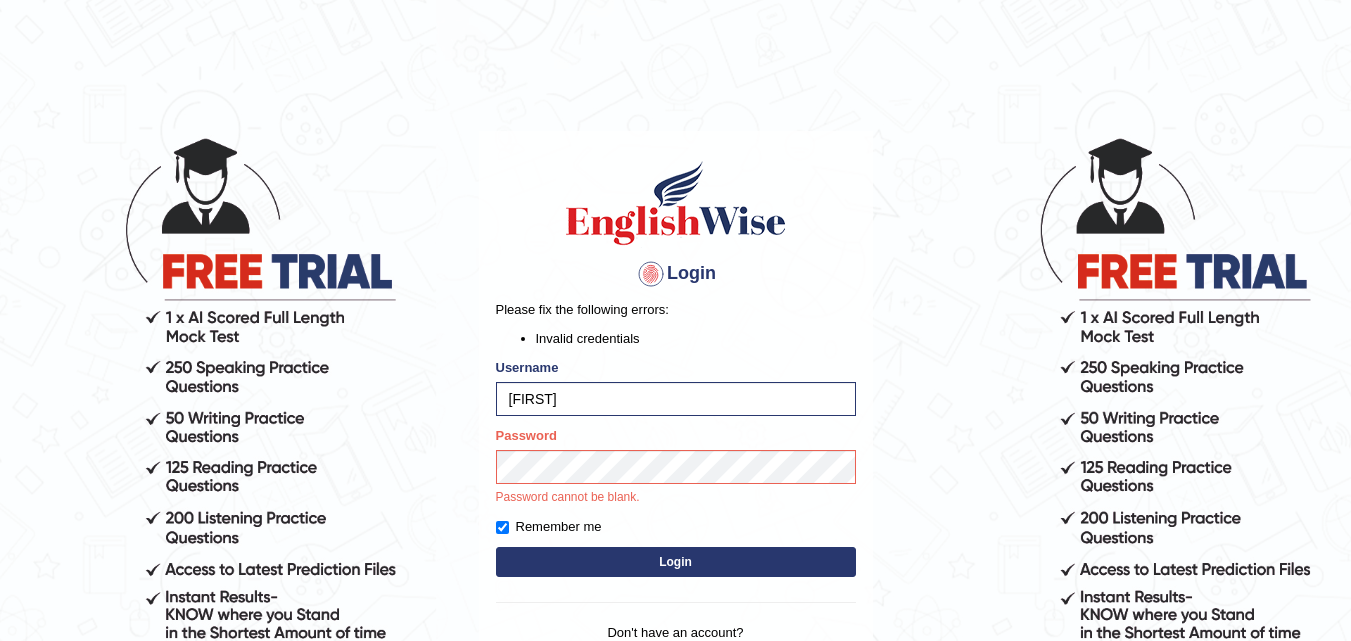 click on "Login" at bounding box center (676, 562) 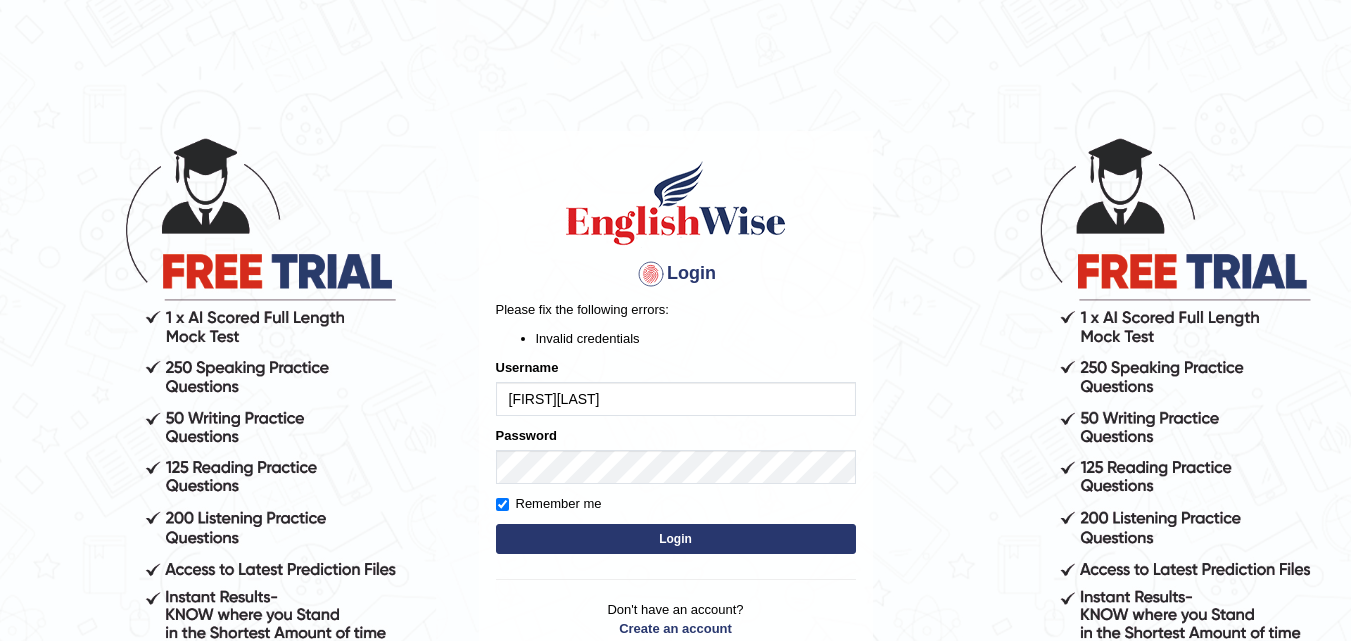scroll, scrollTop: 0, scrollLeft: 0, axis: both 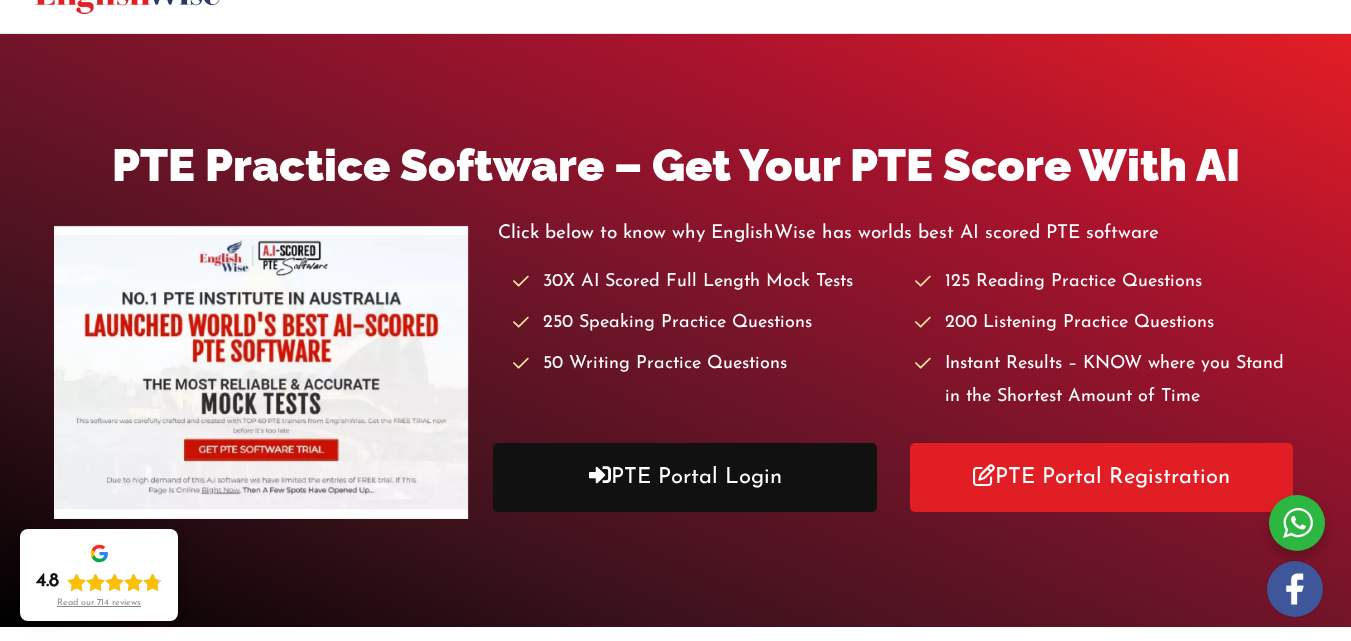click on "PTE Portal Login" at bounding box center [684, 477] 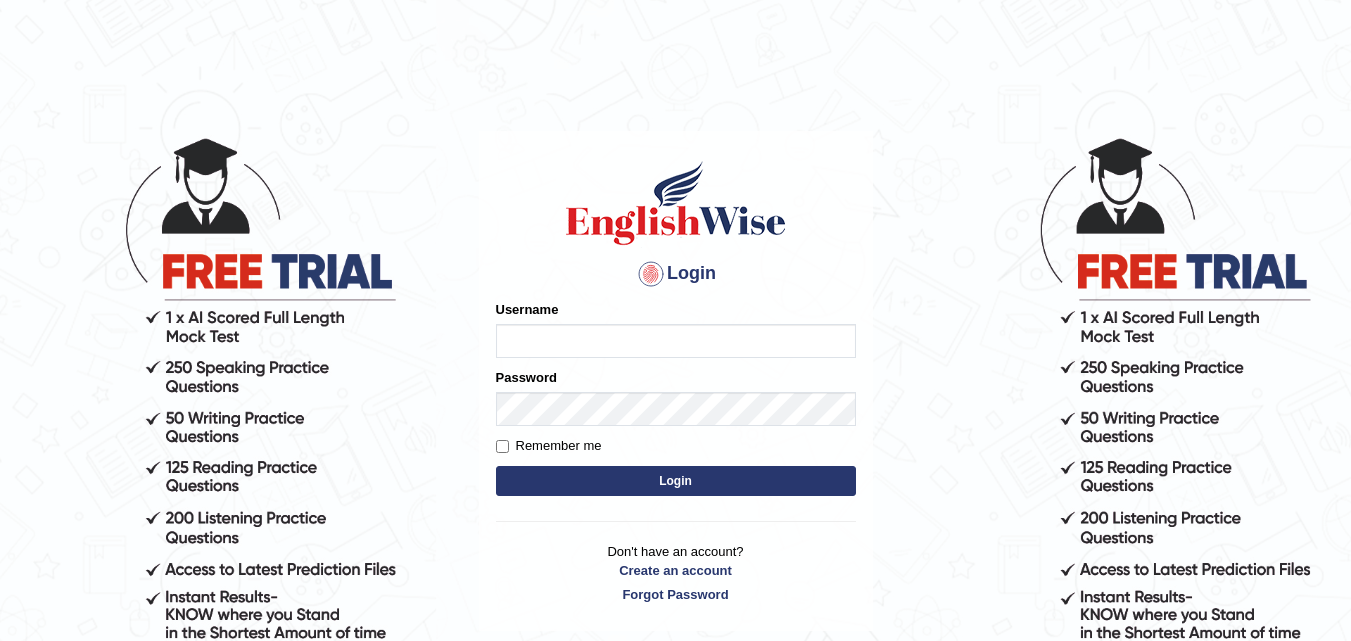 scroll, scrollTop: 0, scrollLeft: 0, axis: both 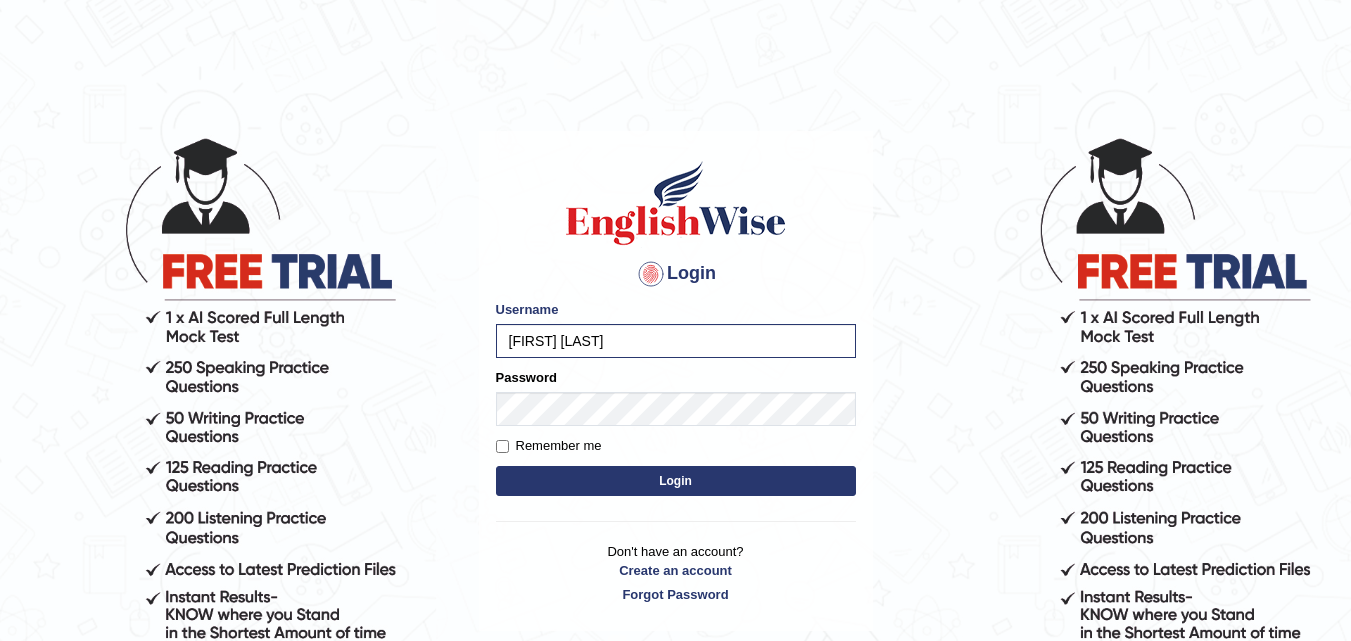 click on "[FIRST] [LAST]" at bounding box center (676, 341) 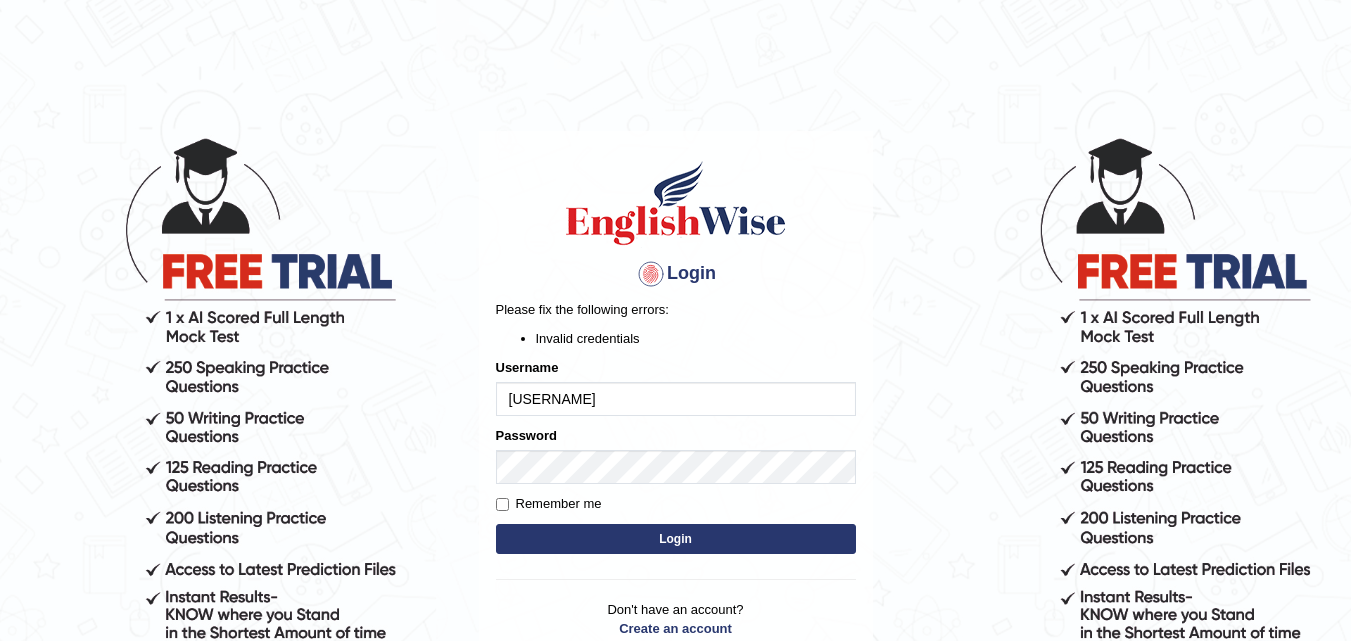 scroll, scrollTop: 0, scrollLeft: 0, axis: both 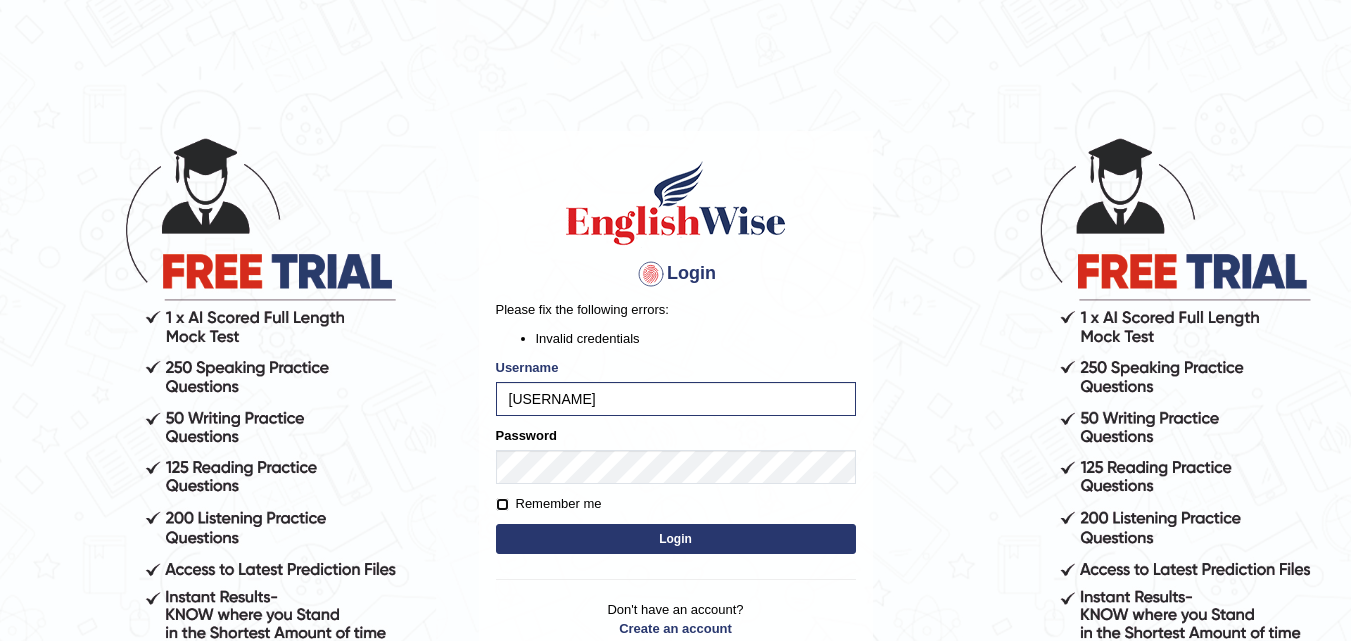 click on "Remember me" at bounding box center [502, 504] 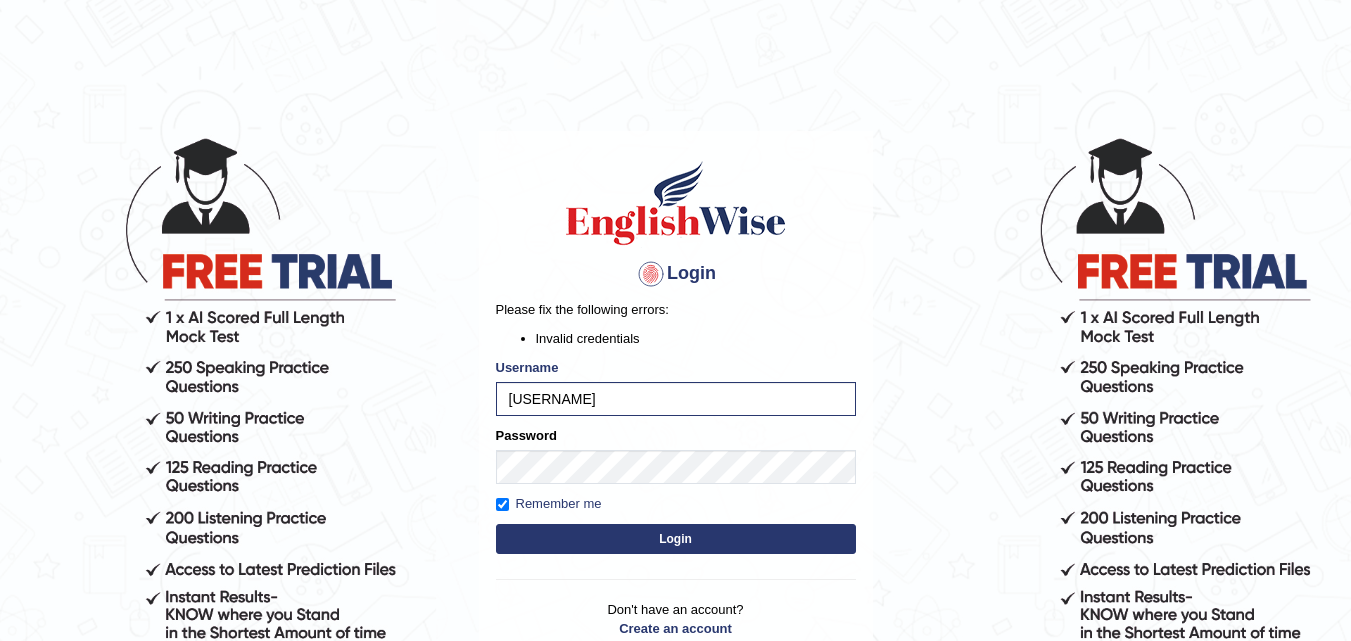 click on "Login" at bounding box center (676, 539) 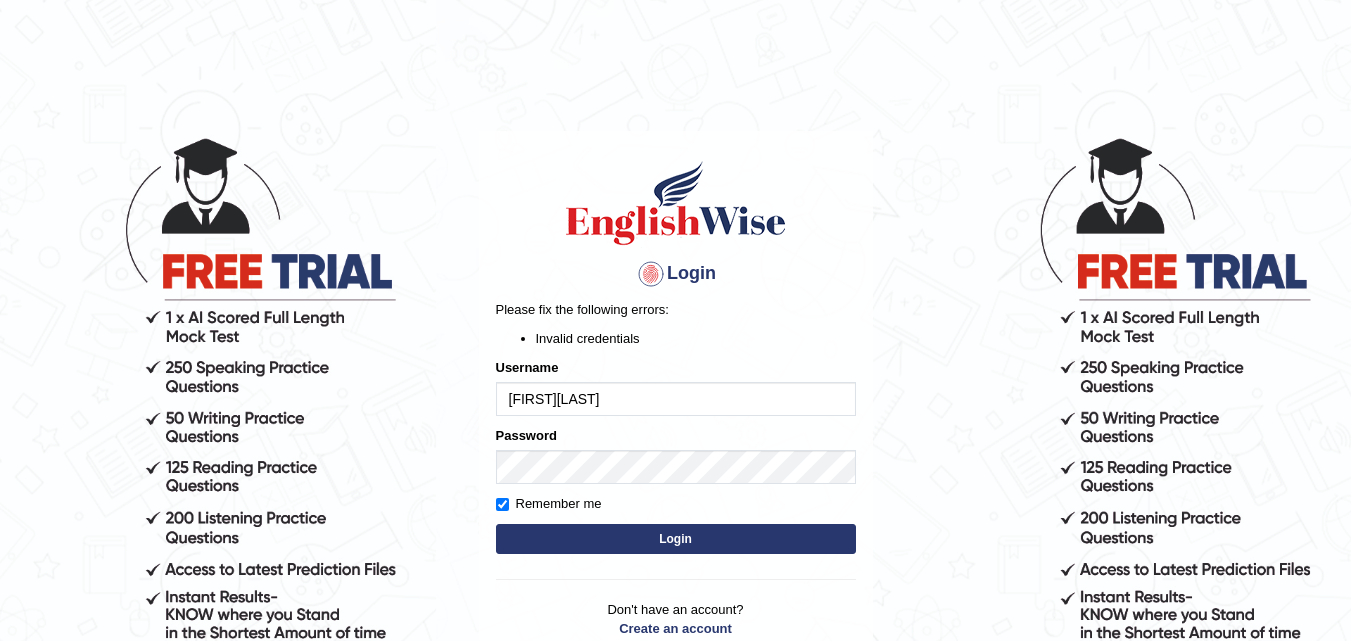 scroll, scrollTop: 0, scrollLeft: 0, axis: both 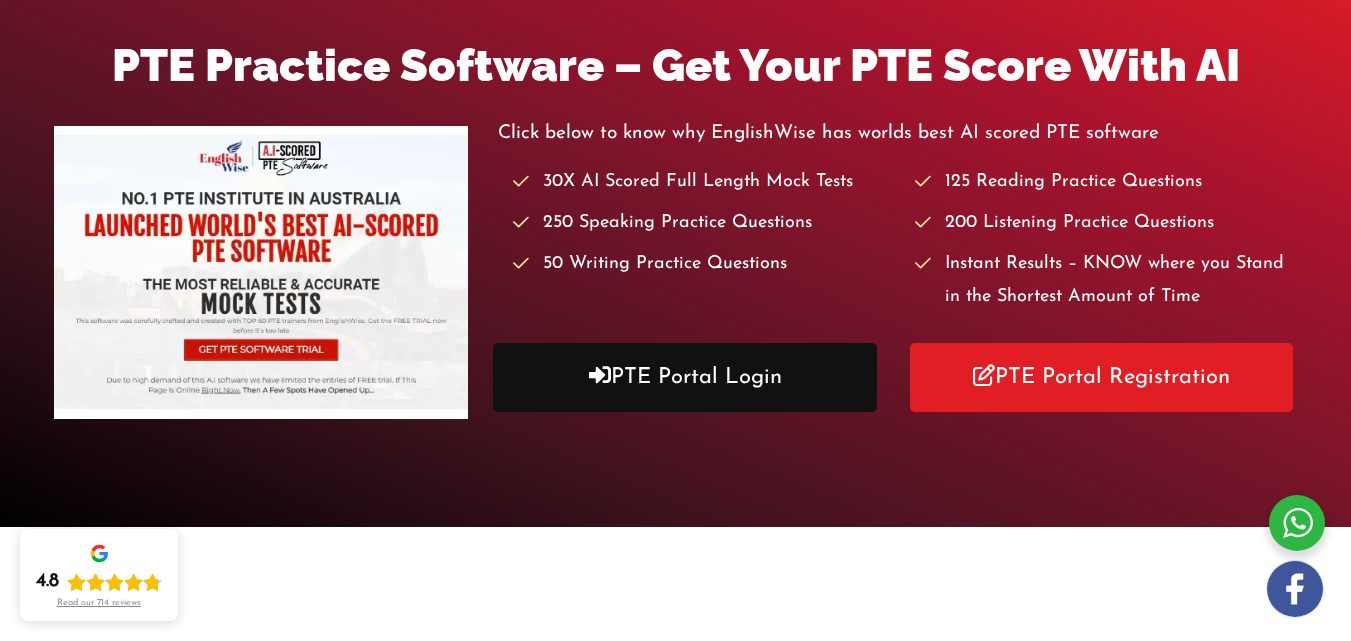 drag, startPoint x: 635, startPoint y: 425, endPoint x: 616, endPoint y: 461, distance: 40.706264 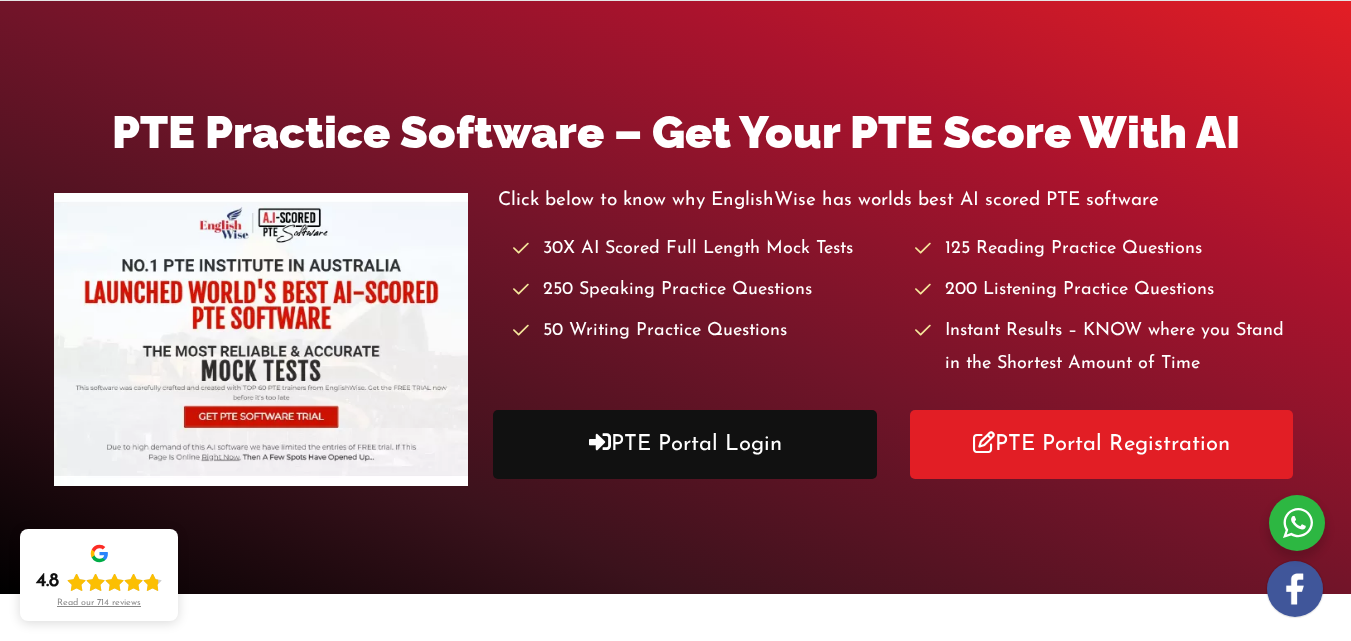 scroll, scrollTop: 170, scrollLeft: 0, axis: vertical 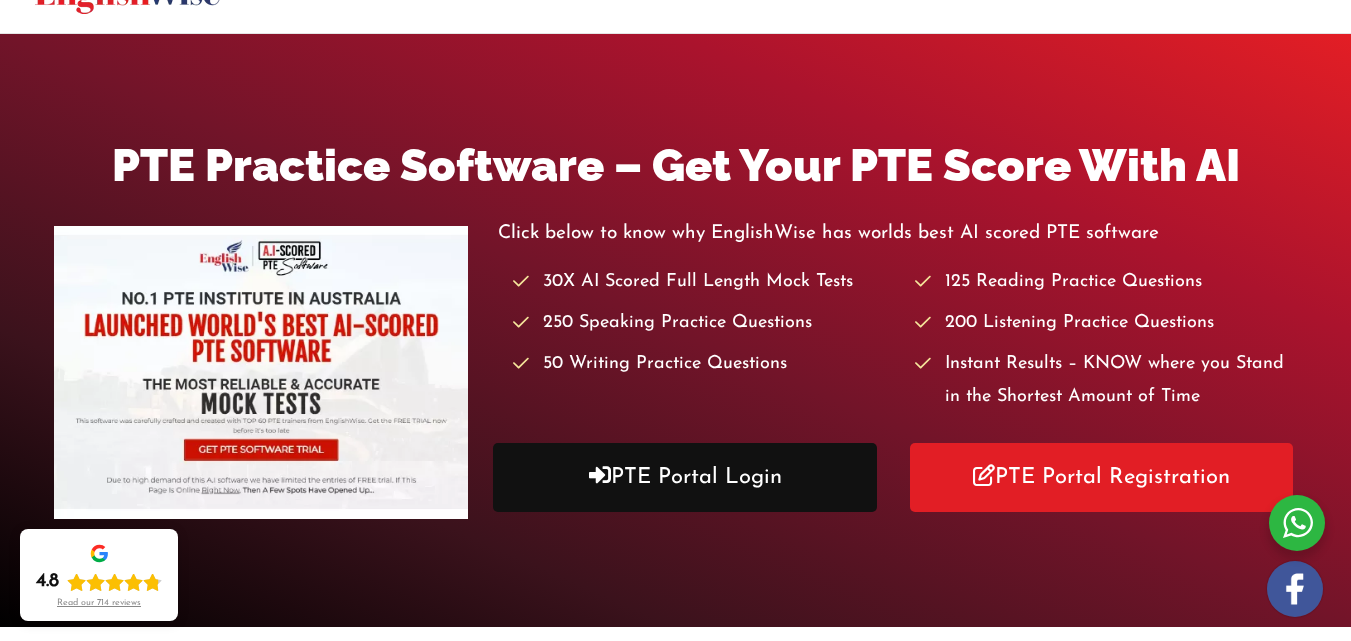 drag, startPoint x: 616, startPoint y: 461, endPoint x: 640, endPoint y: 485, distance: 33.941124 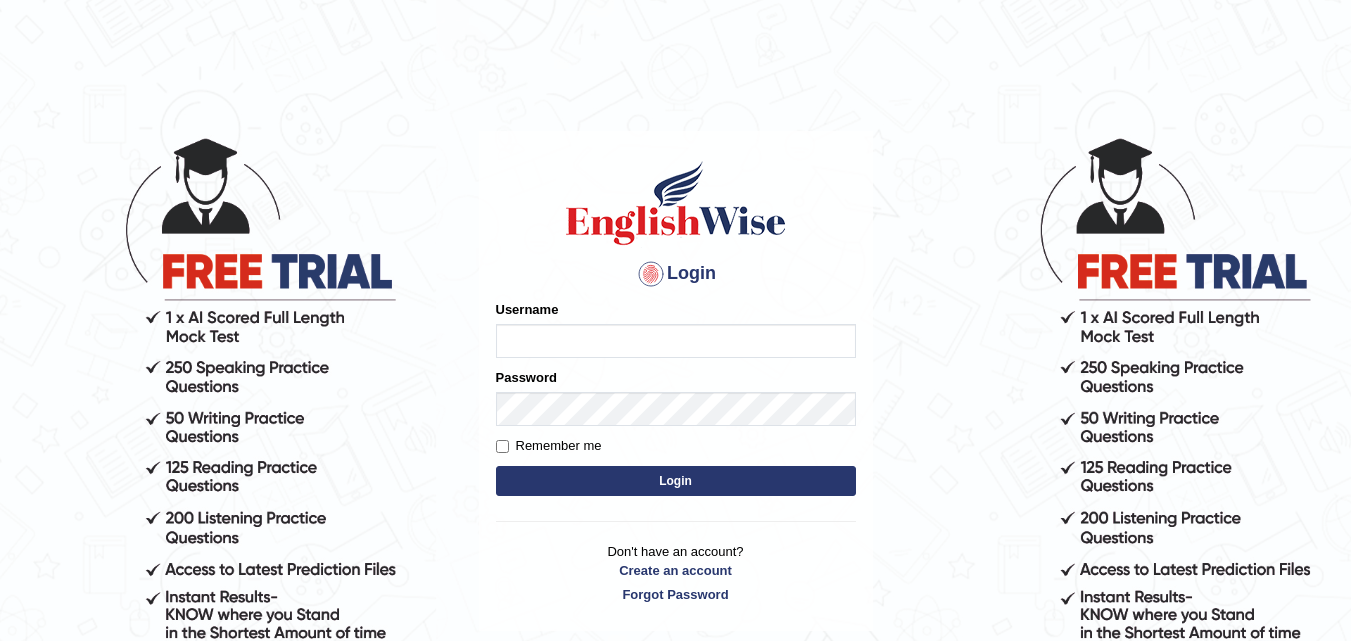 scroll, scrollTop: 0, scrollLeft: 0, axis: both 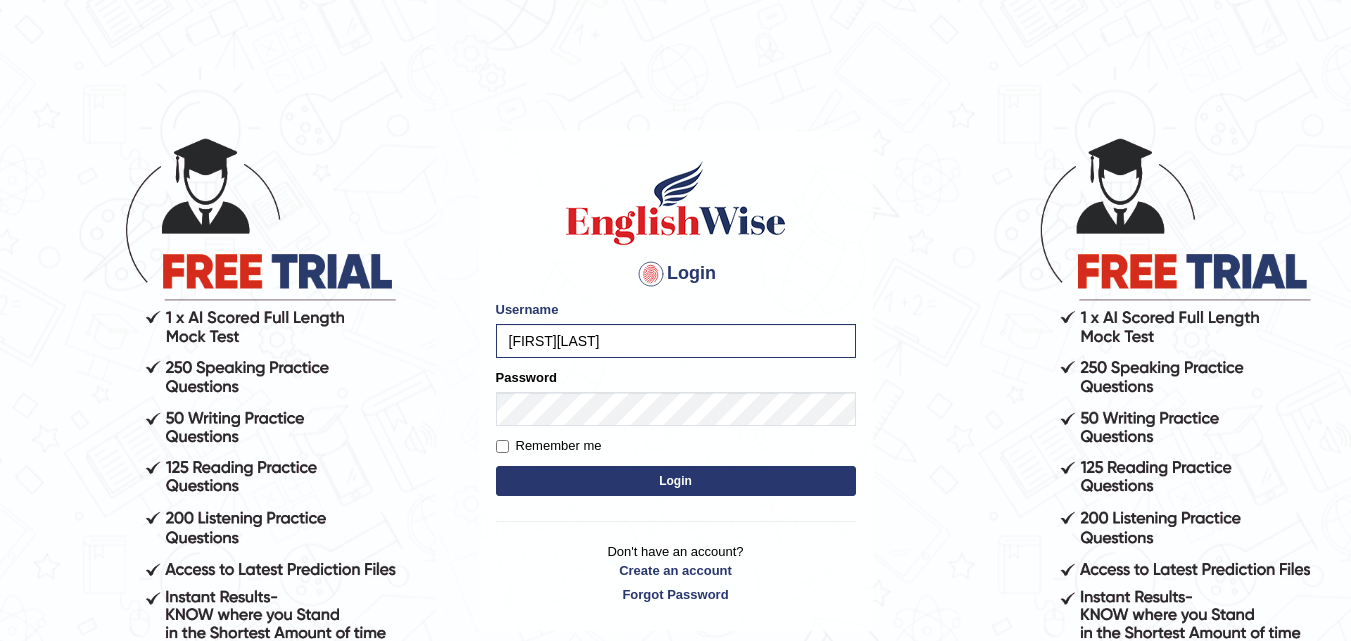 click on "Login" at bounding box center (676, 481) 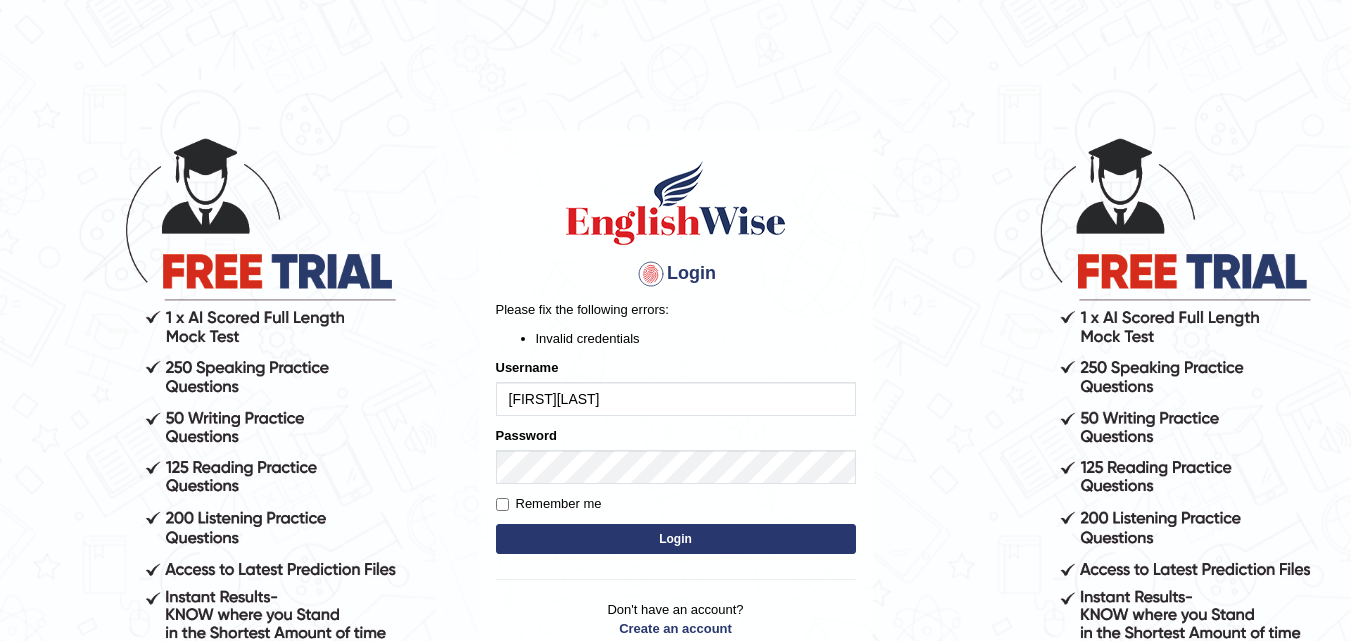 scroll, scrollTop: 0, scrollLeft: 0, axis: both 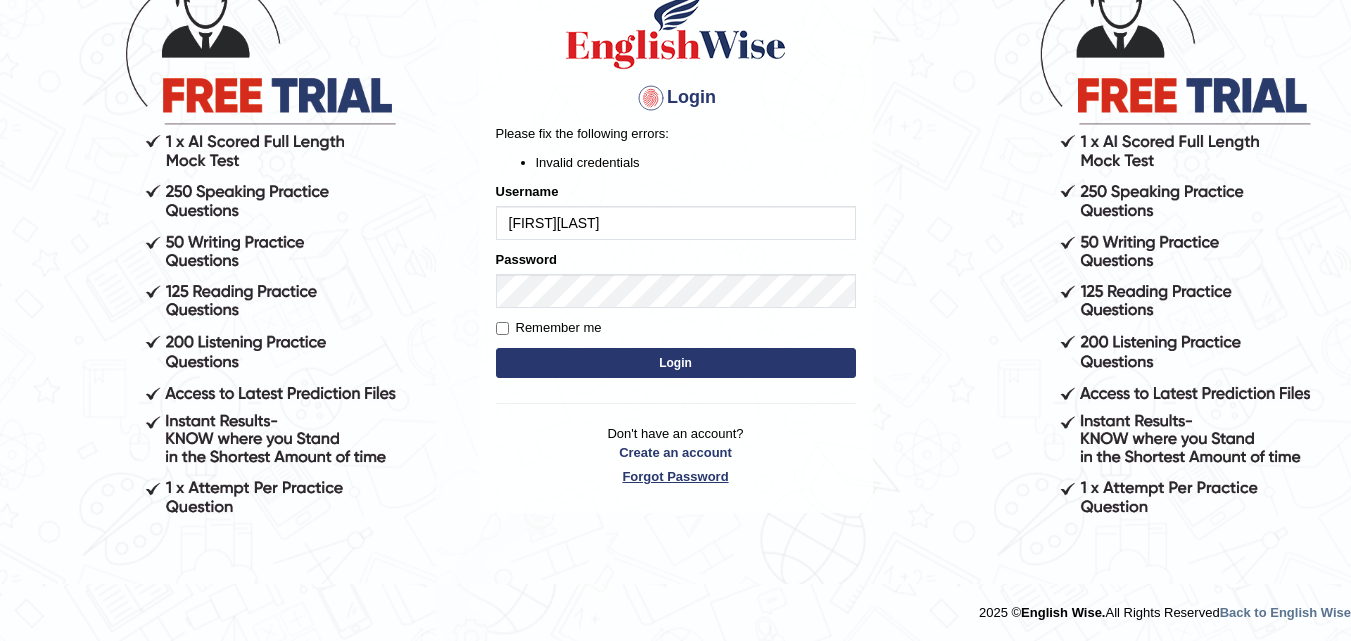 click on "Forgot Password" at bounding box center [676, 476] 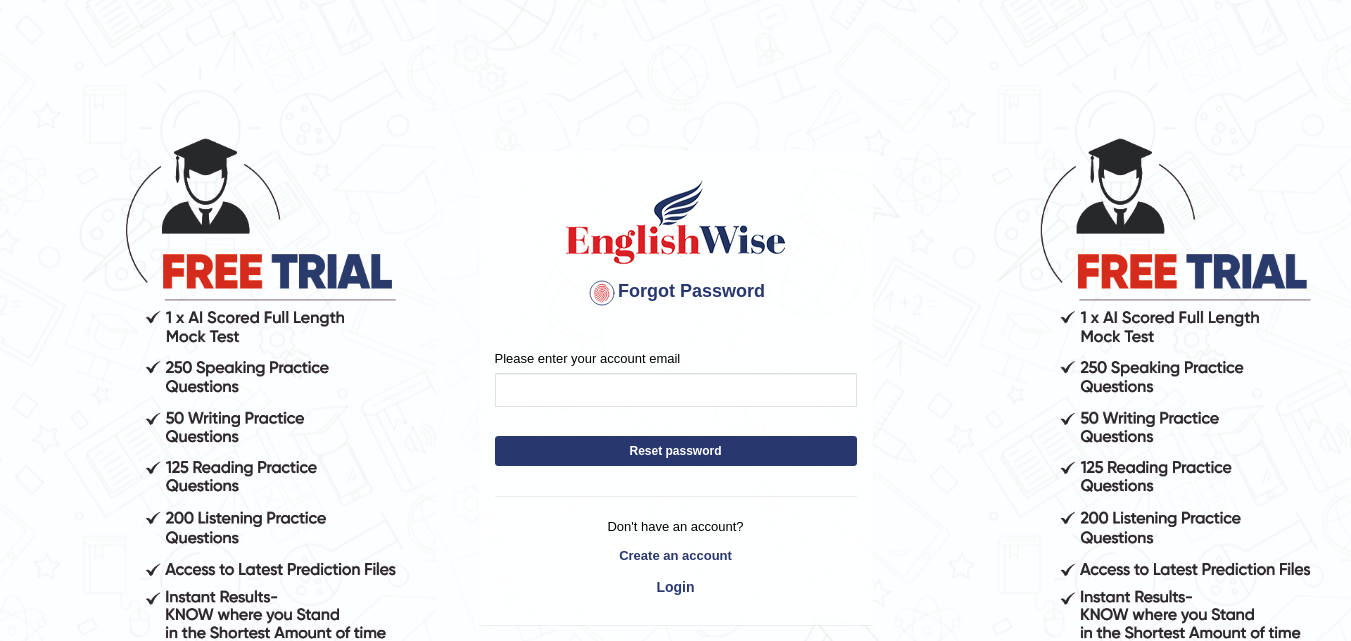 scroll, scrollTop: 0, scrollLeft: 0, axis: both 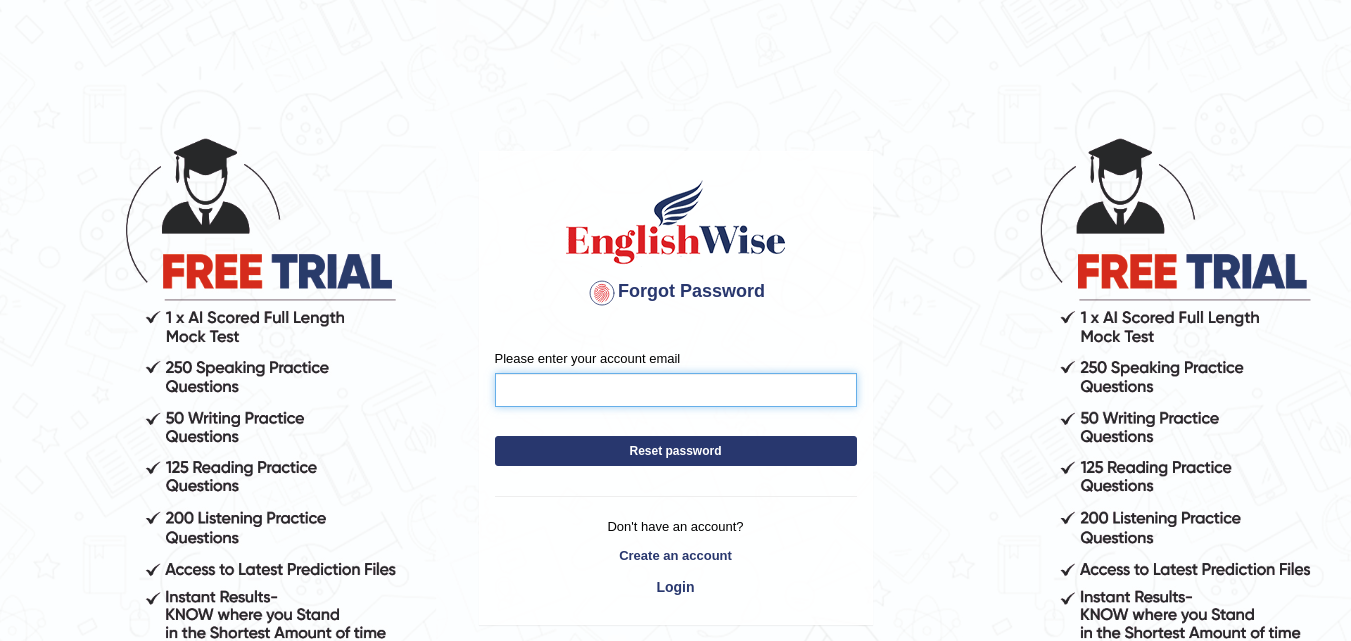 click on "Please enter your account email" at bounding box center (676, 390) 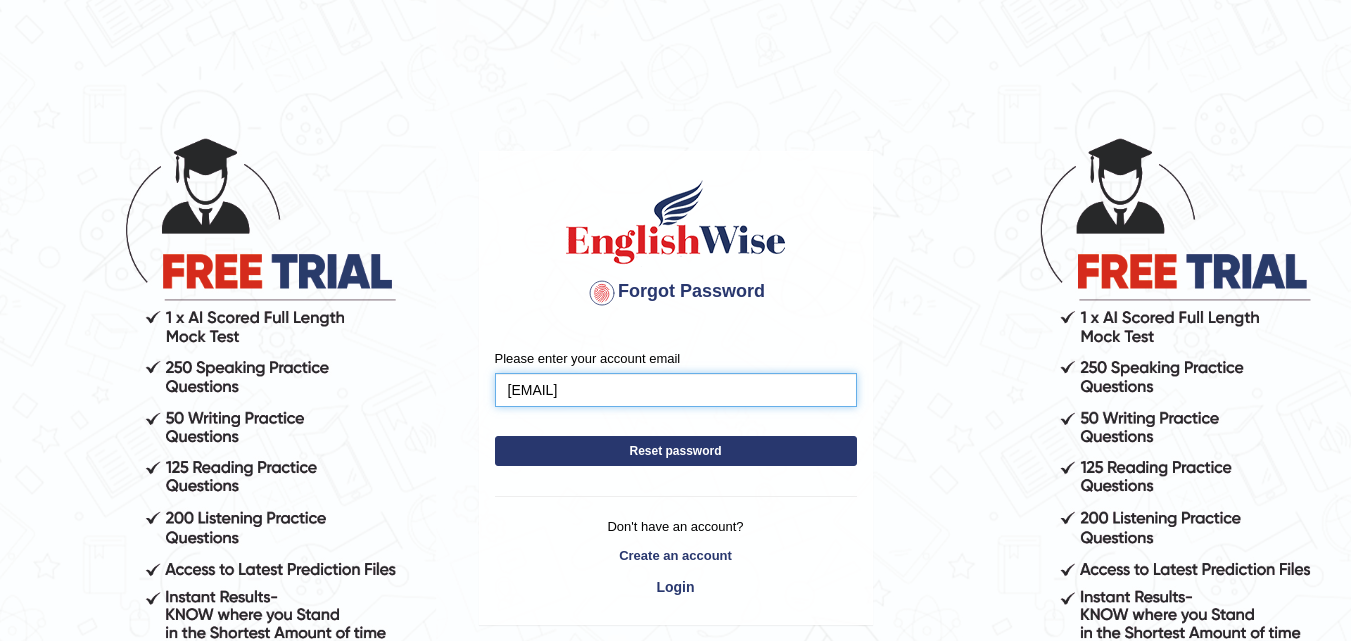 type on "[EMAIL]" 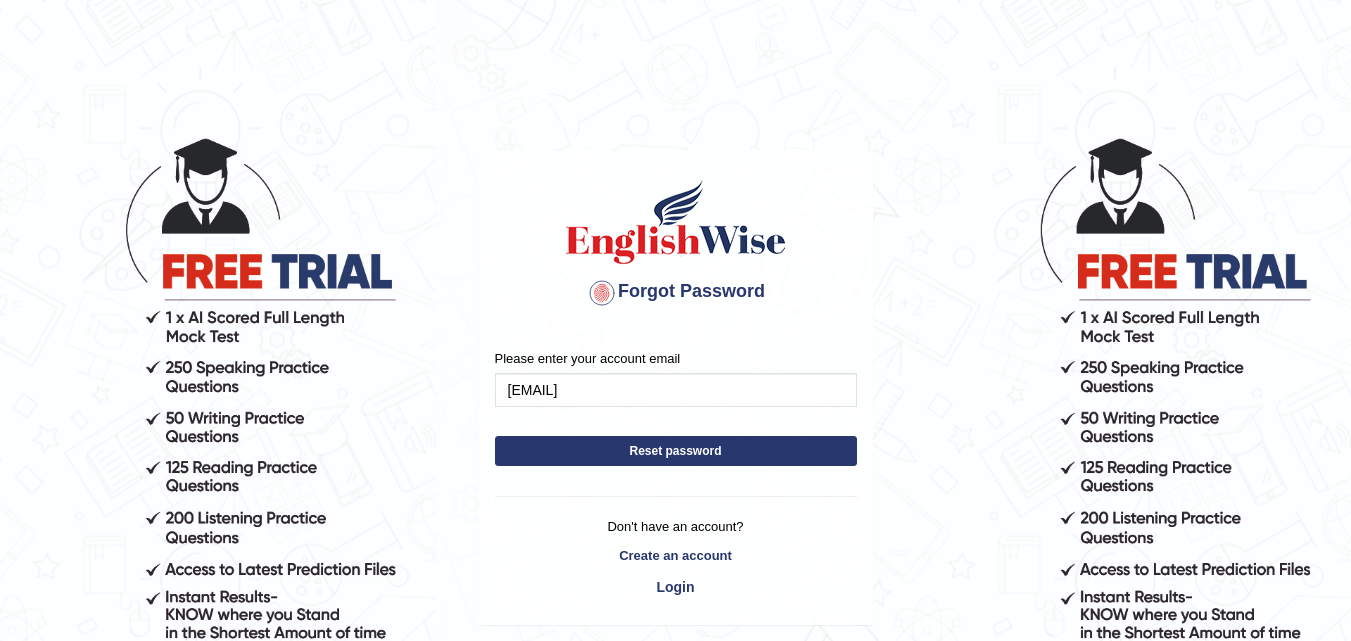 click on "Reset password" at bounding box center [676, 451] 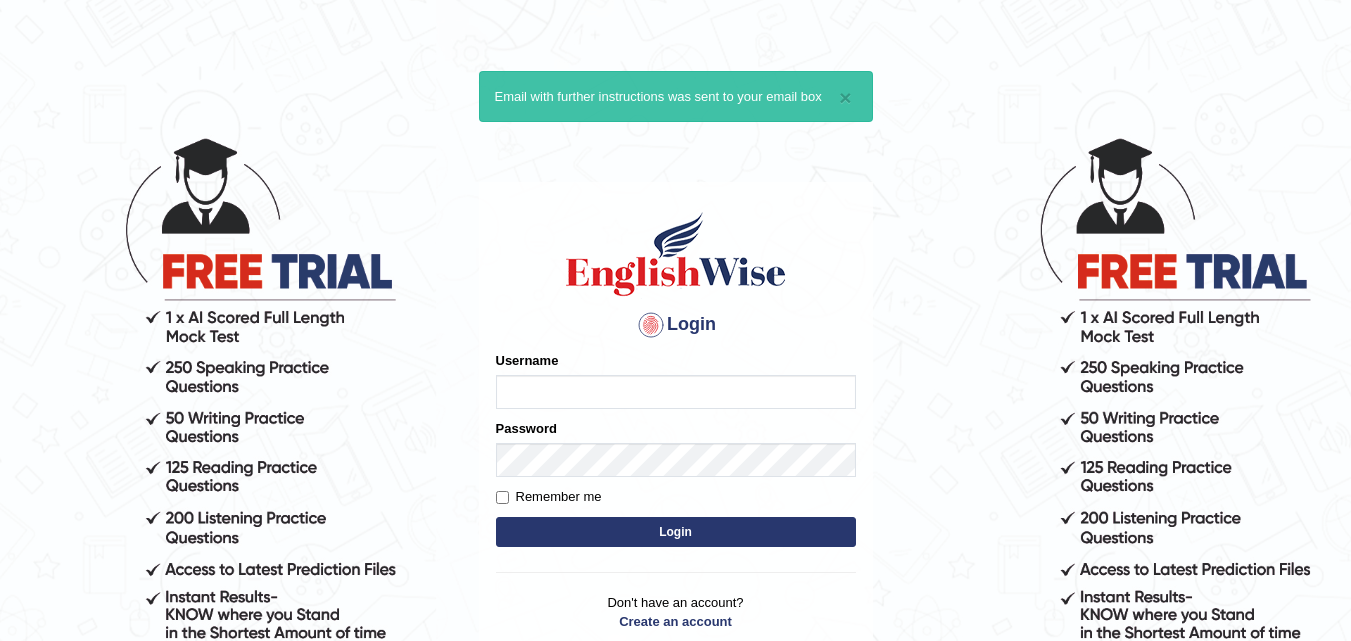 scroll, scrollTop: 0, scrollLeft: 0, axis: both 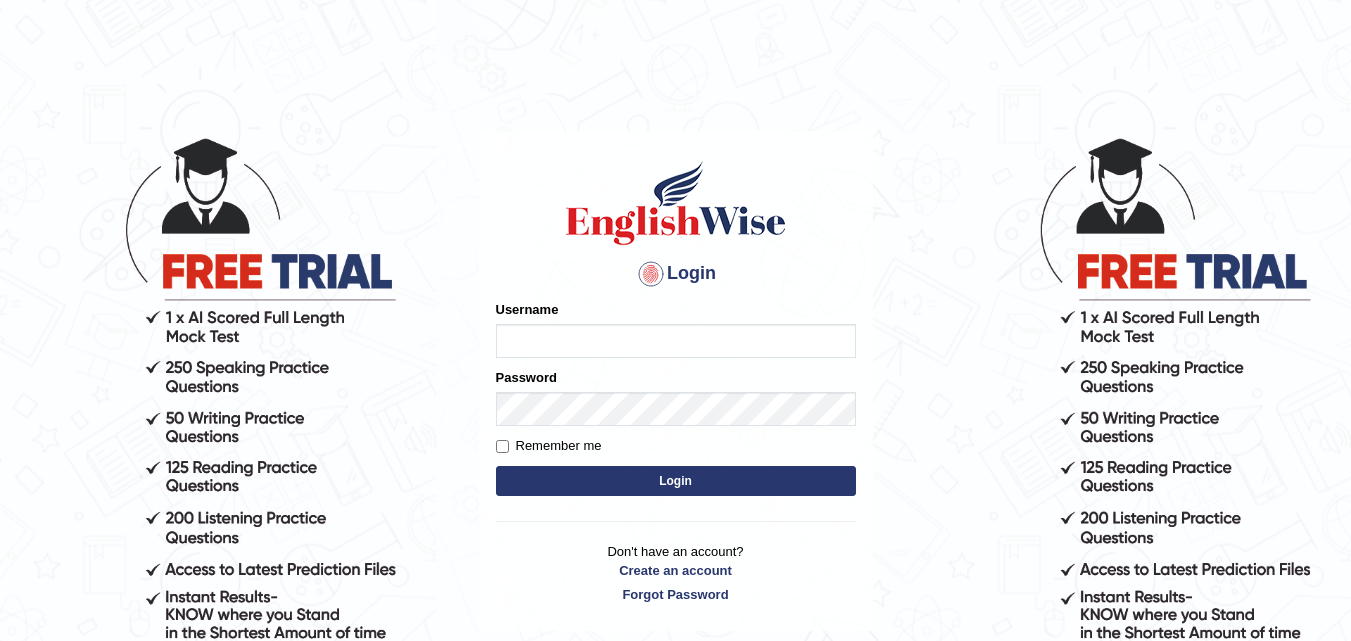 click on "Username" at bounding box center [676, 341] 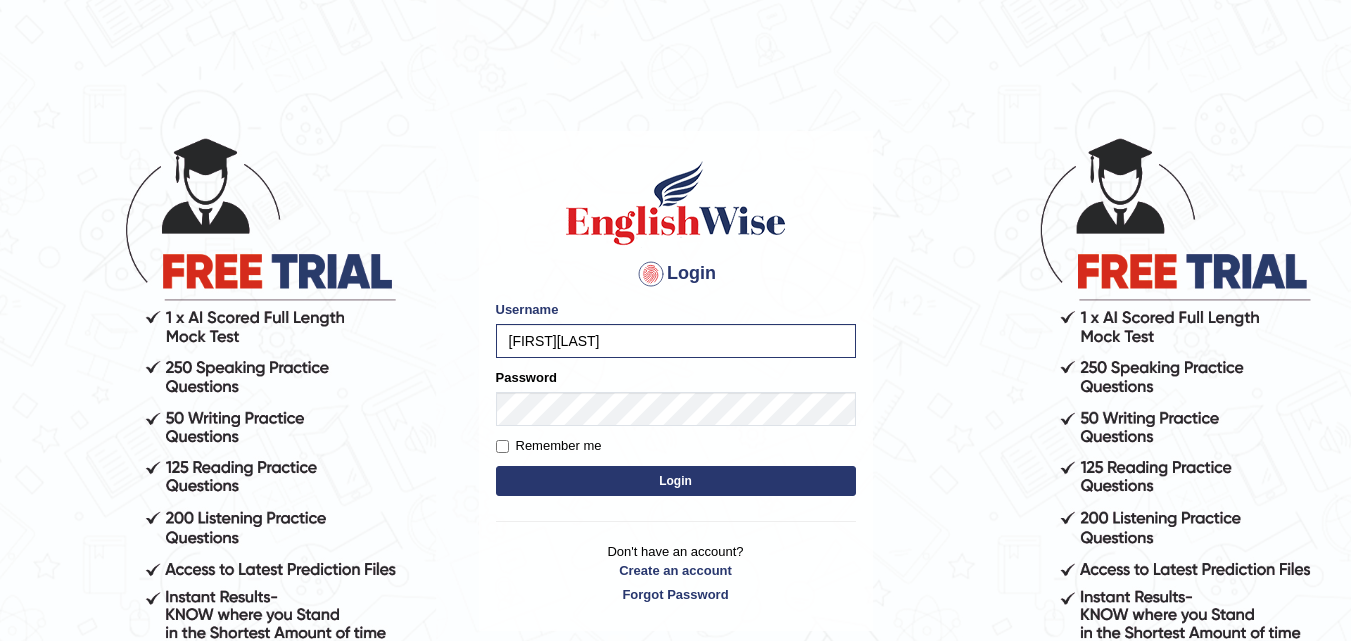 click on "Login" at bounding box center [676, 481] 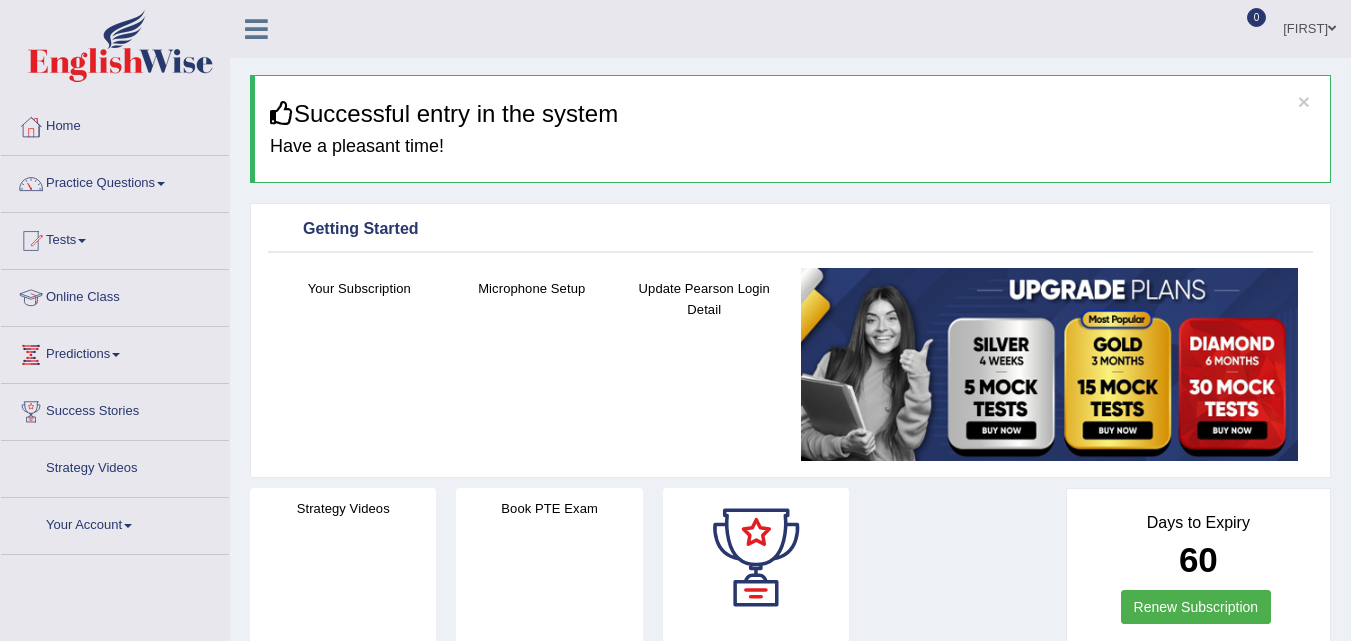 scroll, scrollTop: 0, scrollLeft: 0, axis: both 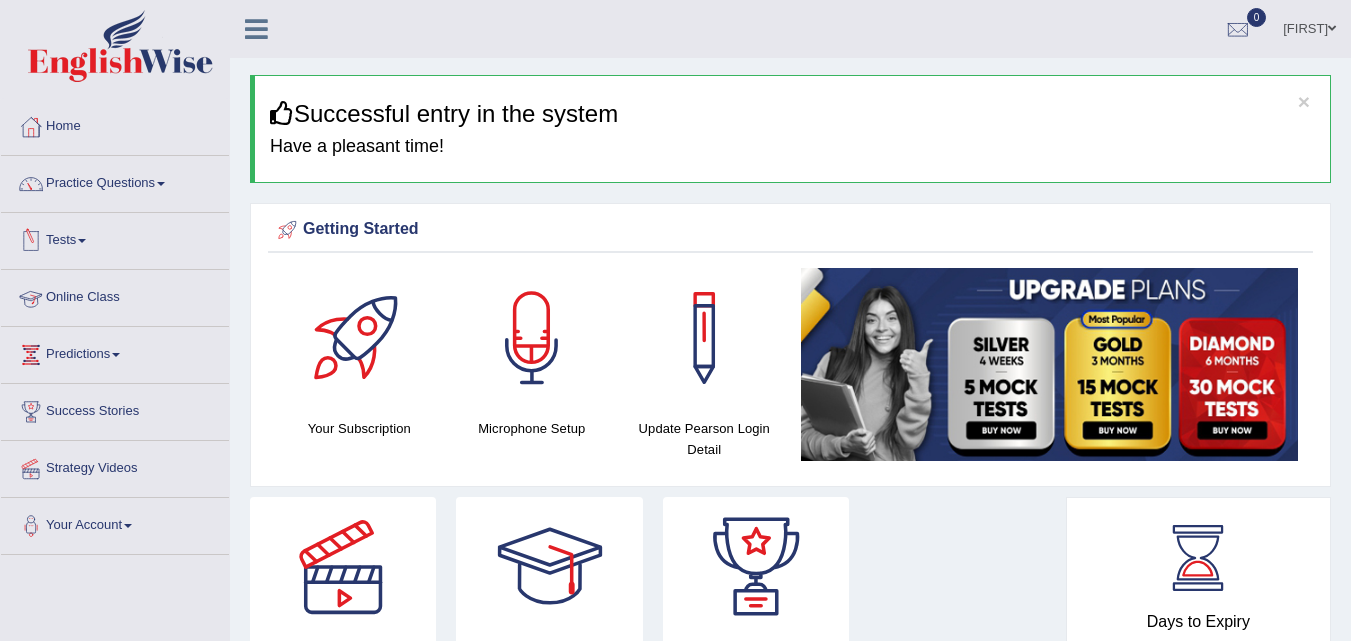 click on "Online Class" at bounding box center (115, 295) 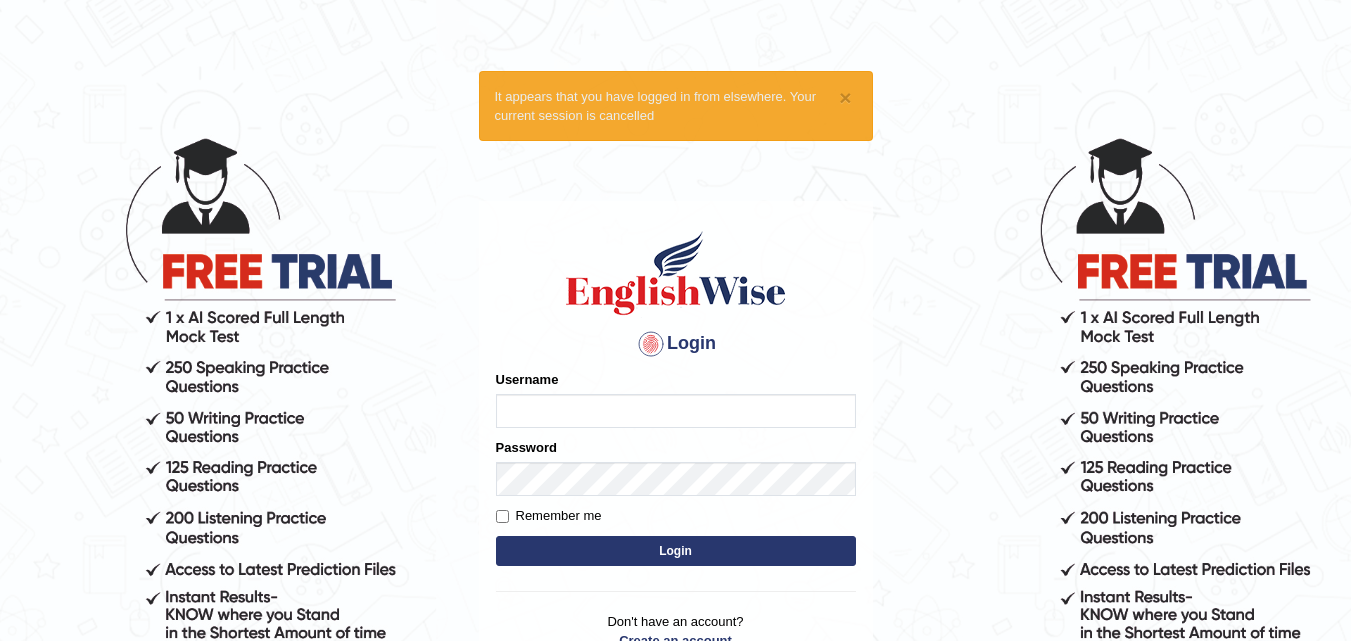 scroll, scrollTop: 0, scrollLeft: 0, axis: both 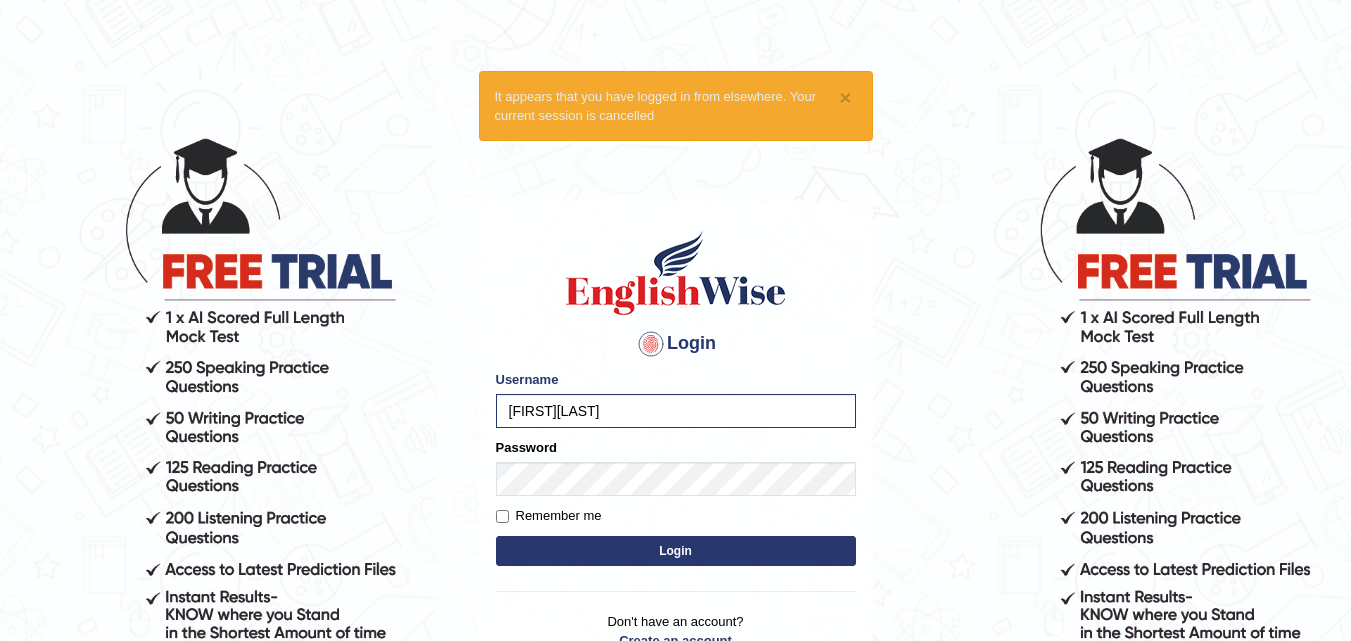 click on "Login" at bounding box center (676, 551) 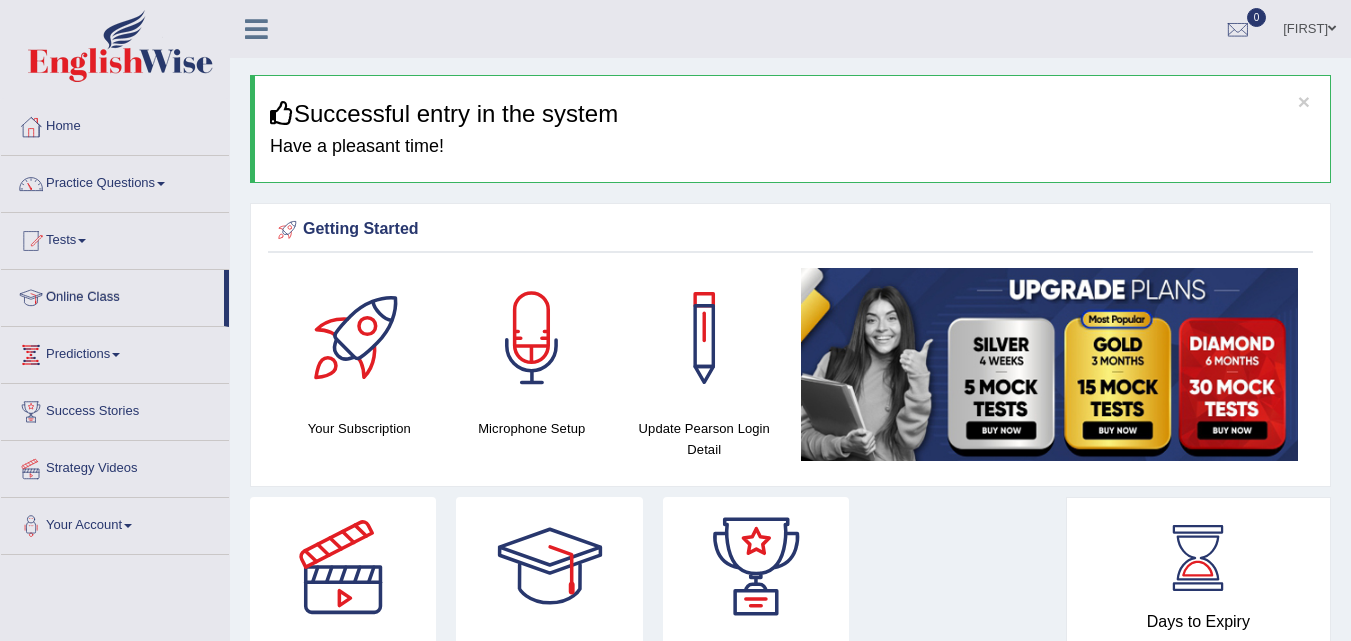 scroll, scrollTop: 0, scrollLeft: 0, axis: both 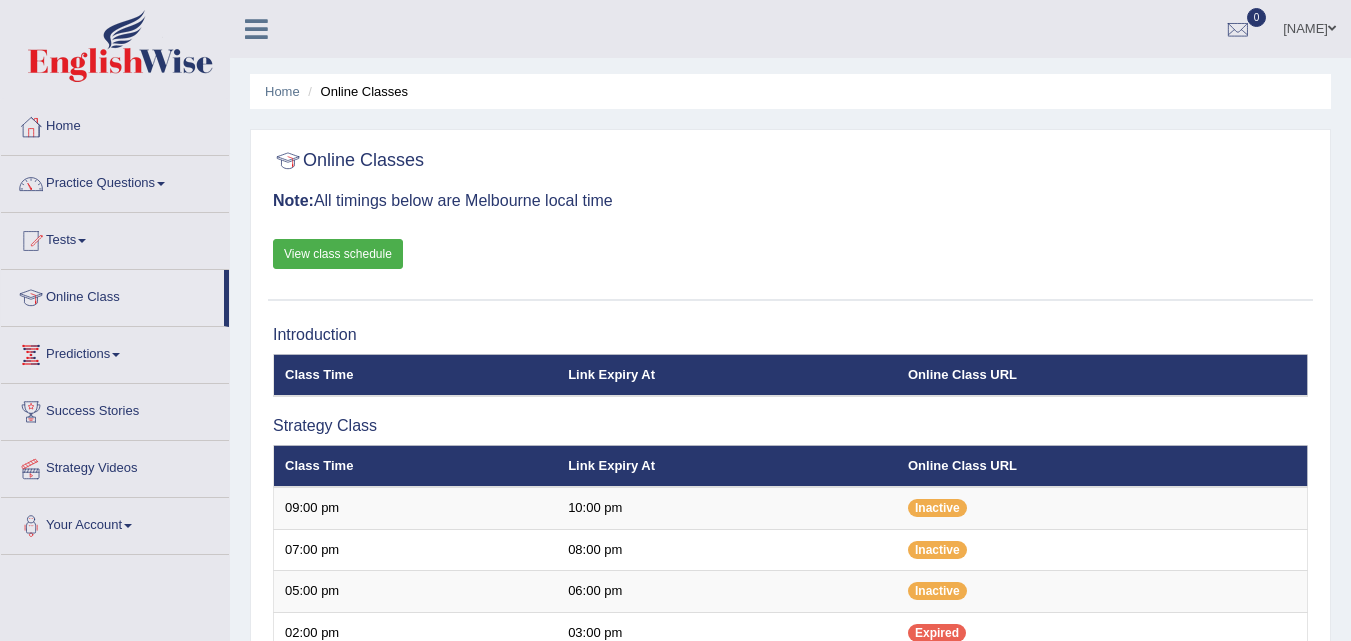 click on "View class schedule" at bounding box center (338, 254) 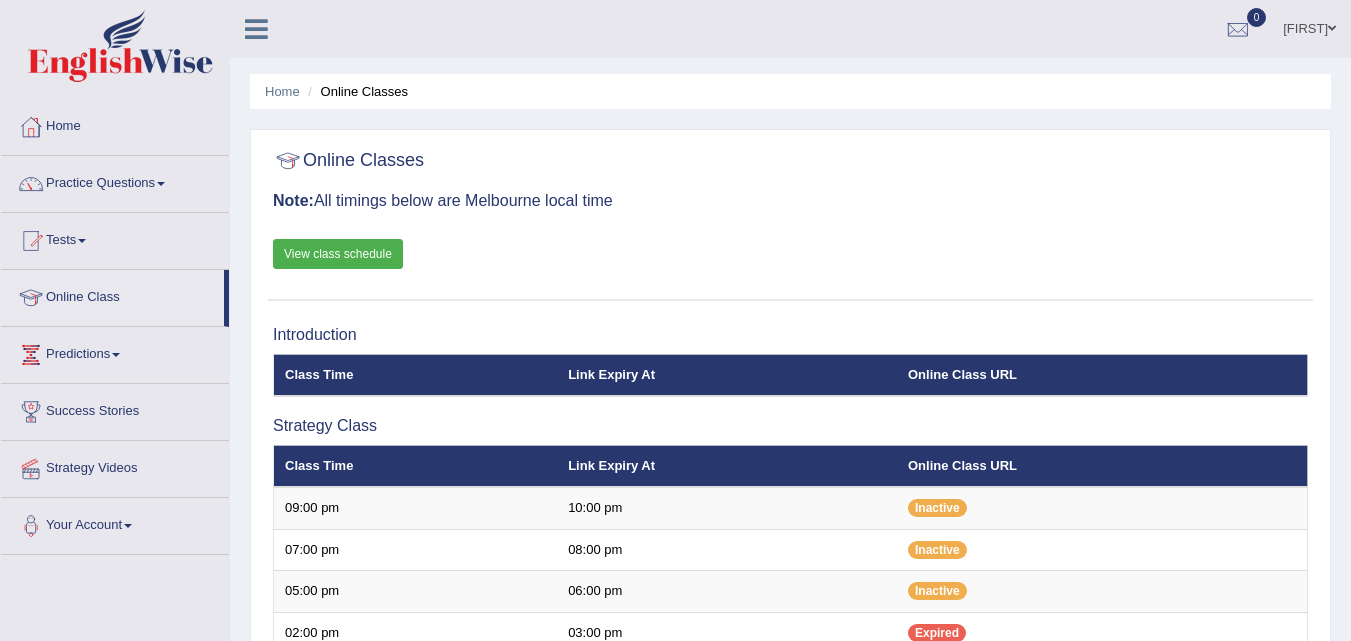 scroll, scrollTop: 0, scrollLeft: 0, axis: both 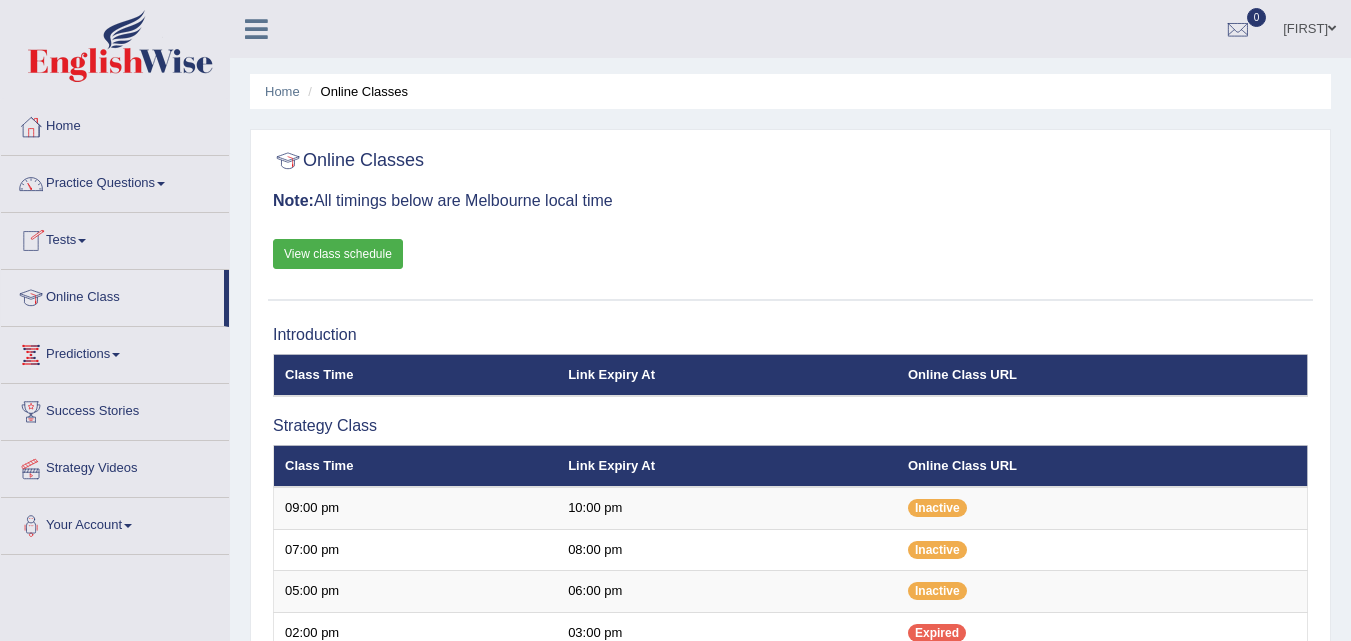 click on "Tests" at bounding box center (115, 238) 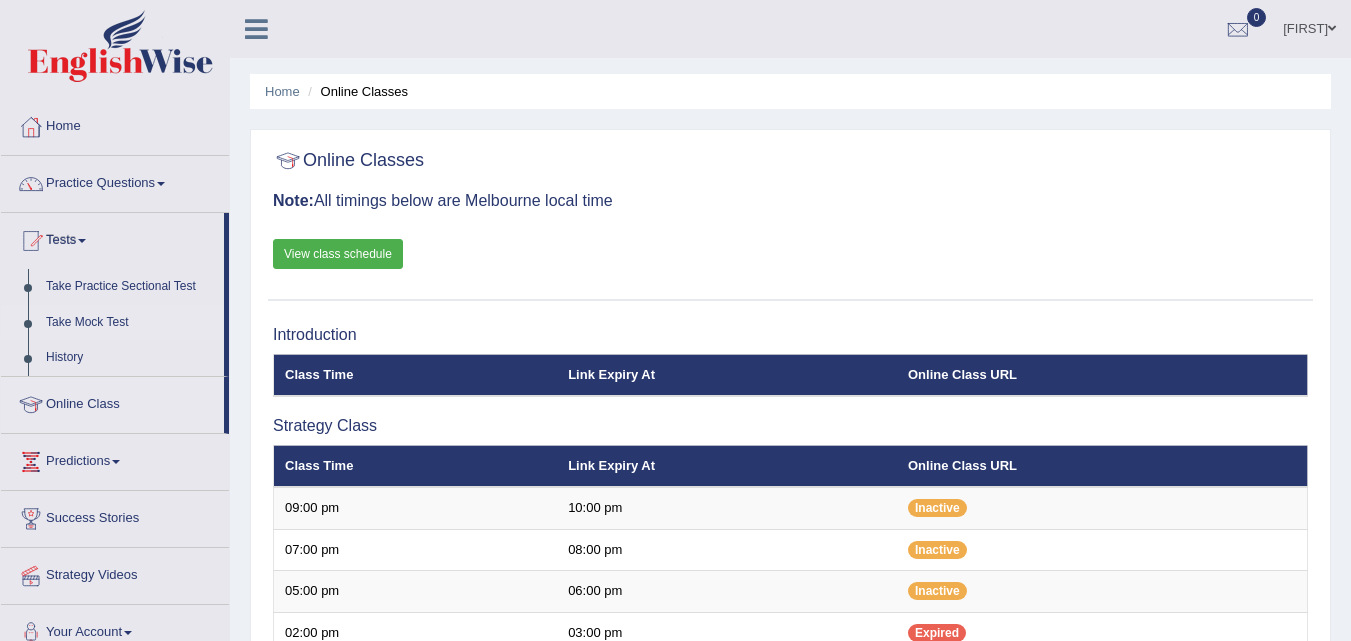 click on "Take Mock Test" at bounding box center [130, 323] 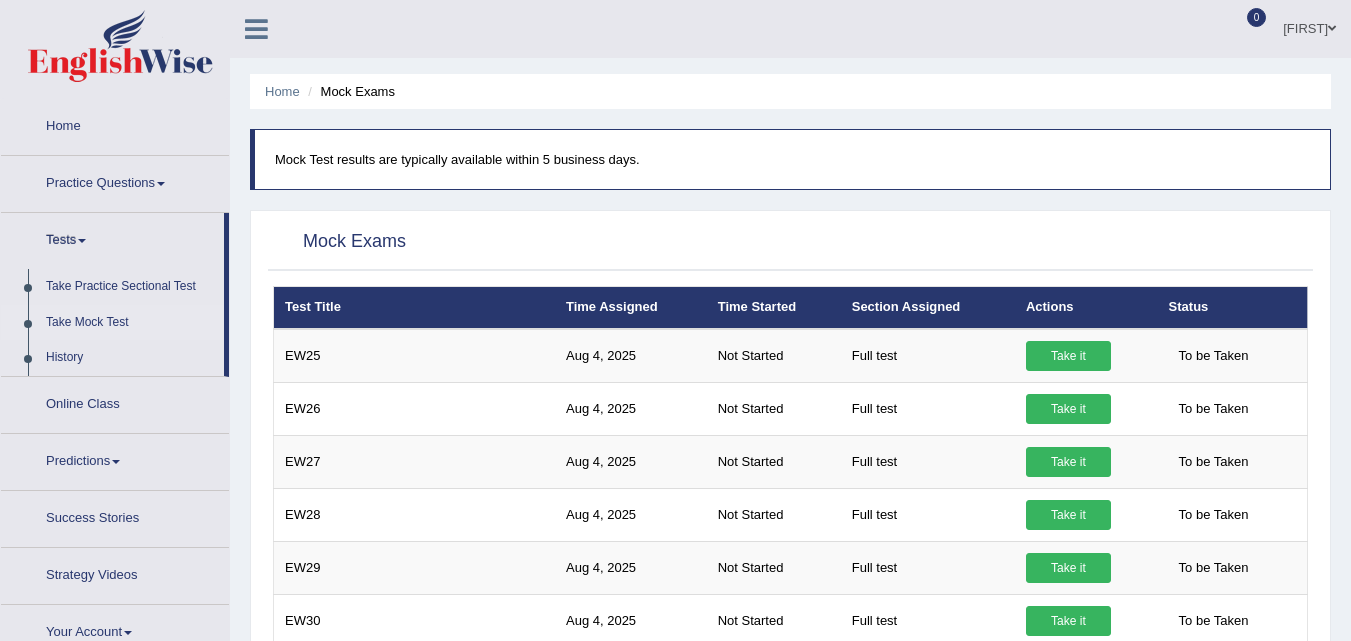 scroll, scrollTop: 0, scrollLeft: 0, axis: both 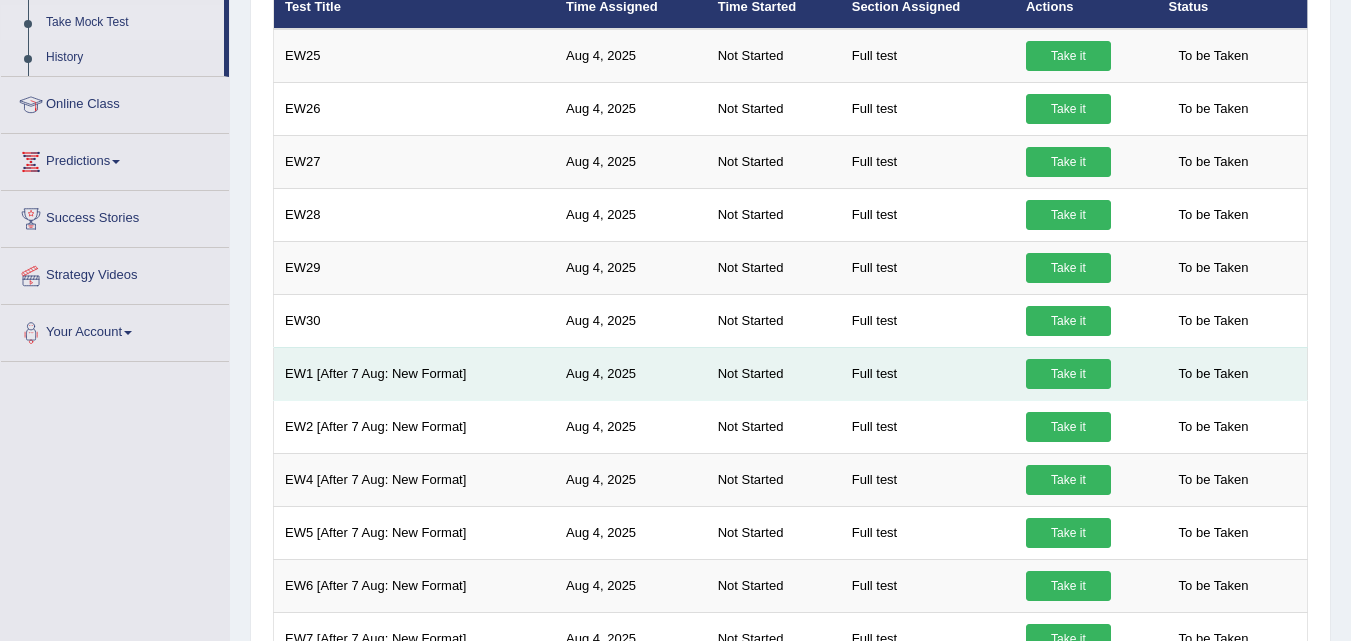 click on "Take it" at bounding box center (1068, 374) 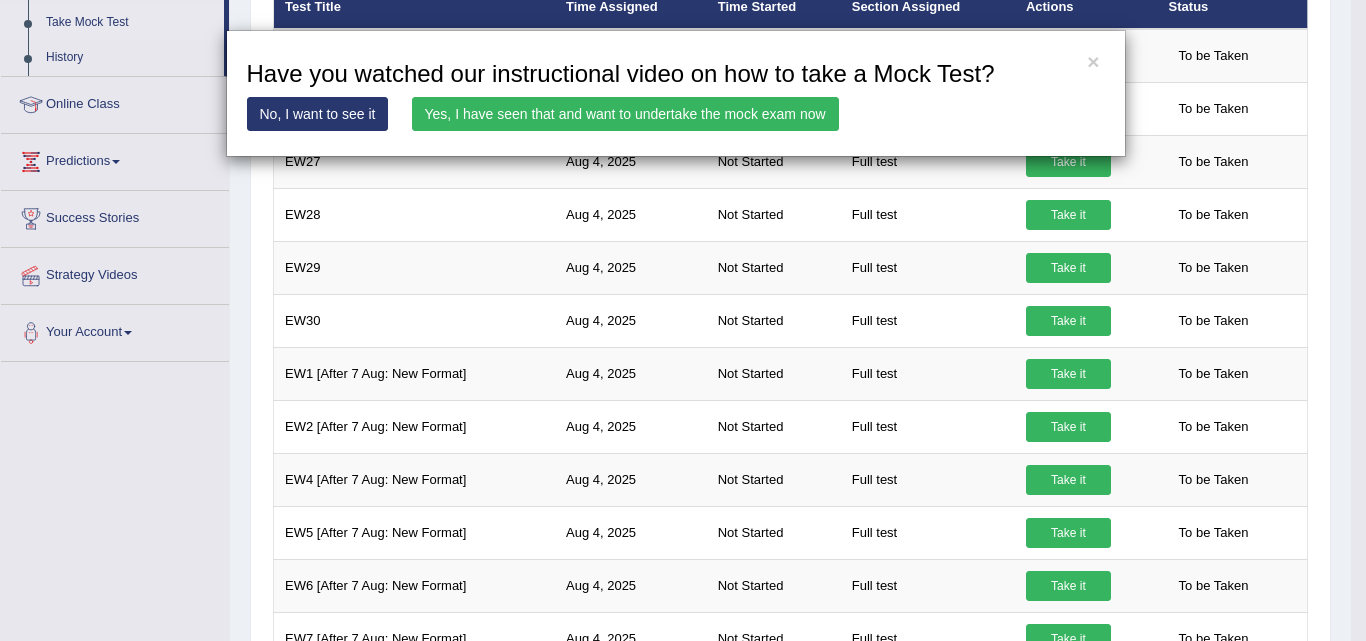 click on "×
Have you watched our instructional video on how to take a Mock Test?
No, I want to see it
Yes, I have seen that and want to undertake the mock exam now" at bounding box center [683, 320] 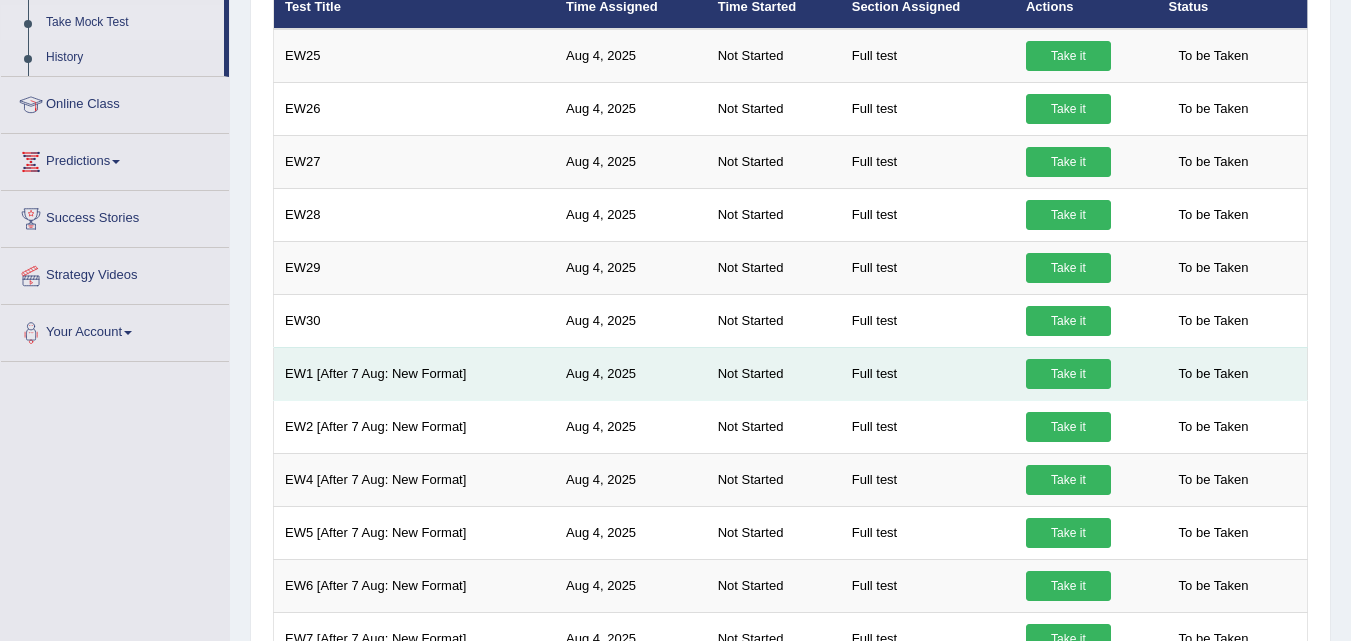 click on "Take it" at bounding box center [1068, 374] 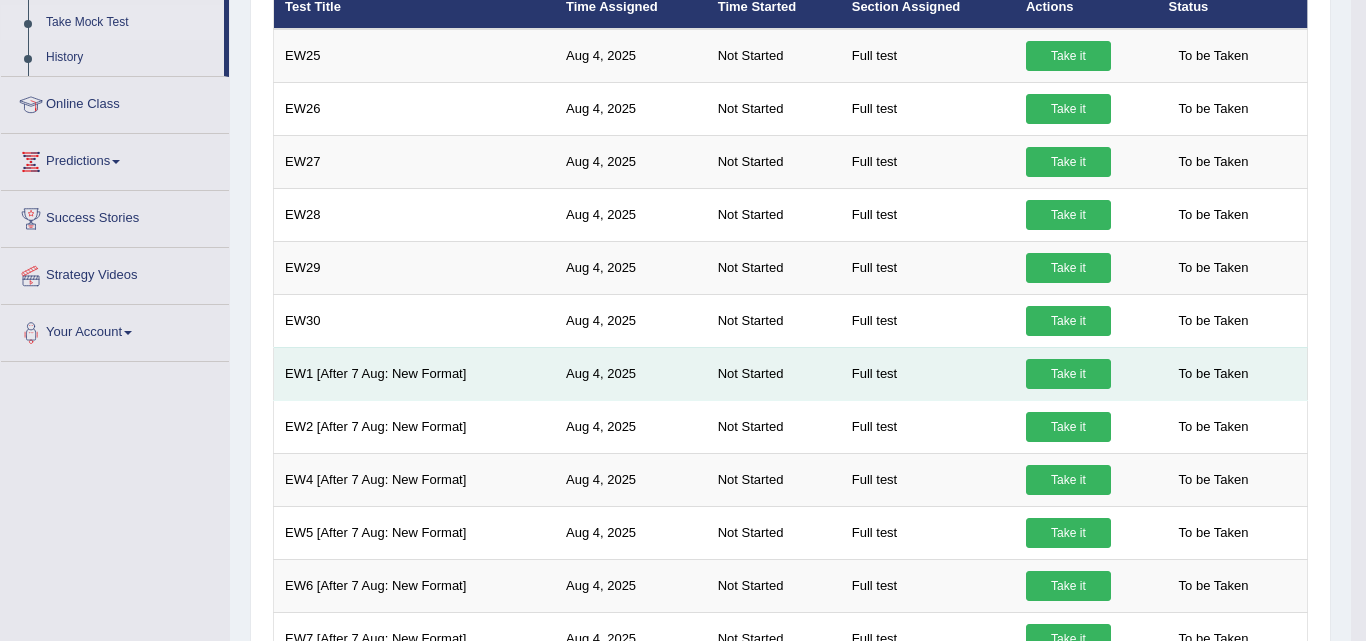 click on "×
Have you watched our instructional video on how to take a Mock Test?
No, I want to see it
Yes, I have seen that and want to undertake the mock exam now
×" at bounding box center (790, 577) 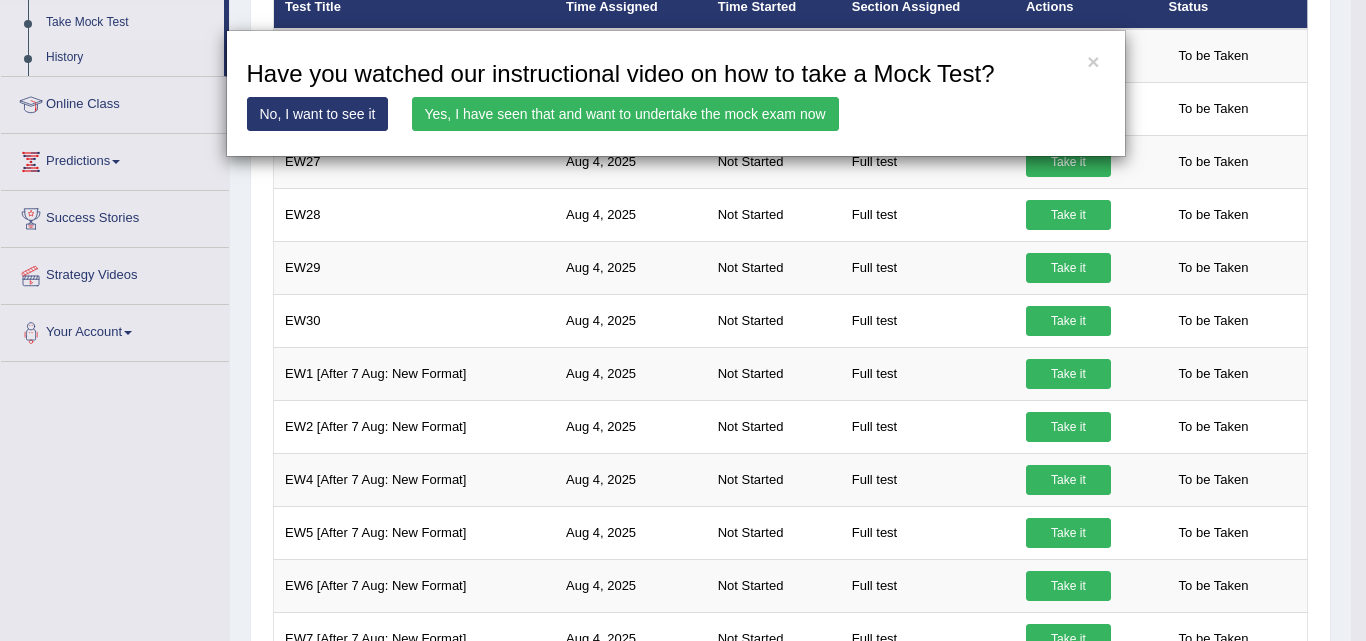click on "Yes, I have seen that and want to undertake the mock exam now" at bounding box center (625, 114) 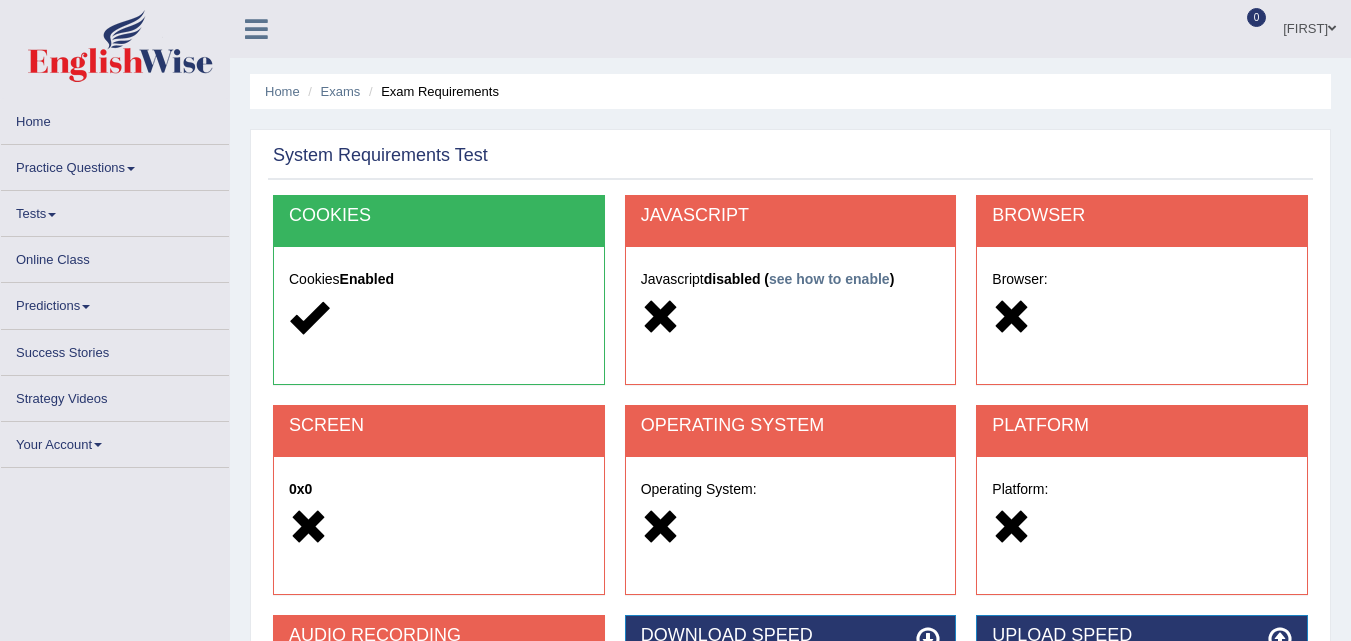 scroll, scrollTop: 0, scrollLeft: 0, axis: both 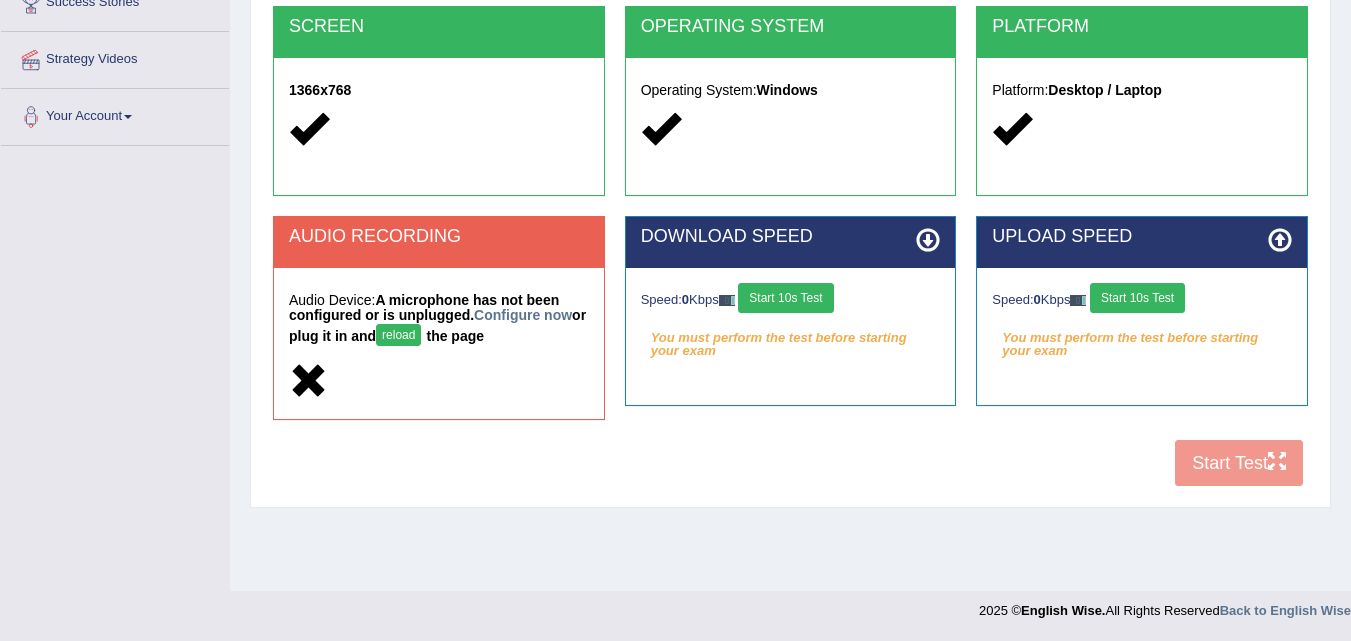 click on "COOKIES
Cookies  Enabled
JAVASCRIPT
Javascript  Enabled
BROWSER
Browser:  Chrome
SCREEN
1366x768
OPERATING SYSTEM
Operating System:  Windows
PLATFORM
Platform:  Desktop / Laptop
AUDIO RECORDING
Audio Device:  A microphone has not been configured or is unplugged.  Configure now  or plug it in and  reload  the page
DOWNLOAD SPEED
Speed:  0  Kbps    Start 10s Test
You must perform the test before starting your exam
Select Audio Quality
UPLOAD SPEED
Speed:  0  Kbps    Start 10s Test" at bounding box center (790, 146) 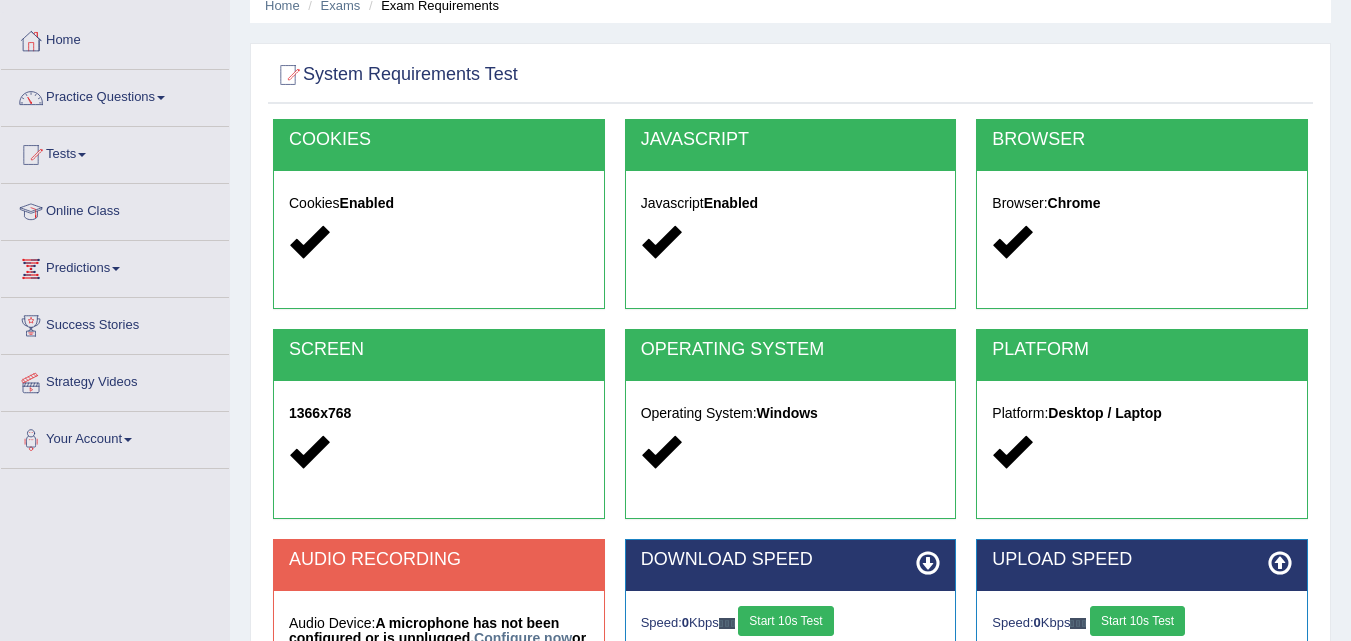 scroll, scrollTop: 9, scrollLeft: 0, axis: vertical 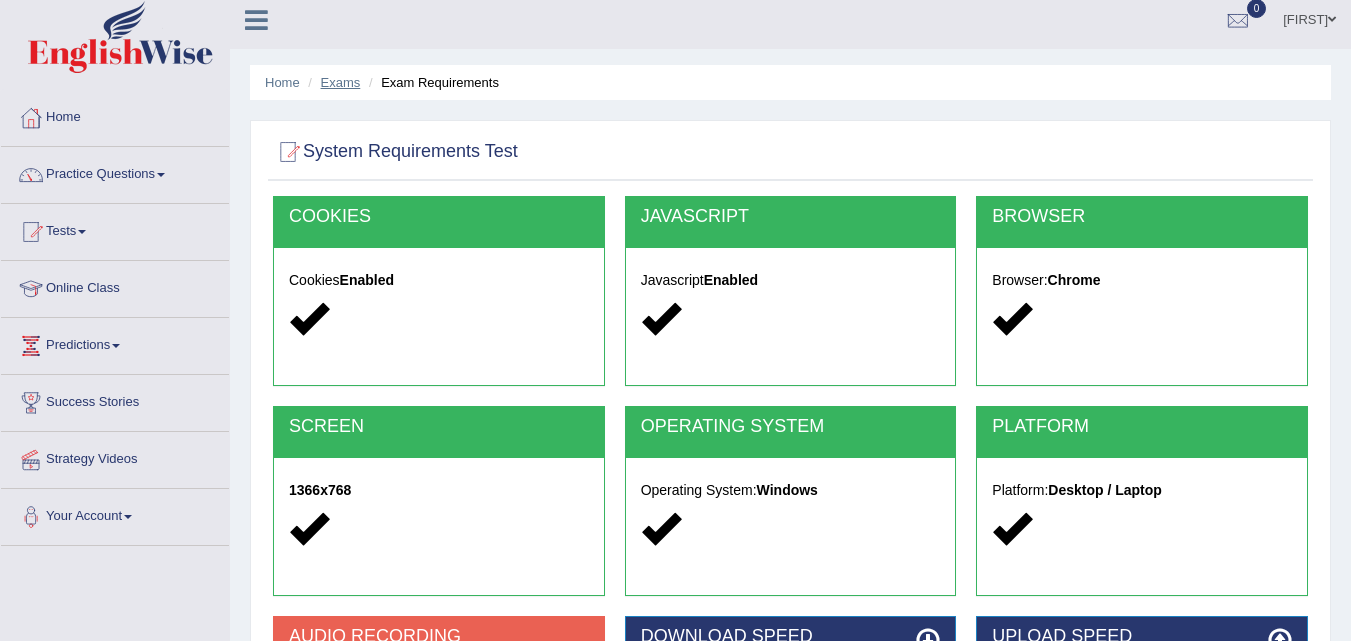 click on "Exams" at bounding box center [341, 82] 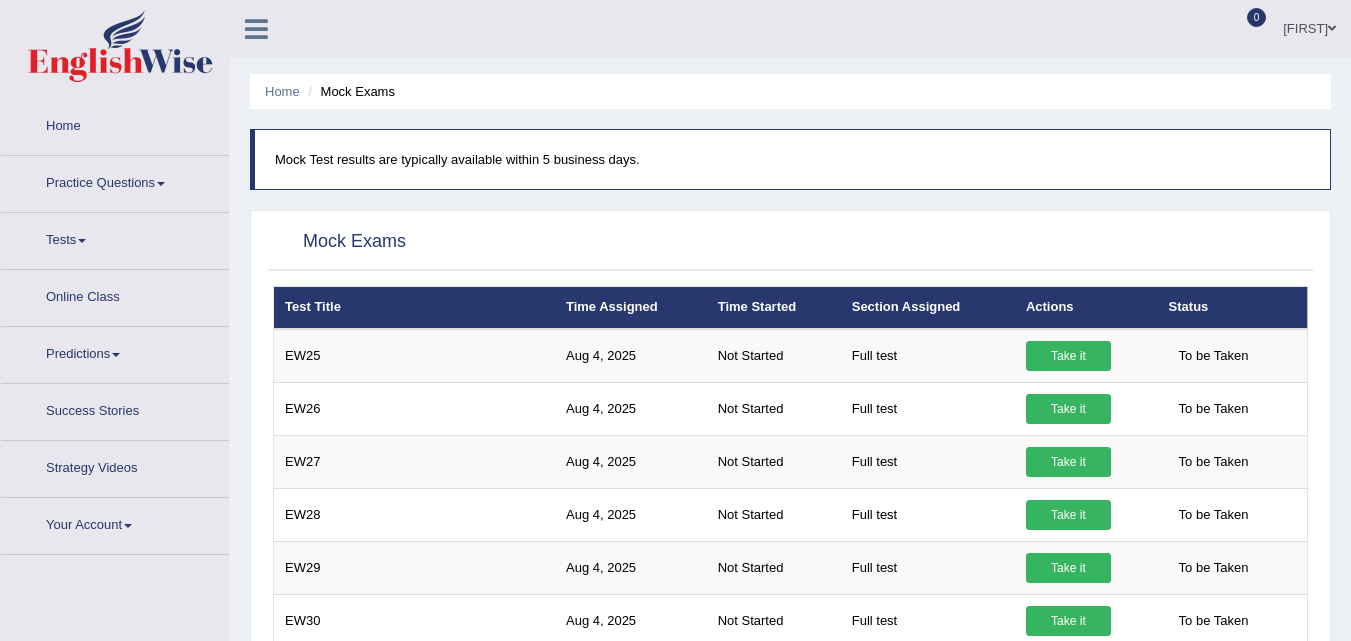 scroll, scrollTop: 0, scrollLeft: 0, axis: both 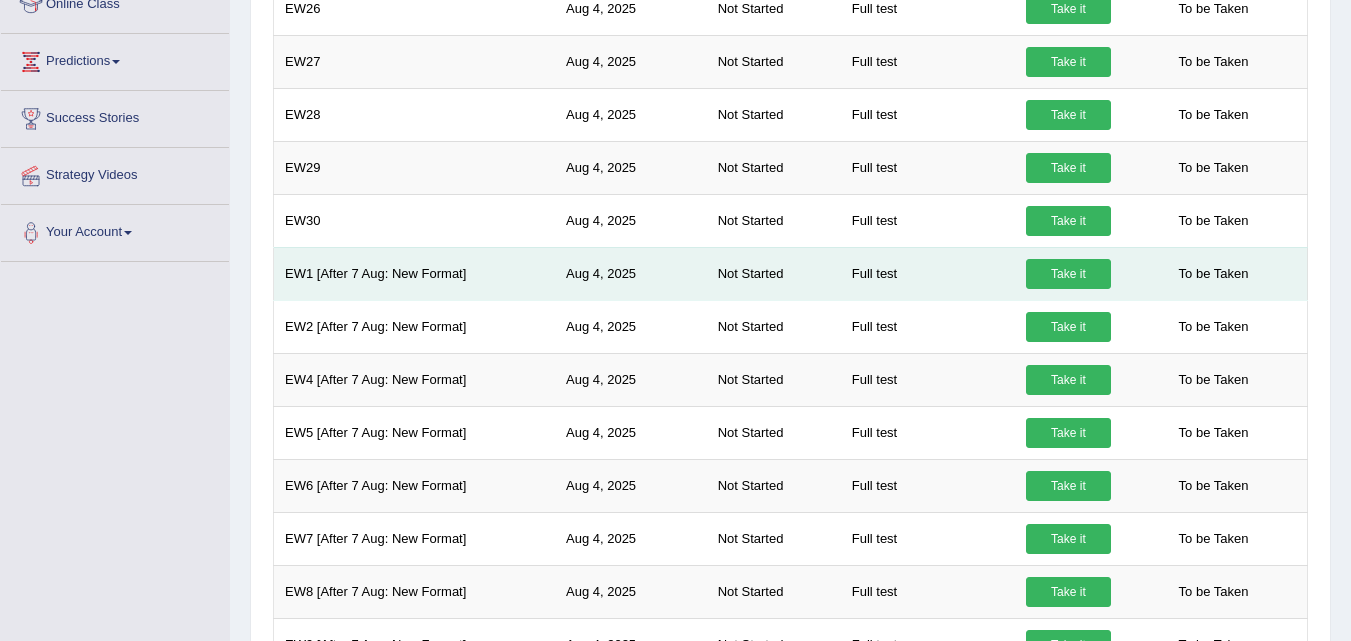 click on "To be Taken" at bounding box center (1214, 274) 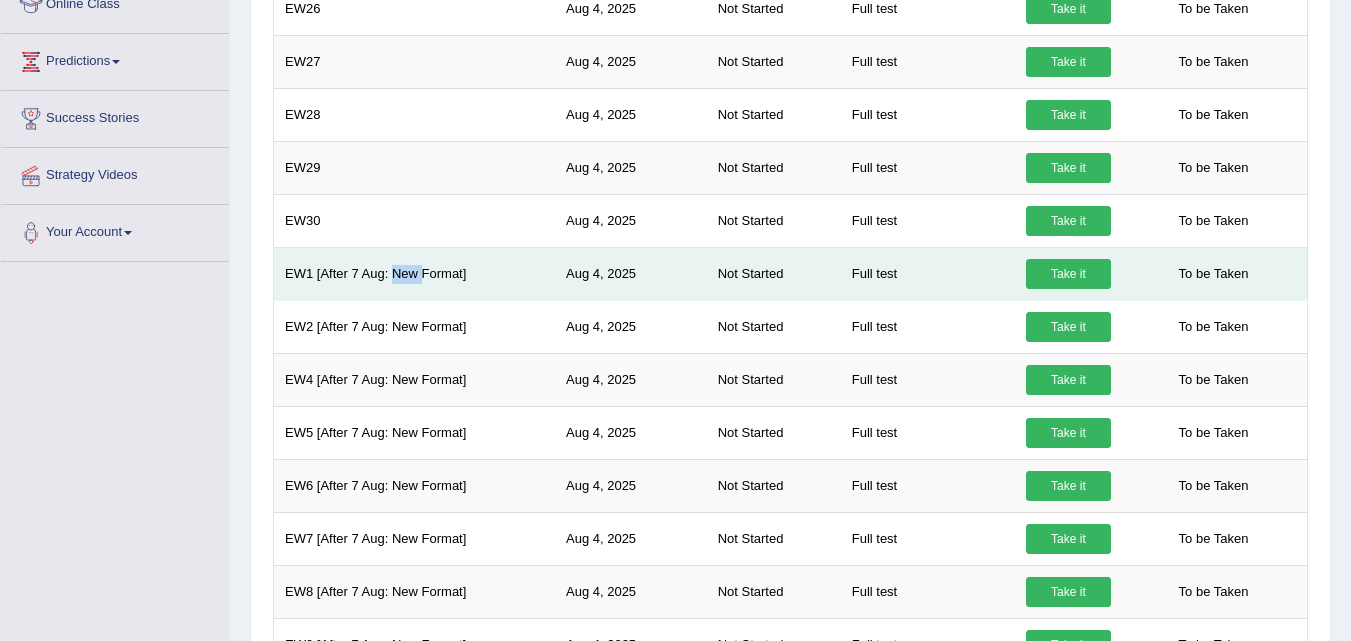 click on "EW1 [After 7 Aug: New Format]" at bounding box center (414, 273) 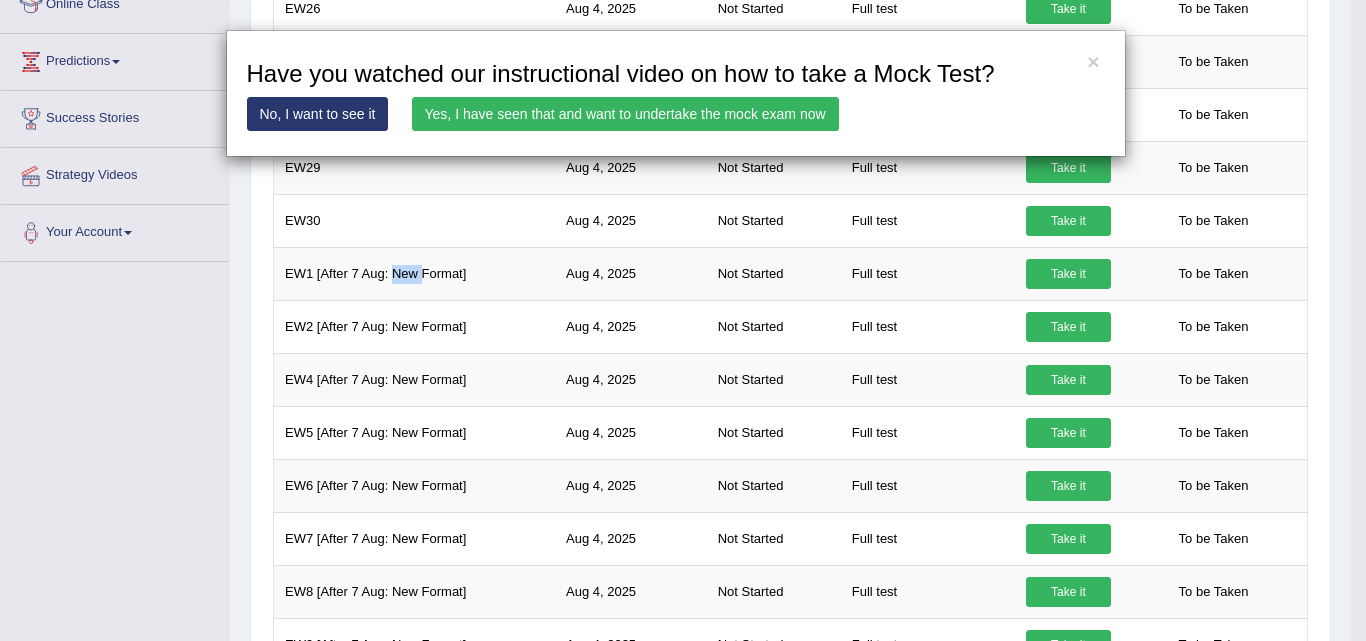 click on "Yes, I have seen that and want to undertake the mock exam now" at bounding box center (625, 114) 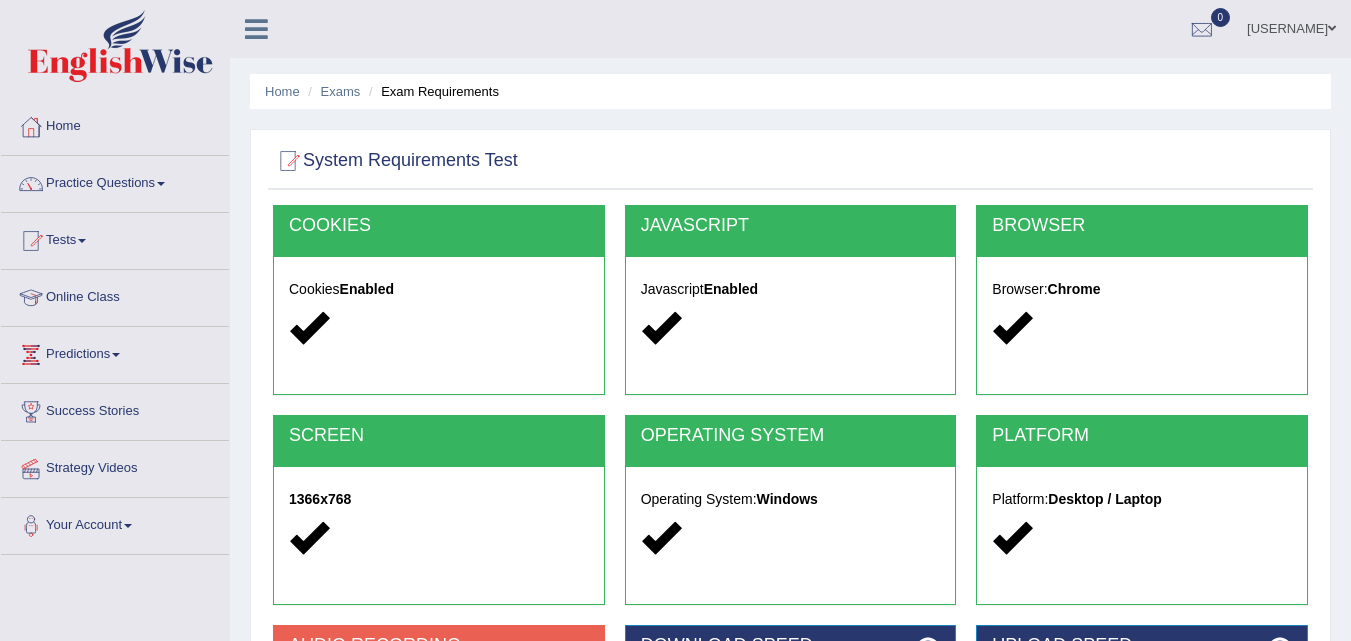 scroll, scrollTop: 0, scrollLeft: 0, axis: both 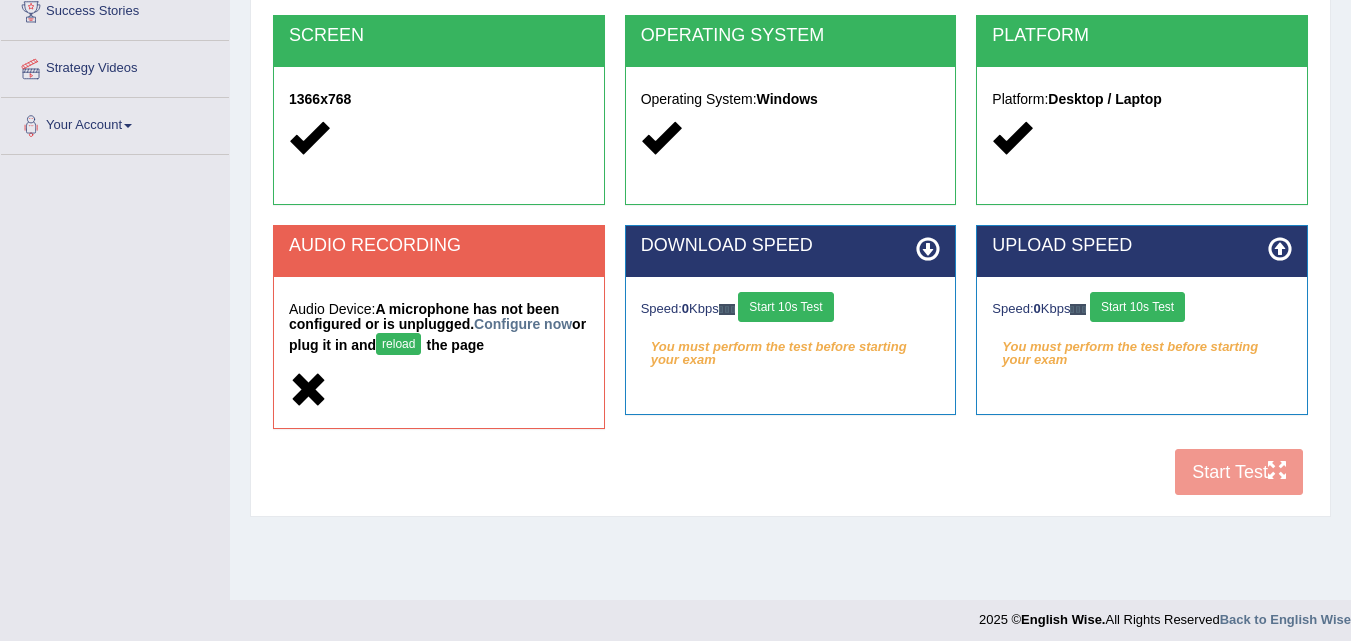 click on "Start 10s Test" at bounding box center [785, 307] 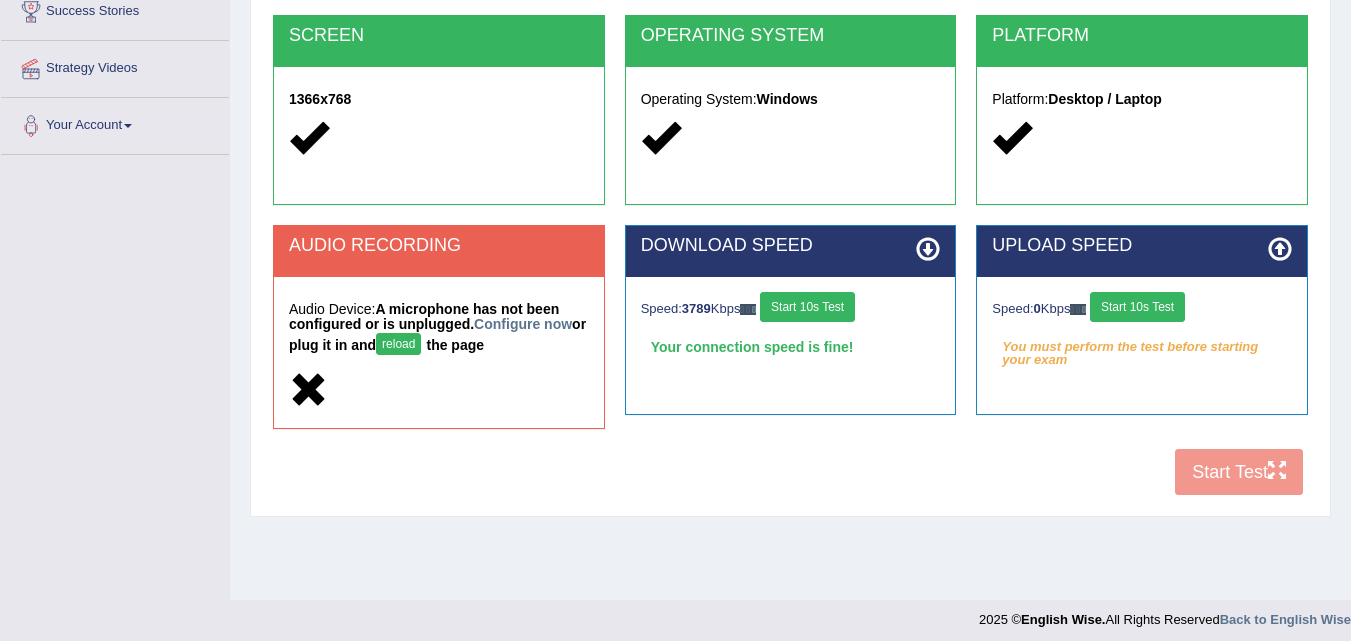 click on "Start 10s Test" at bounding box center (1137, 307) 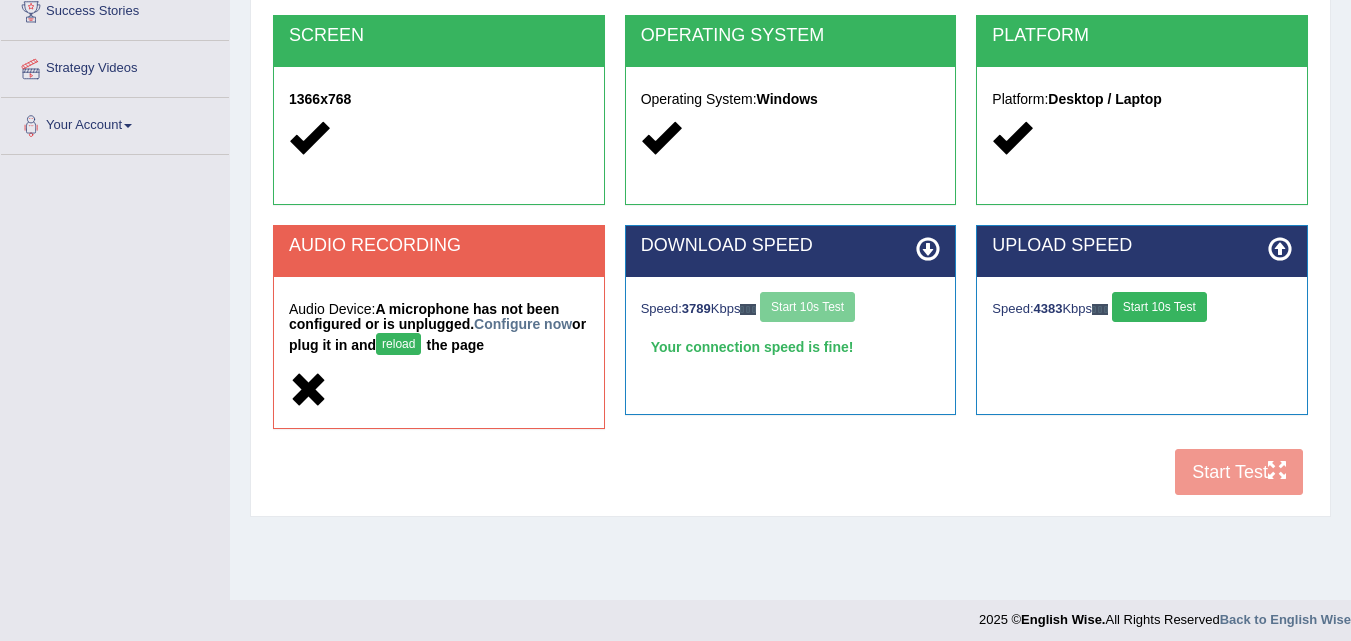 click on "Speed:  3789  Kbps    Start 10s Test" at bounding box center (791, 309) 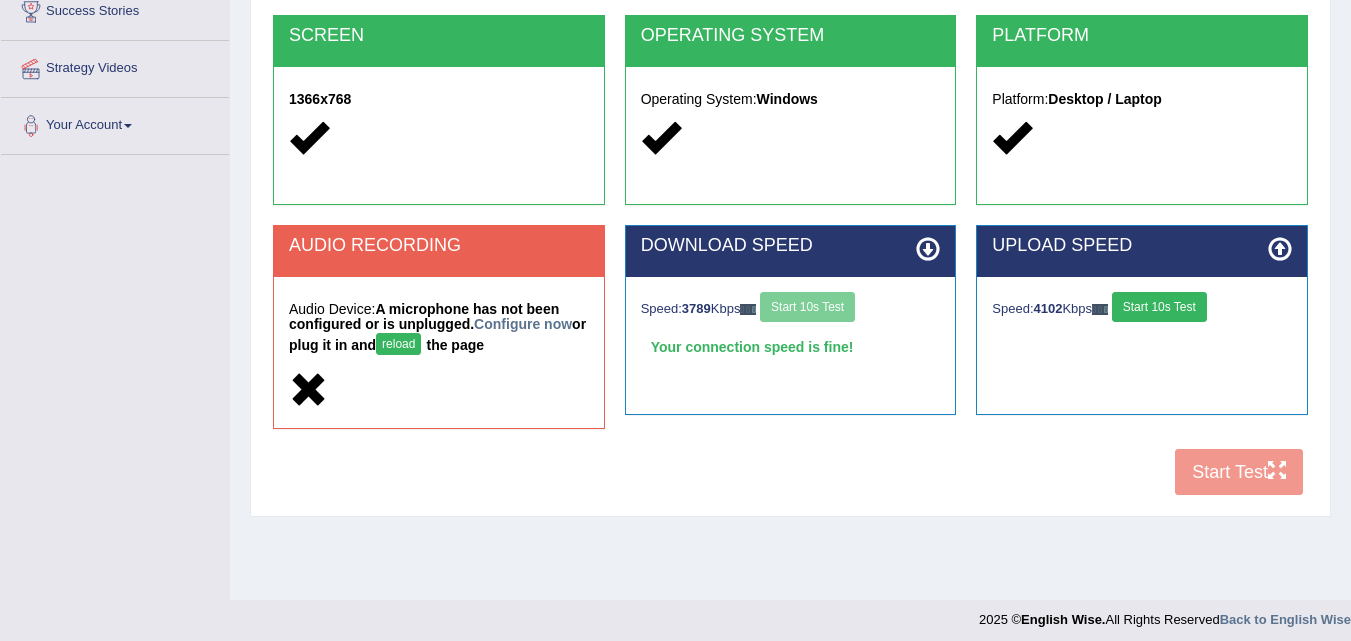 click on "COOKIES
Cookies  Enabled
JAVASCRIPT
Javascript  Enabled
BROWSER
Browser:  Chrome
SCREEN
1366x768
OPERATING SYSTEM
Operating System:  Windows
PLATFORM
Platform:  Desktop / Laptop
AUDIO RECORDING
Audio Device:  A microphone has not been configured or is unplugged.  Configure now  or plug it in and  reload  the page
DOWNLOAD SPEED
Speed:  3789  Kbps    Start 10s Test
Your connection speed is fine!
Select Audio Quality
UPLOAD SPEED
Speed:  4102  Kbps    Start 10s Test
Start Test" at bounding box center (790, 155) 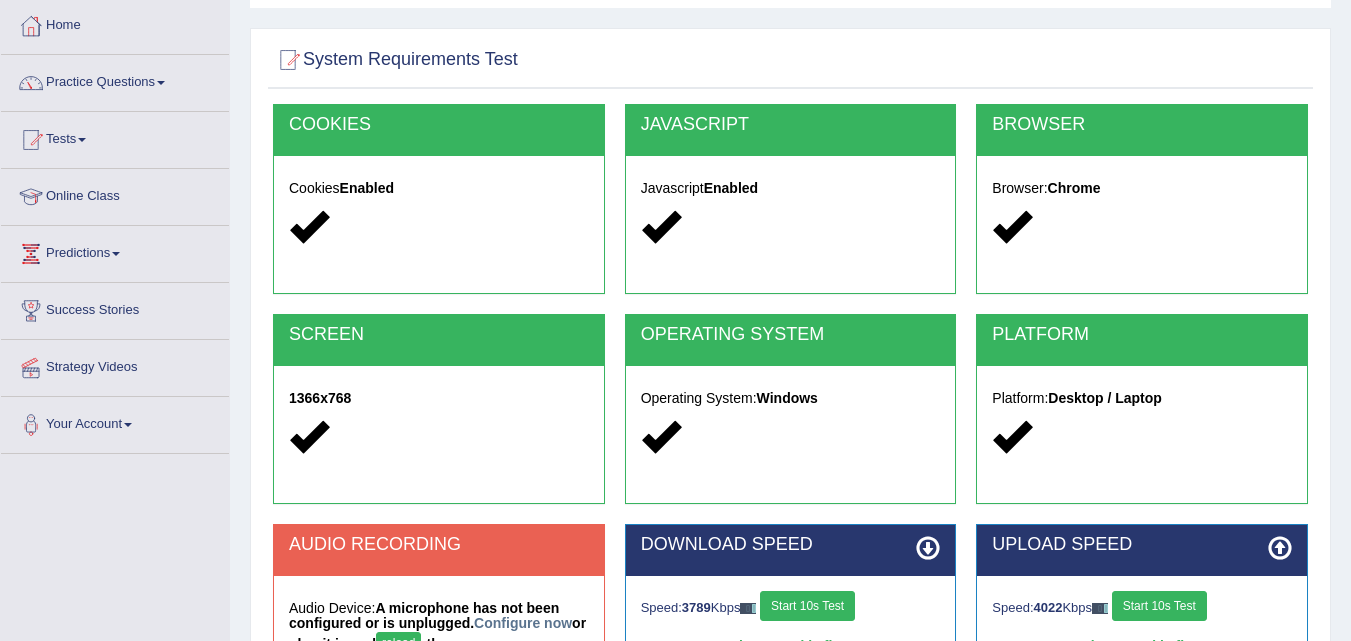 scroll, scrollTop: 100, scrollLeft: 0, axis: vertical 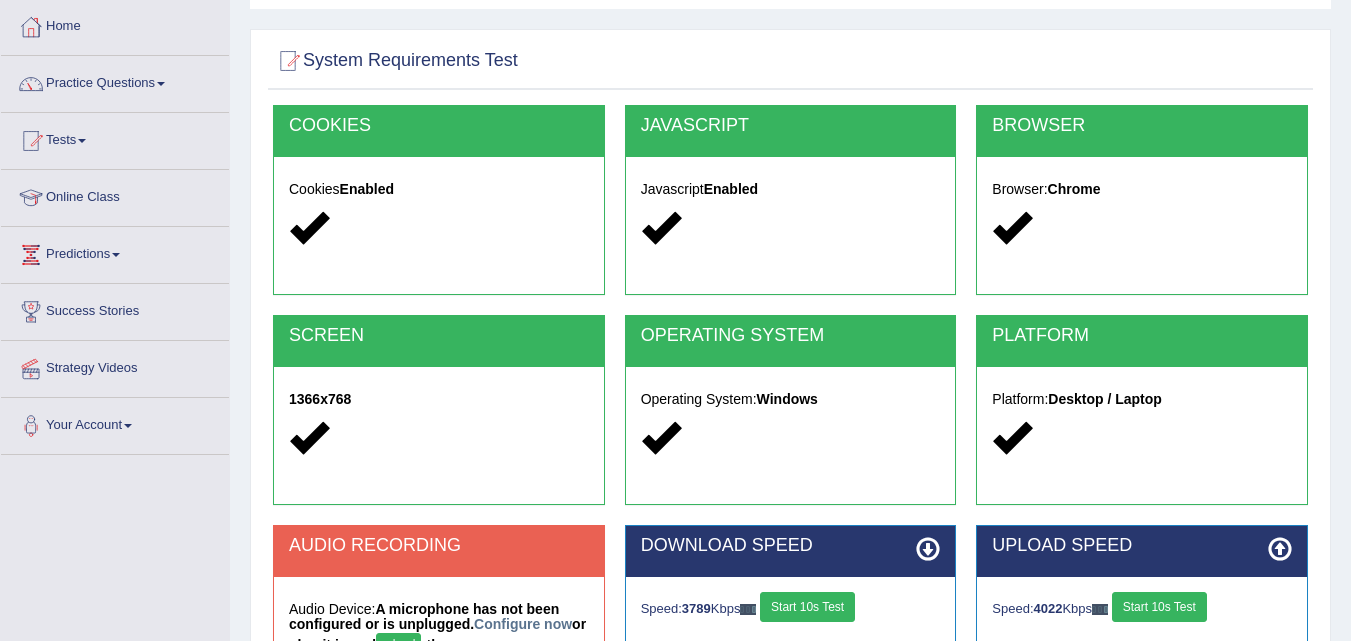 click on "JAVASCRIPT" at bounding box center (791, 131) 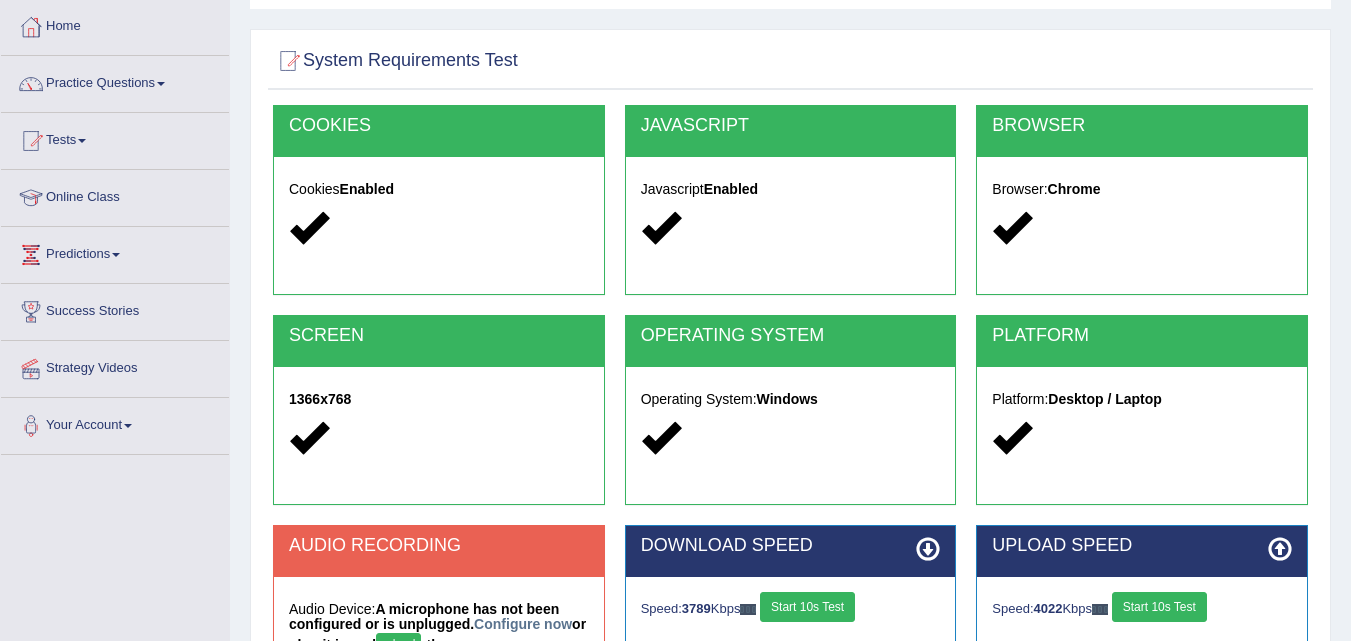 click on "Enabled" at bounding box center (731, 189) 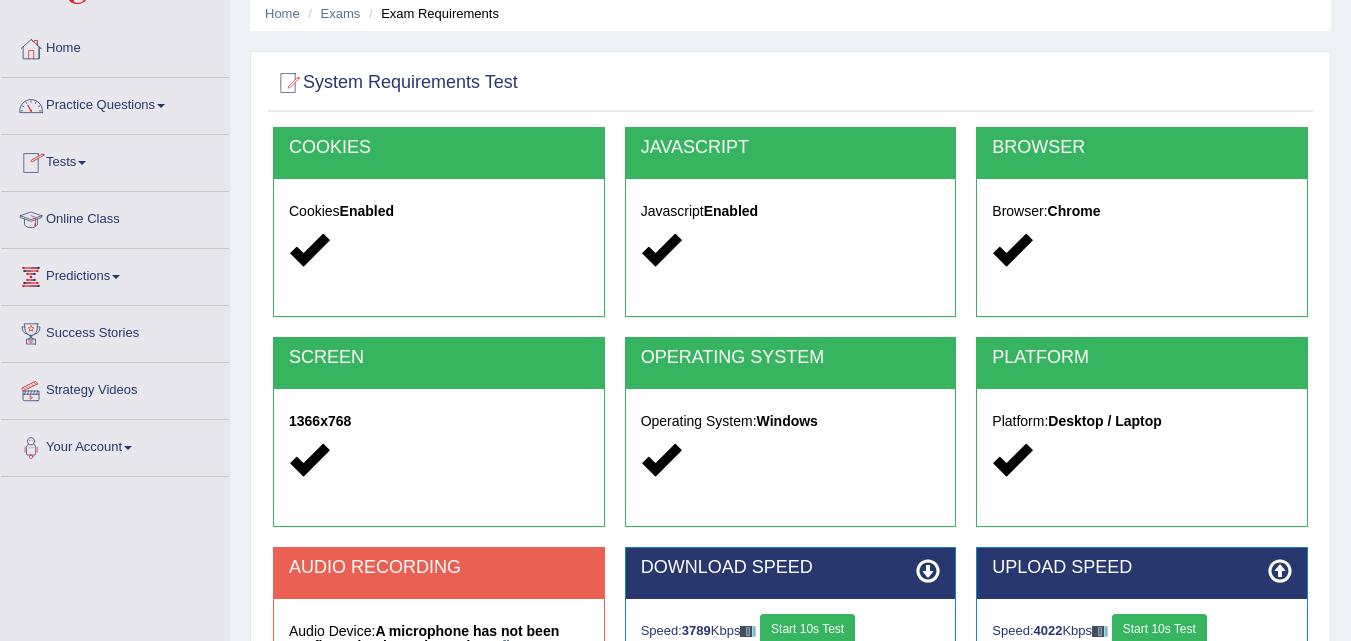 scroll, scrollTop: 100, scrollLeft: 0, axis: vertical 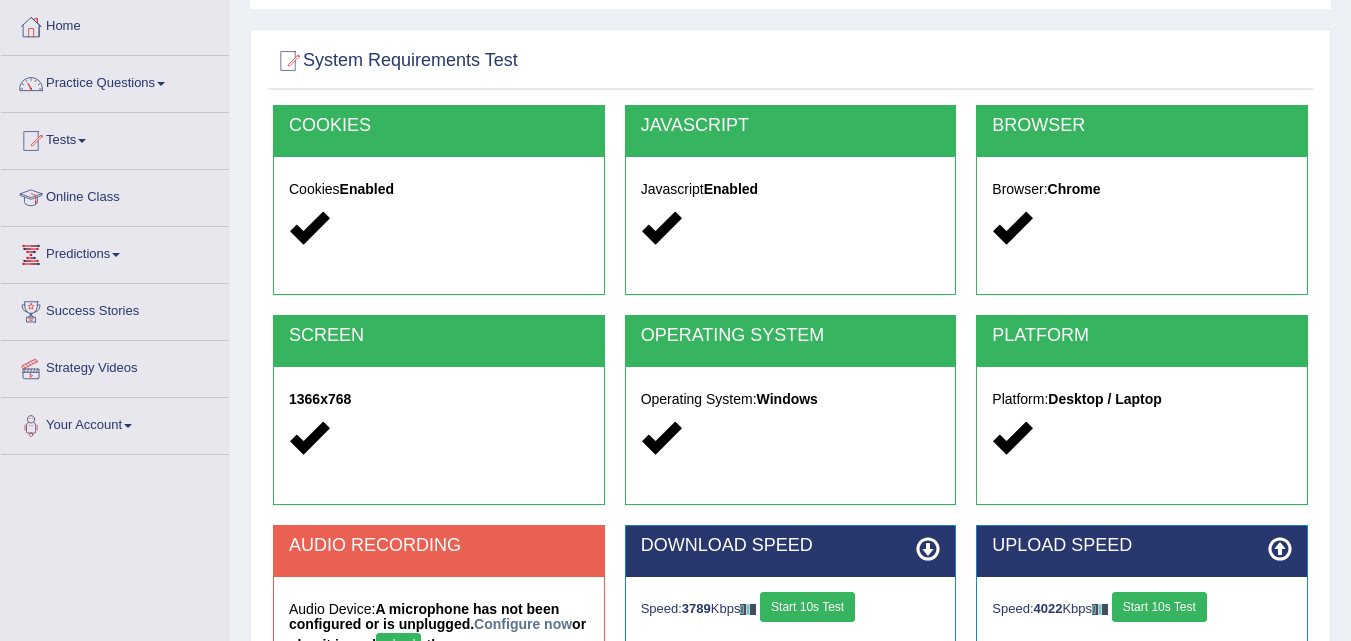 click on "Start 10s Test" at bounding box center (807, 607) 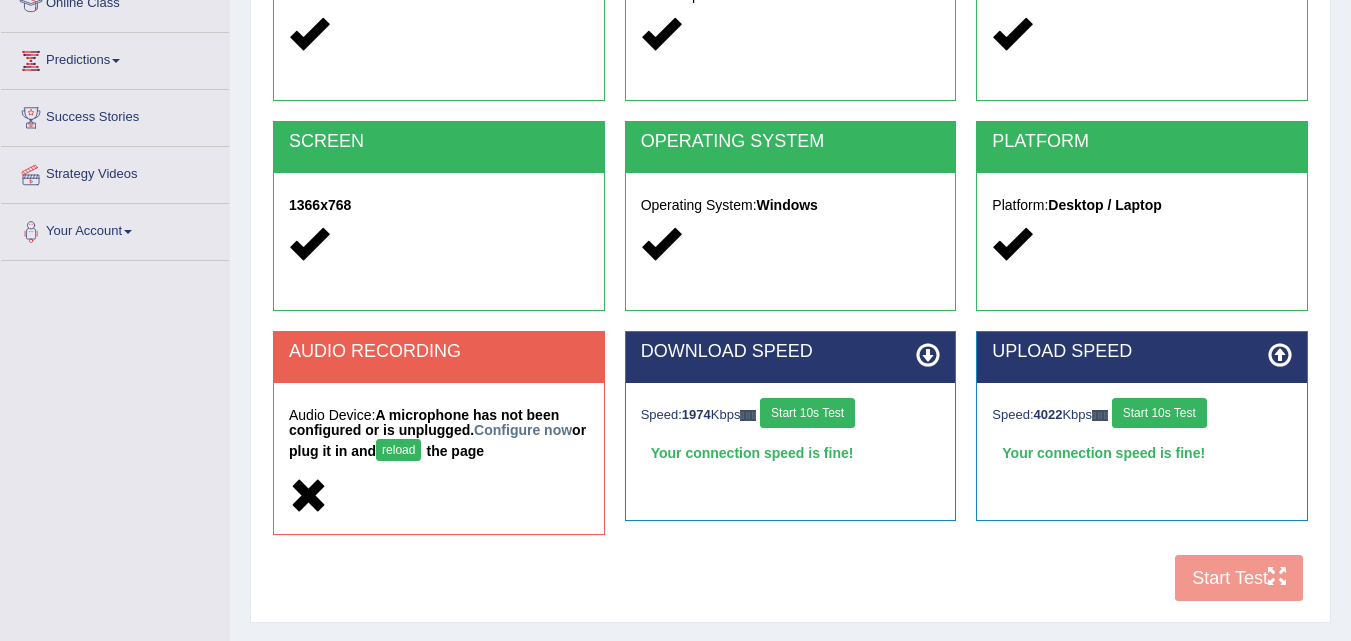 scroll, scrollTop: 0, scrollLeft: 0, axis: both 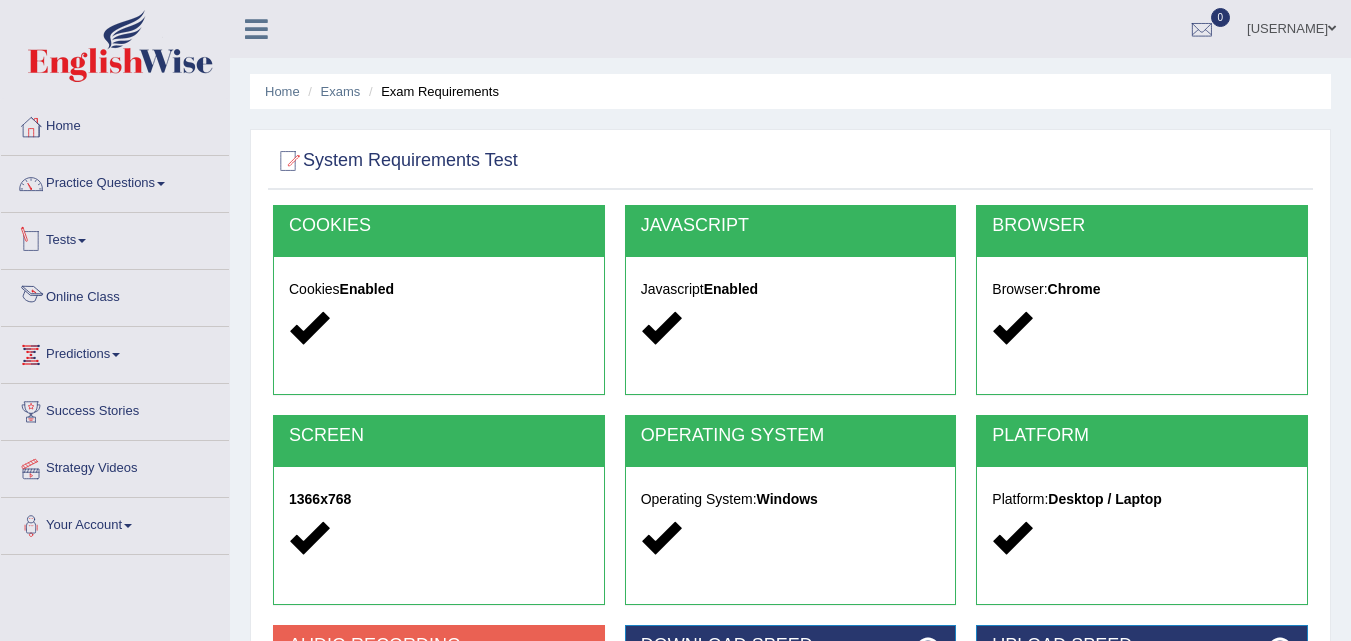 click on "Tests" at bounding box center [115, 238] 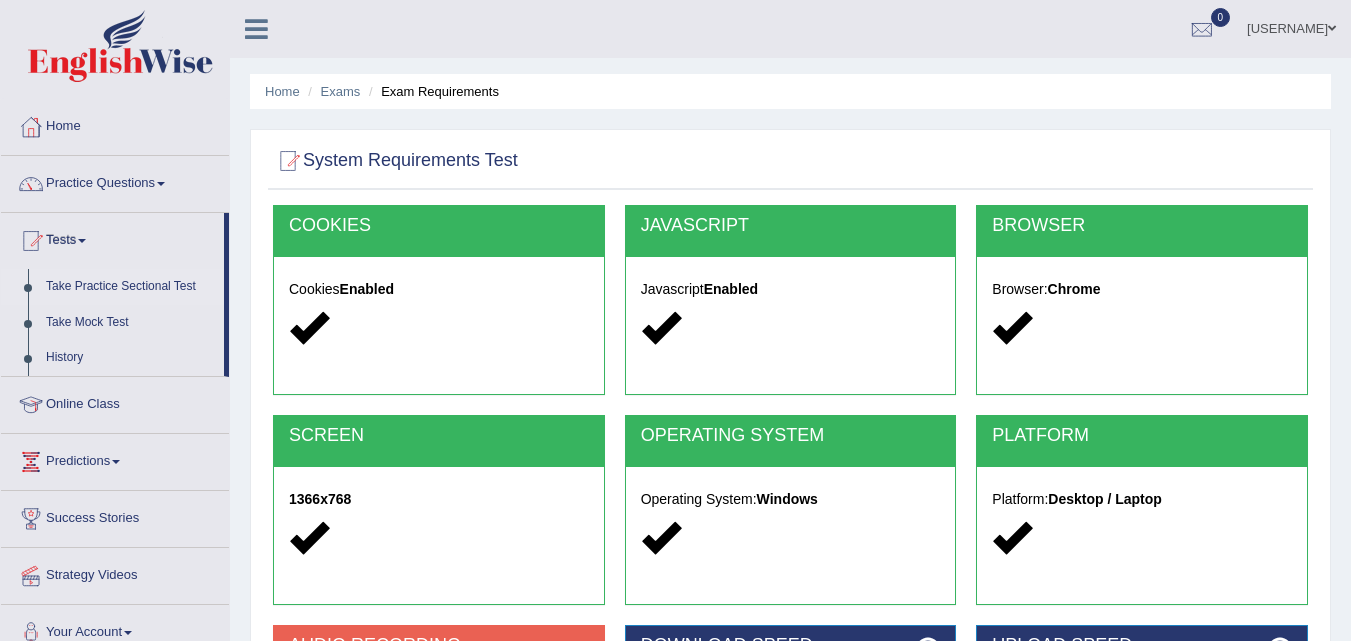 click on "Take Practice Sectional Test" at bounding box center [130, 287] 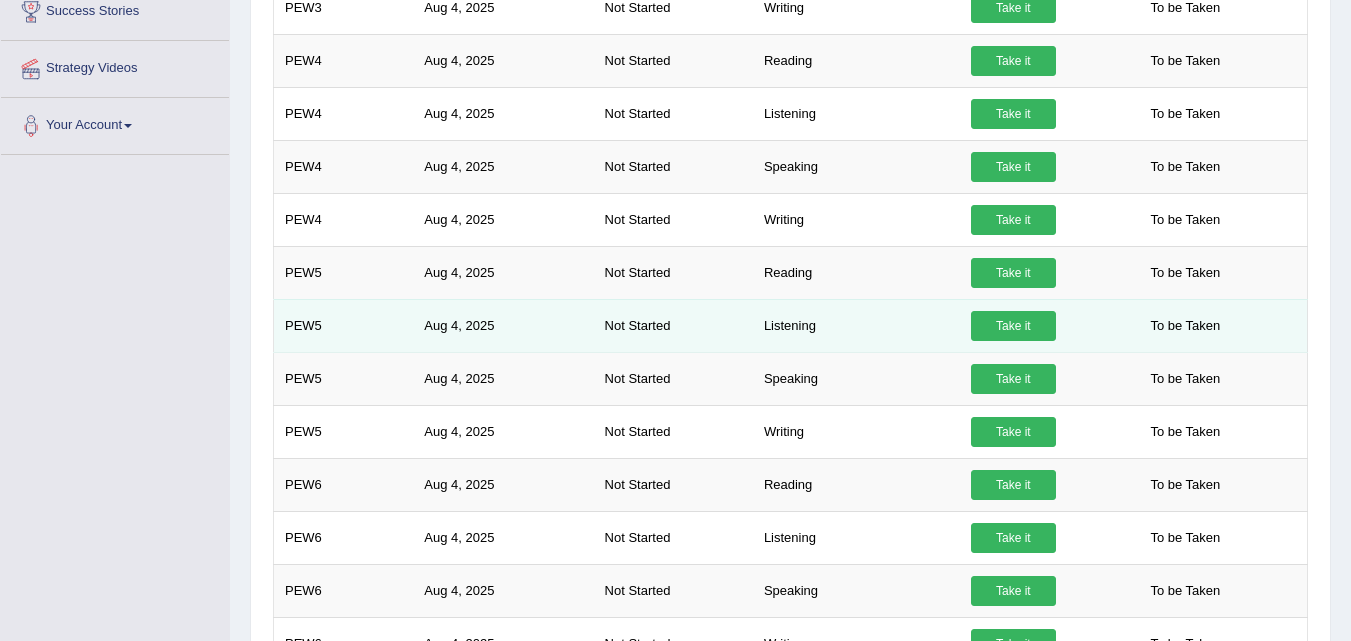 scroll, scrollTop: 741, scrollLeft: 0, axis: vertical 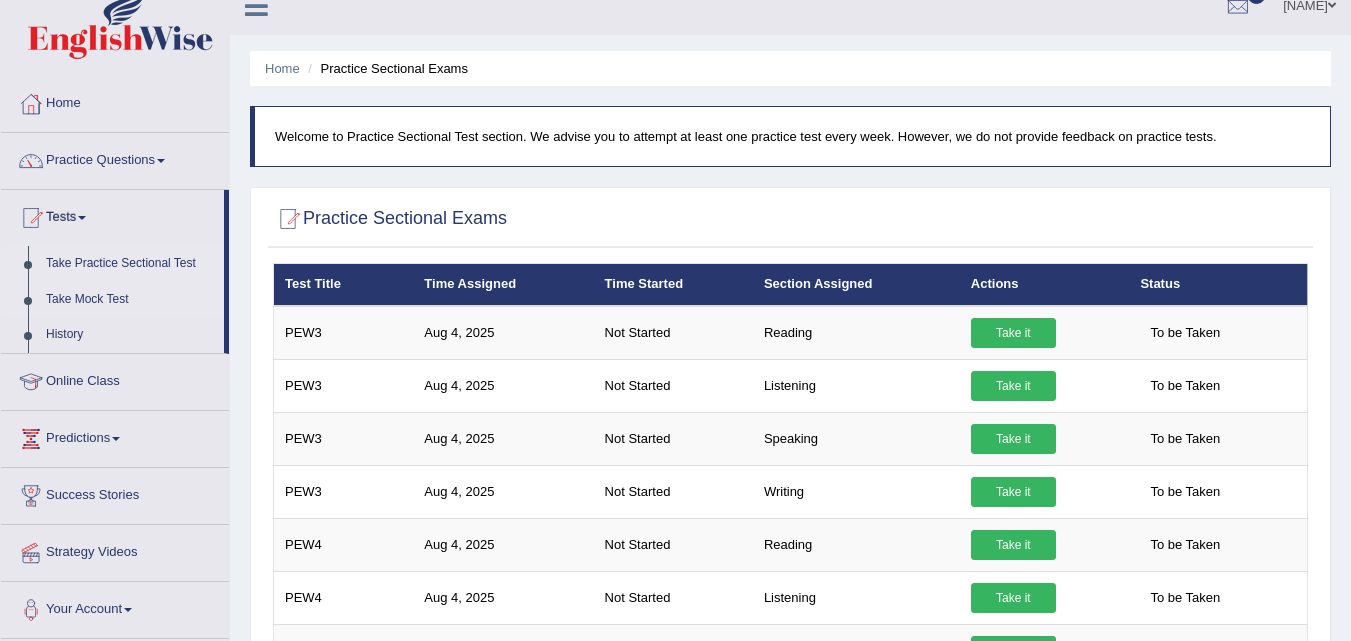 click on "Take Mock Test" at bounding box center (130, 300) 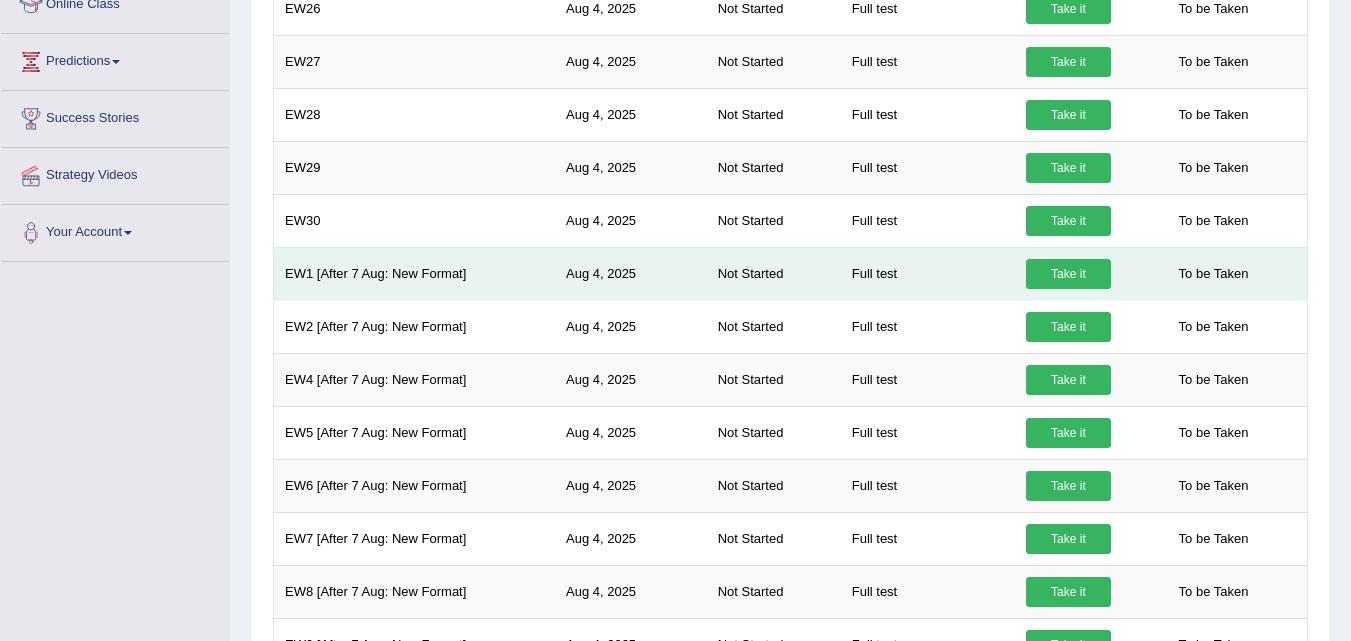 scroll, scrollTop: 400, scrollLeft: 0, axis: vertical 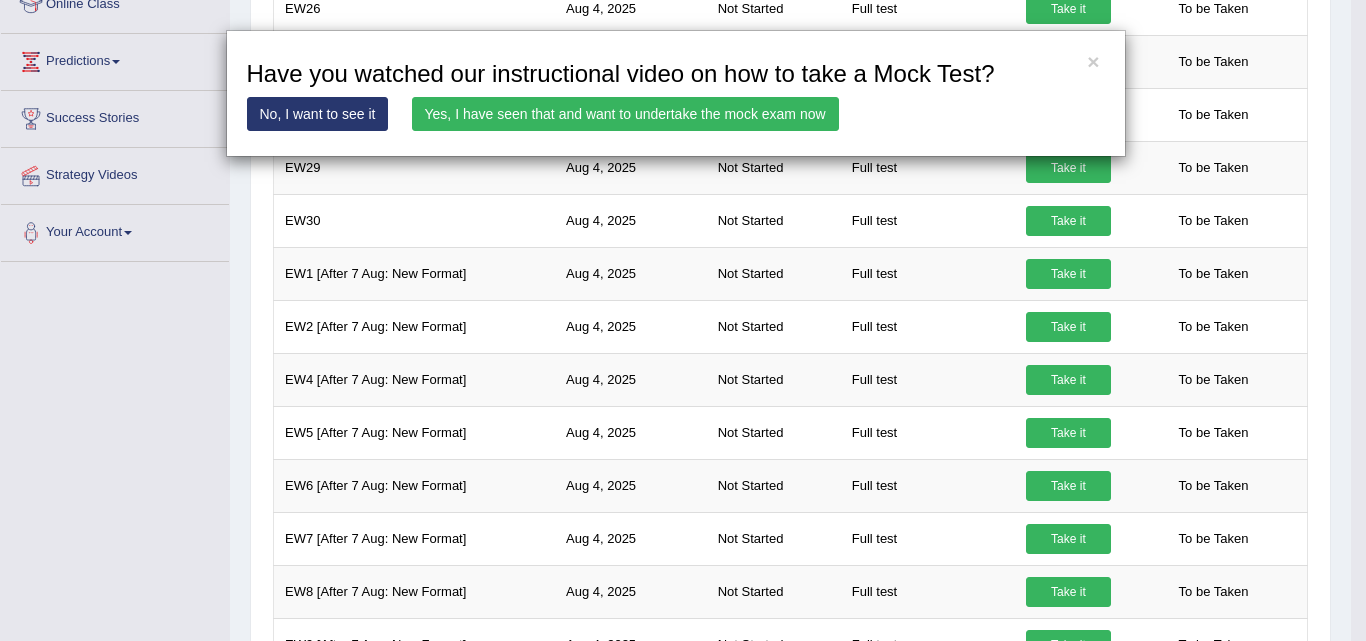 click on "No, I want to see it" at bounding box center [318, 114] 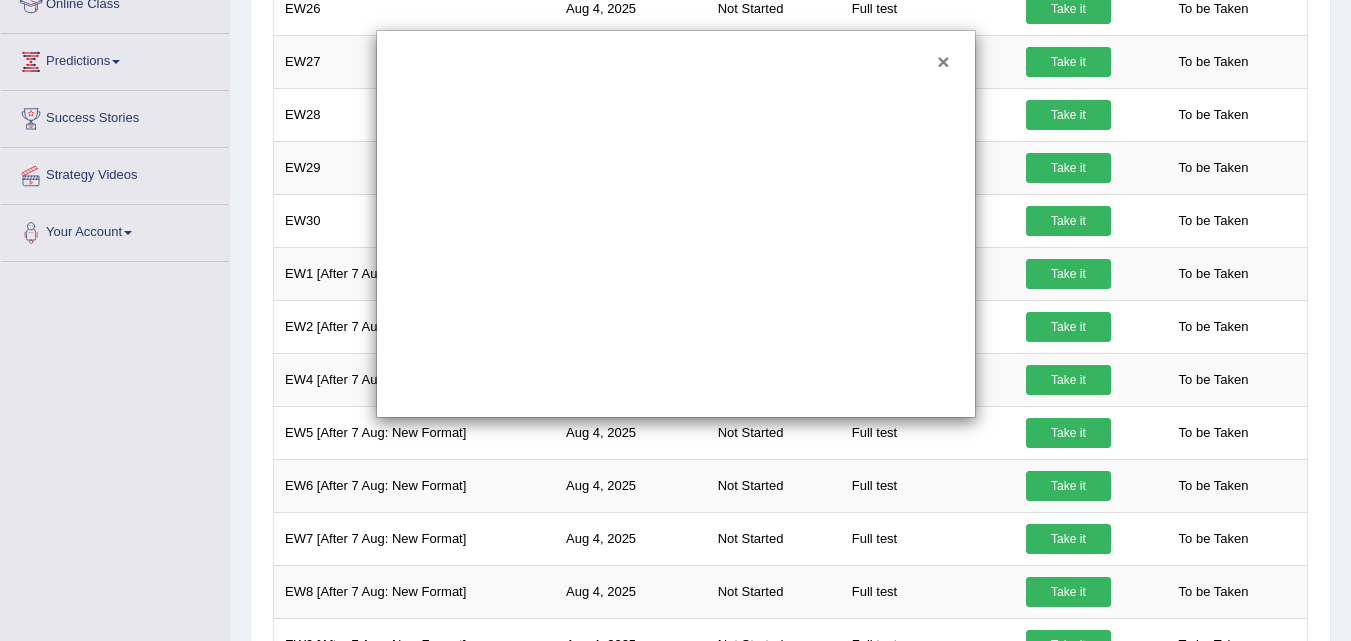 click on "×" at bounding box center (943, 61) 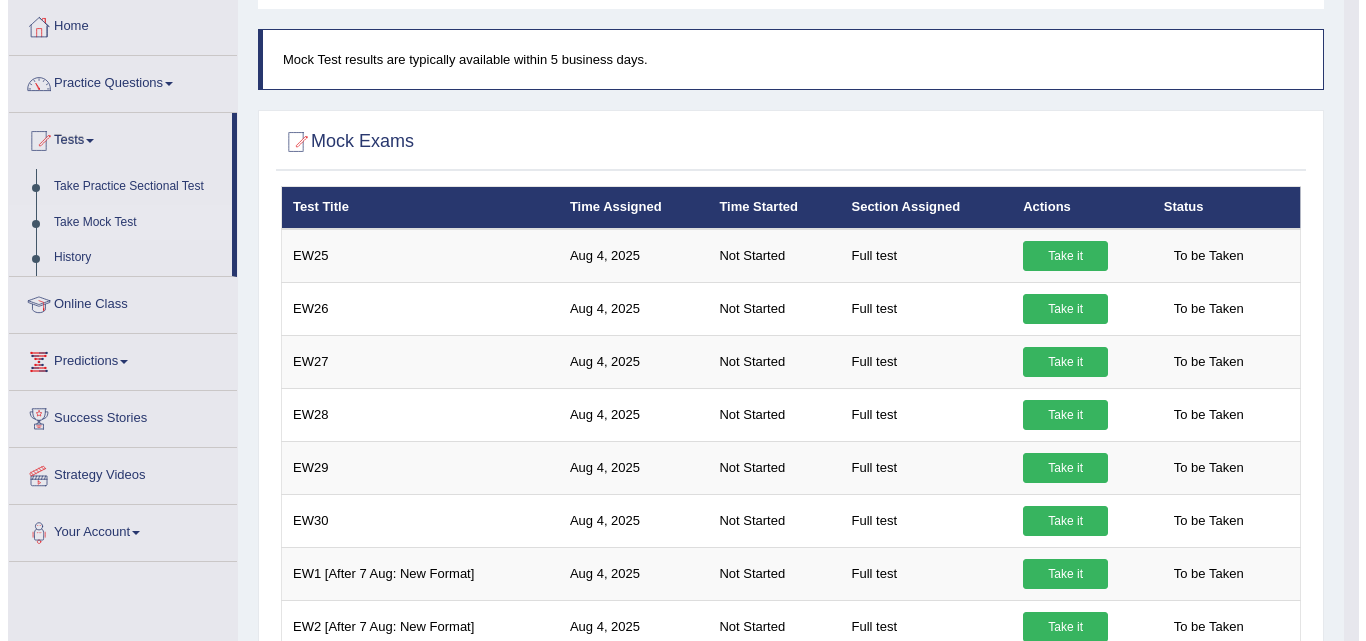 scroll, scrollTop: 200, scrollLeft: 0, axis: vertical 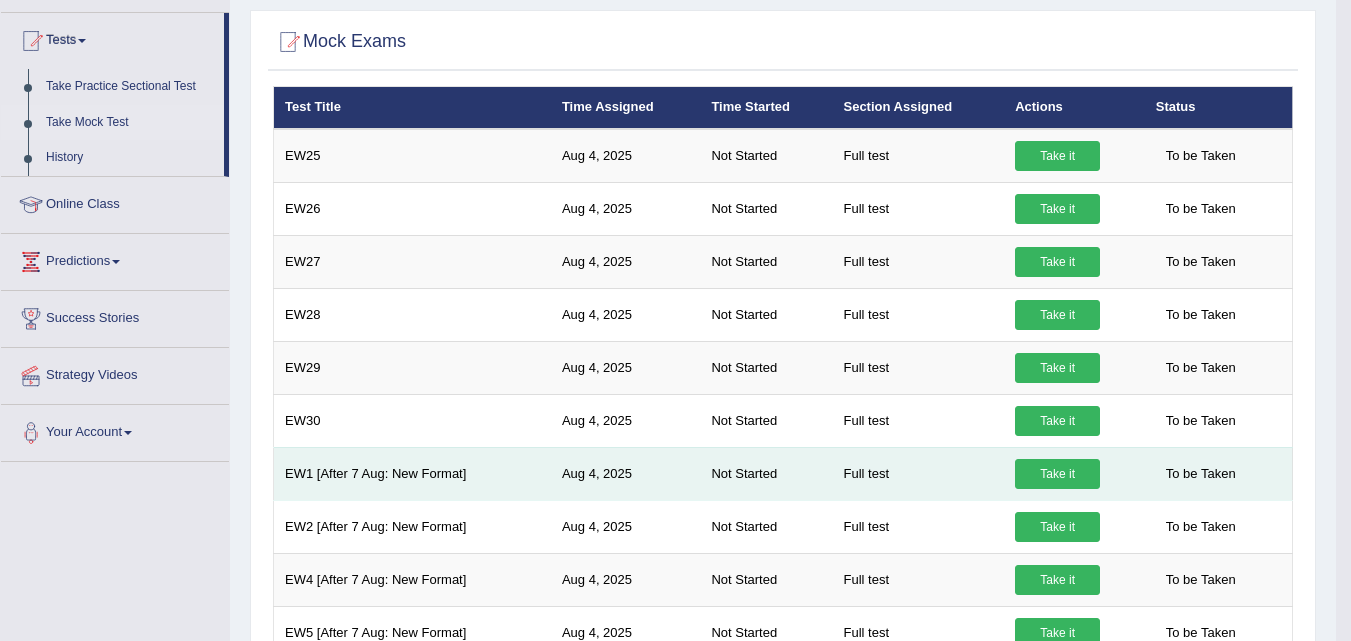 click on "Take it" at bounding box center [1057, 474] 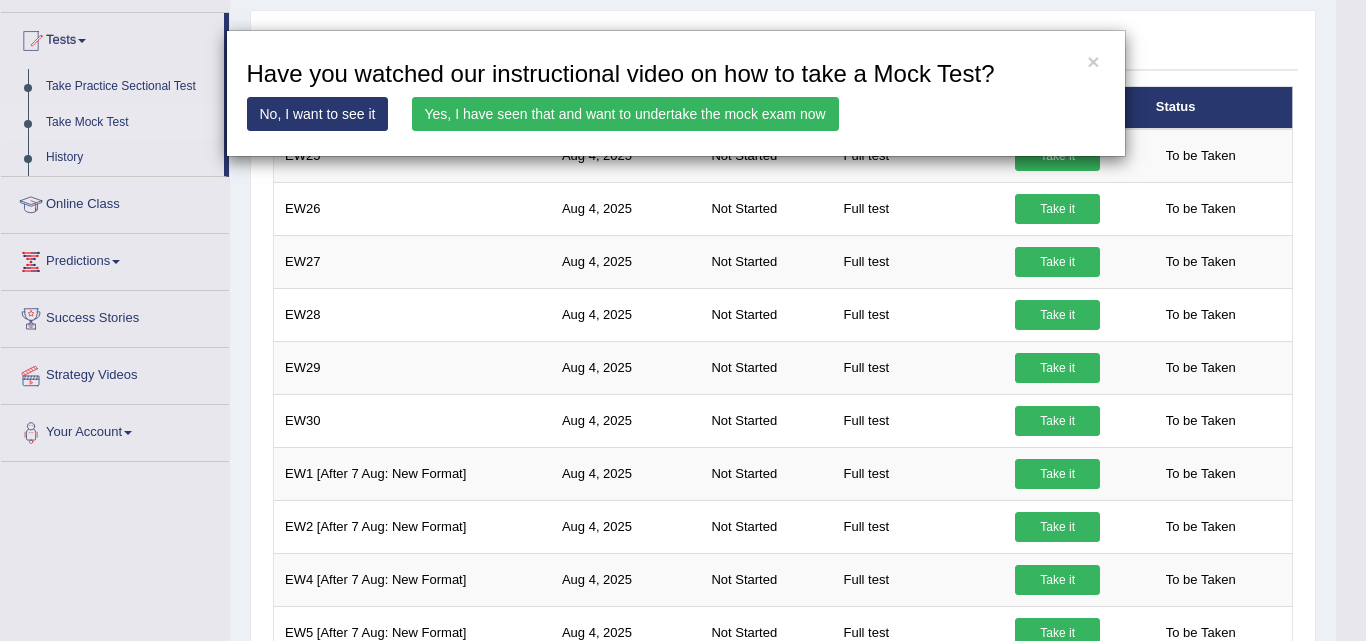 click on "Yes, I have seen that and want to undertake the mock exam now" at bounding box center [625, 114] 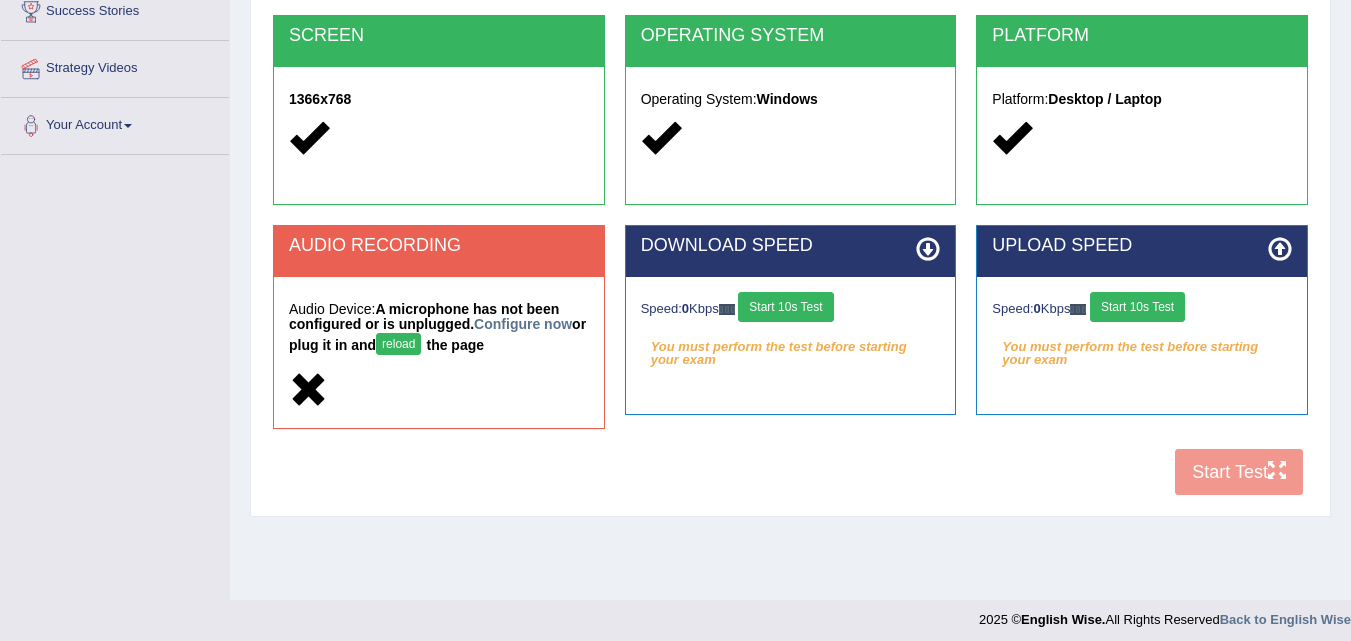 scroll, scrollTop: 400, scrollLeft: 0, axis: vertical 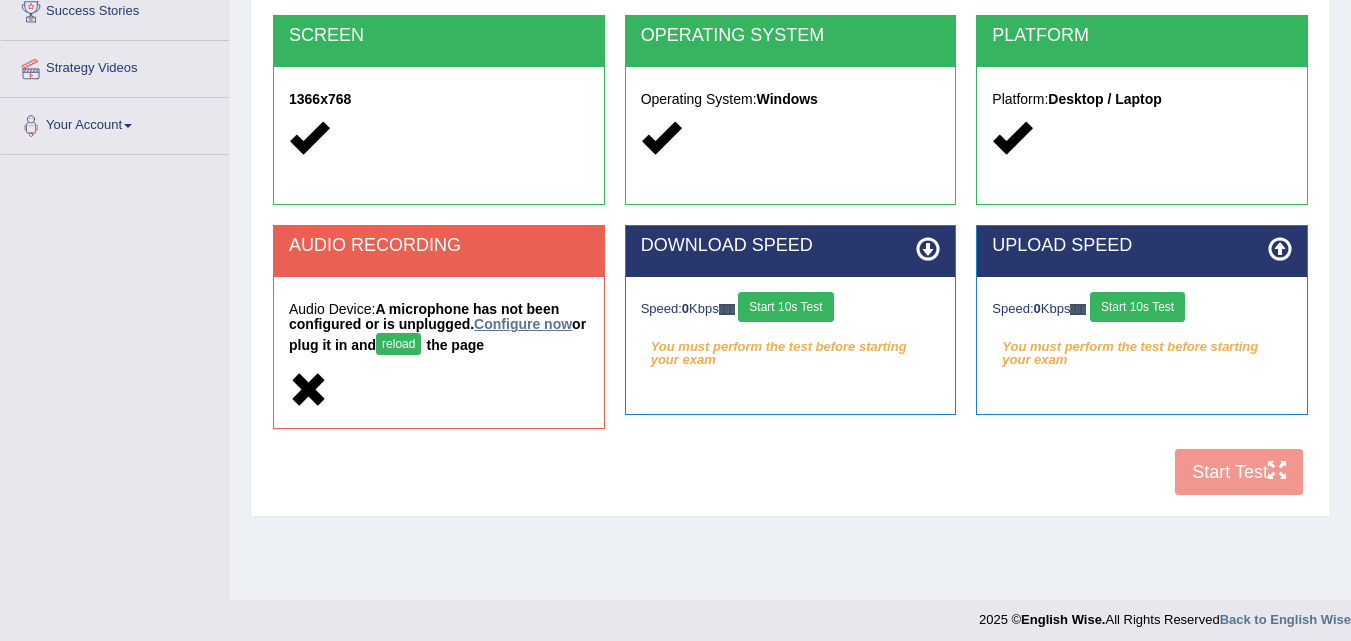 click on "Configure now" at bounding box center (523, 324) 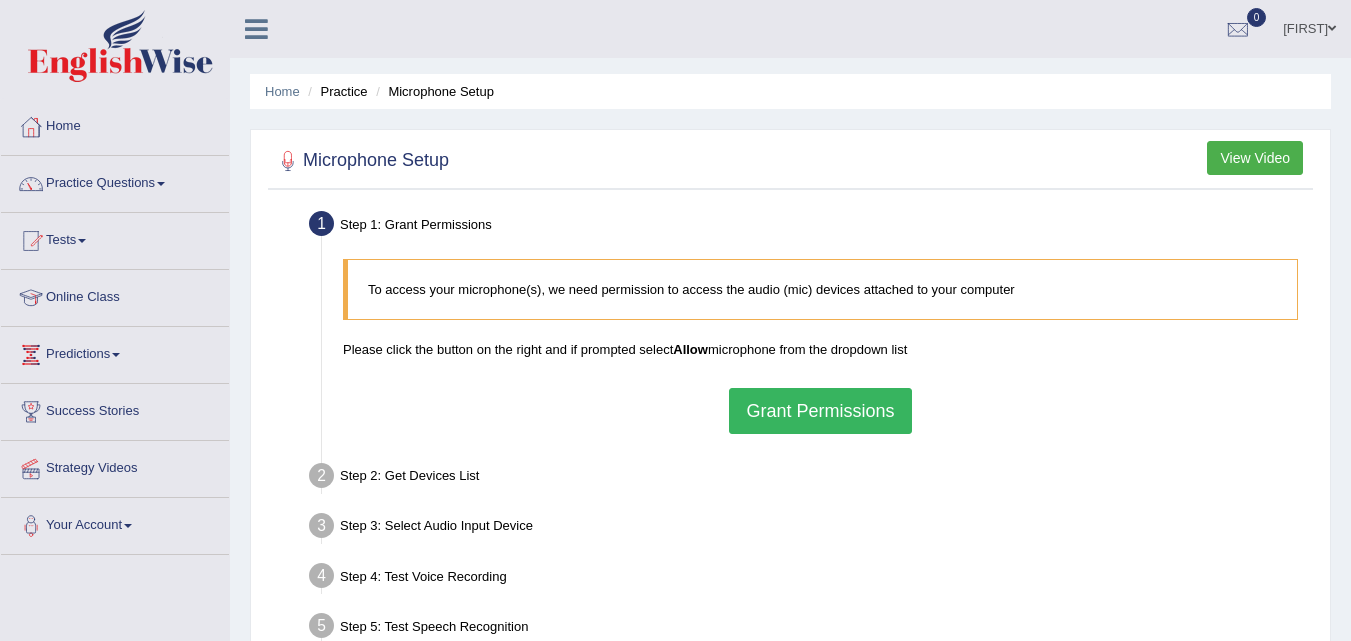 scroll, scrollTop: 0, scrollLeft: 0, axis: both 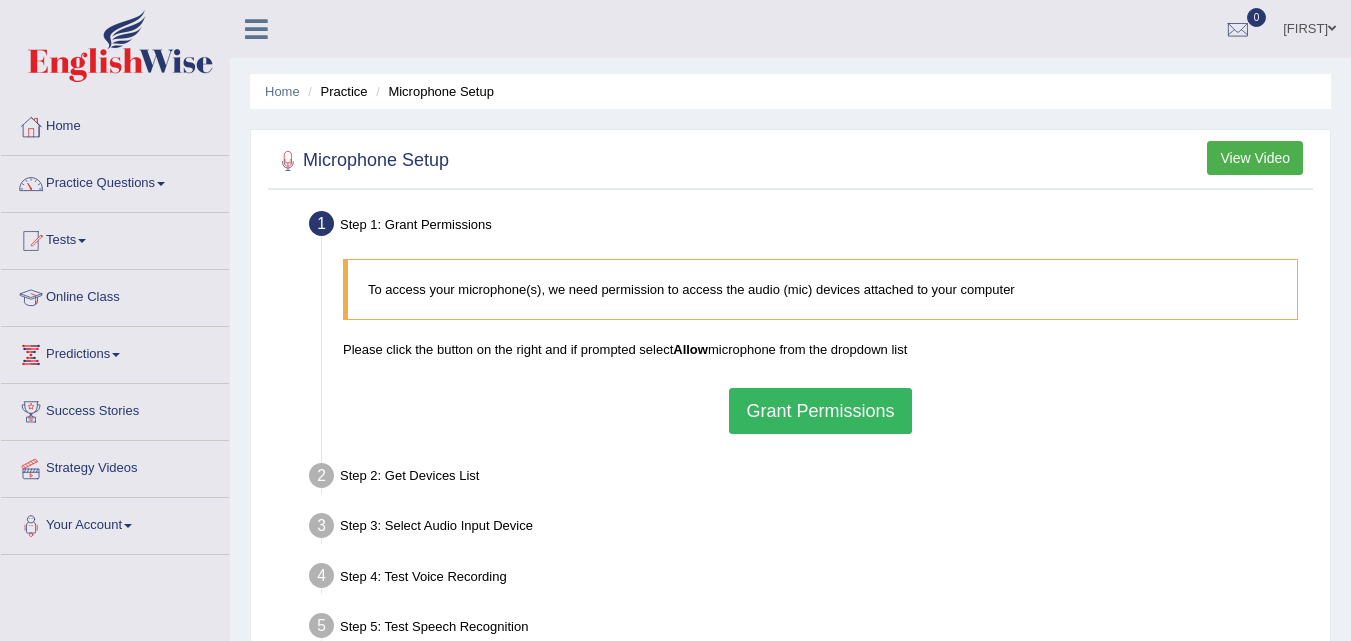 click on "Grant Permissions" at bounding box center (820, 411) 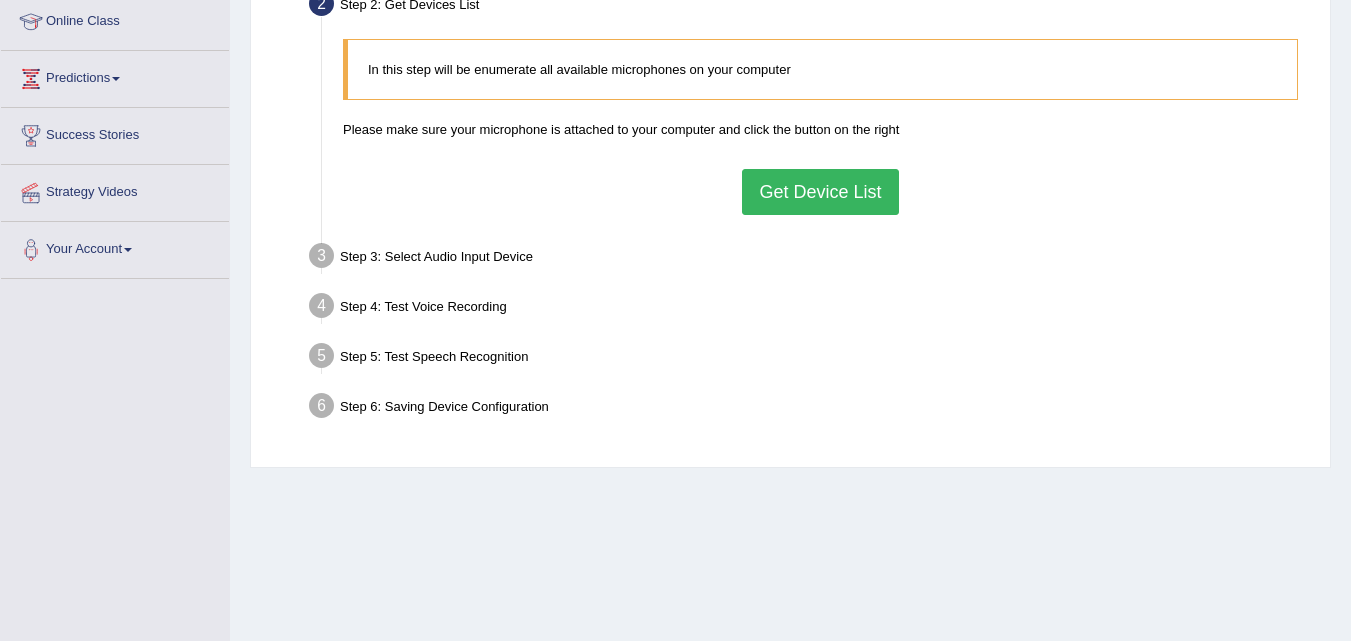 scroll, scrollTop: 300, scrollLeft: 0, axis: vertical 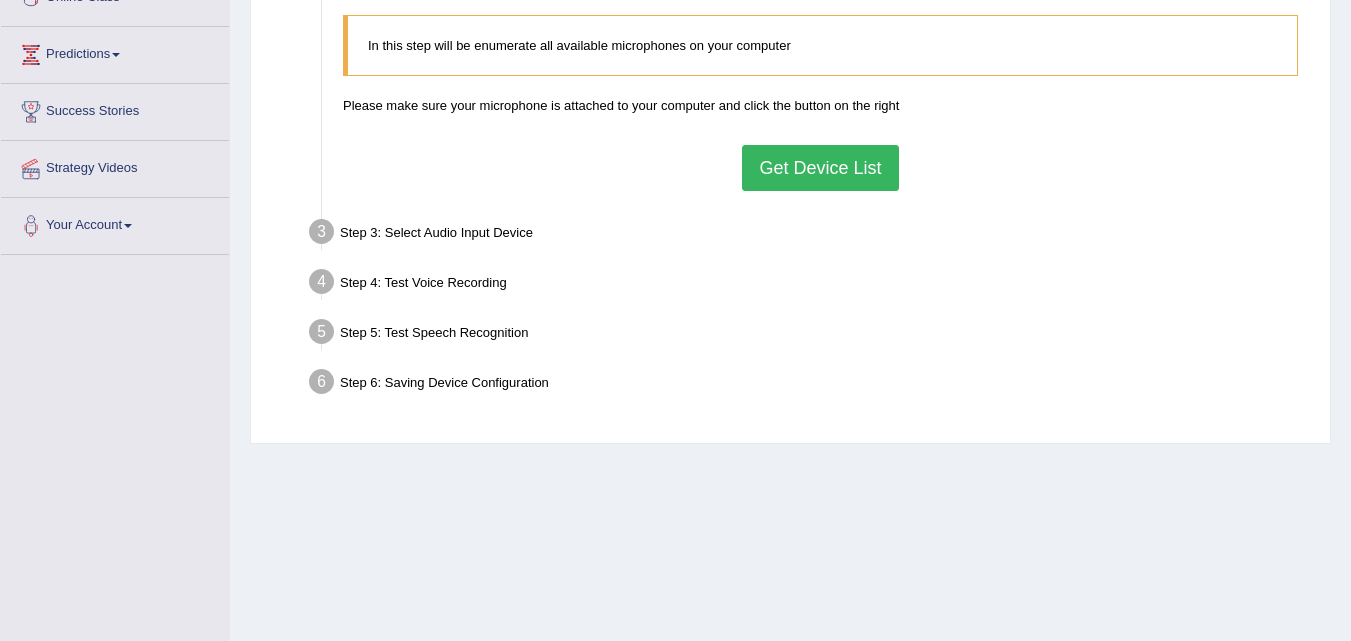 click on "Get Device List" at bounding box center (820, 168) 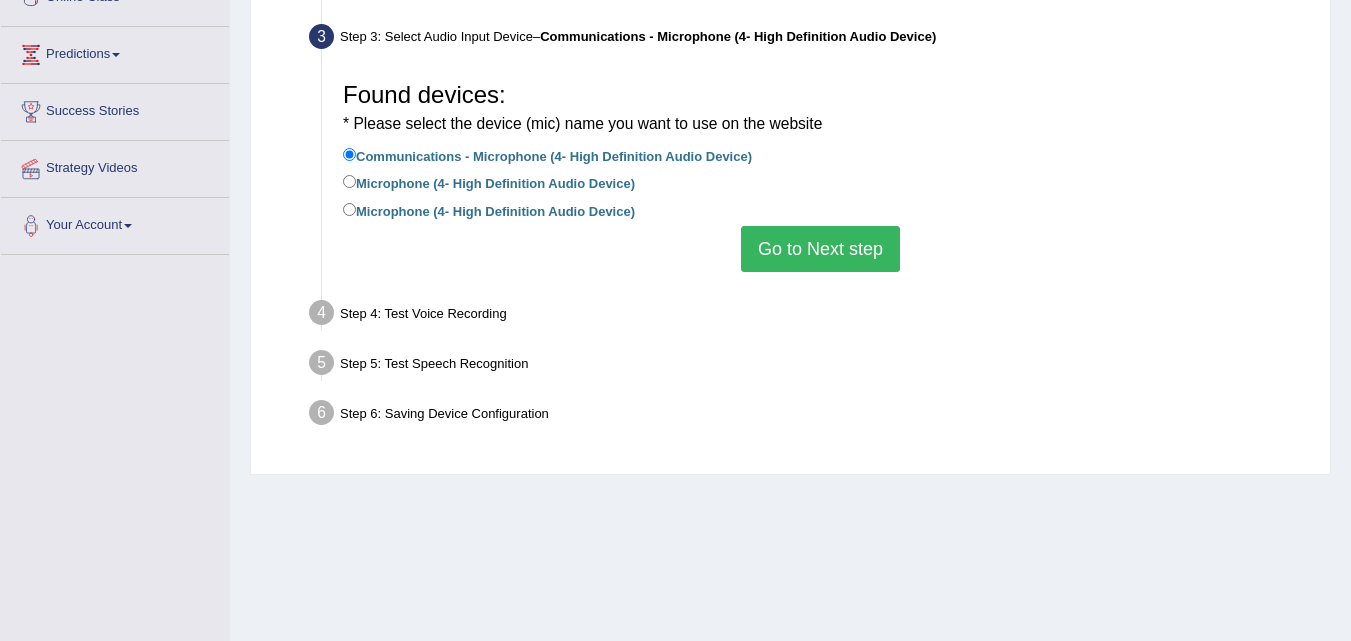 click on "Microphone (4- High Definition Audio Device)" at bounding box center (489, 182) 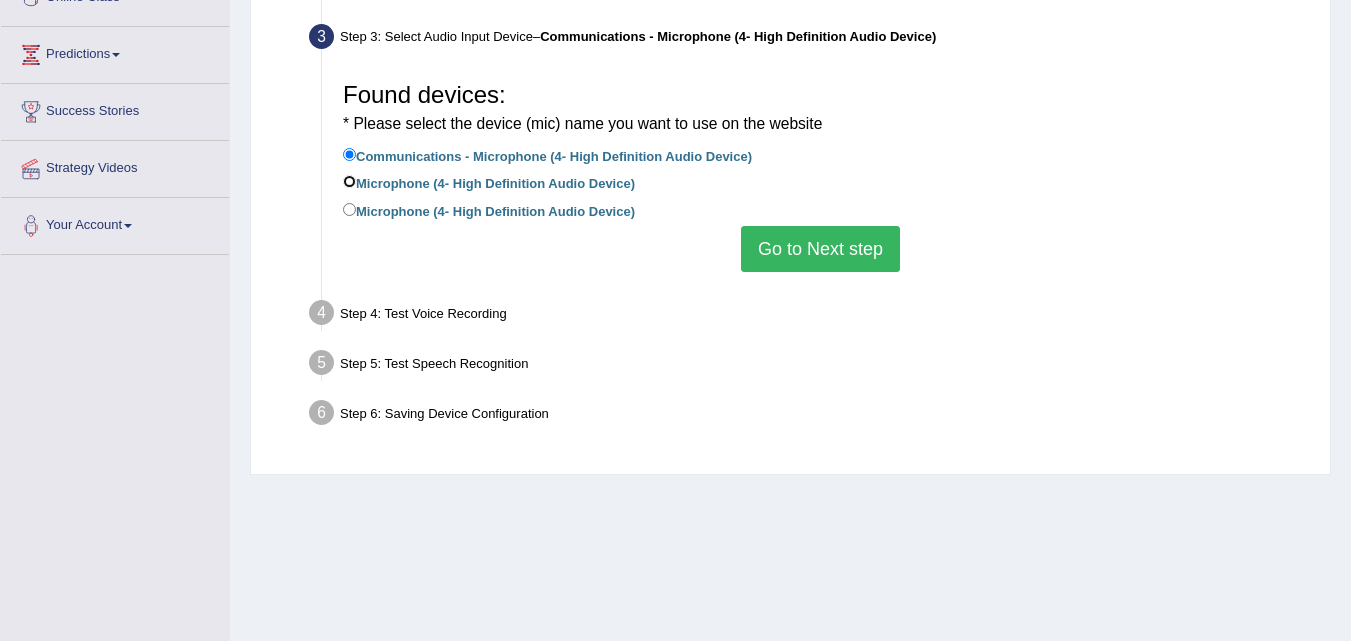 click on "Microphone (4- High Definition Audio Device)" at bounding box center [349, 181] 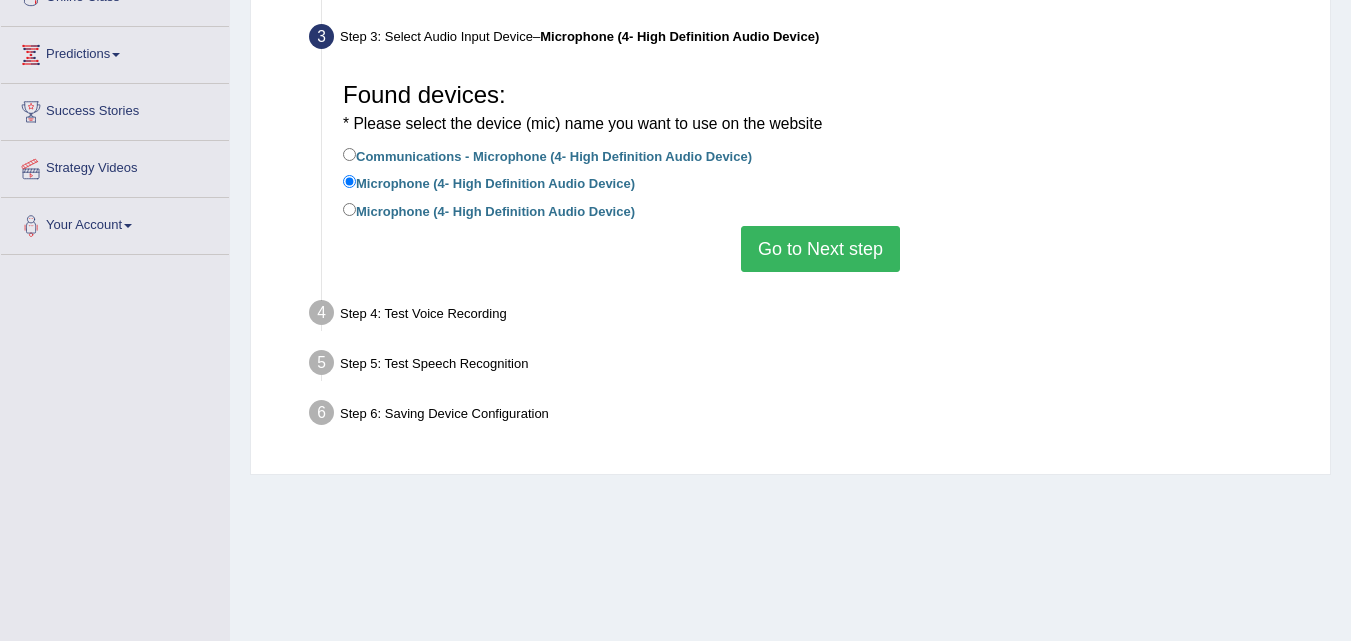 click on "Go to Next step" at bounding box center (820, 249) 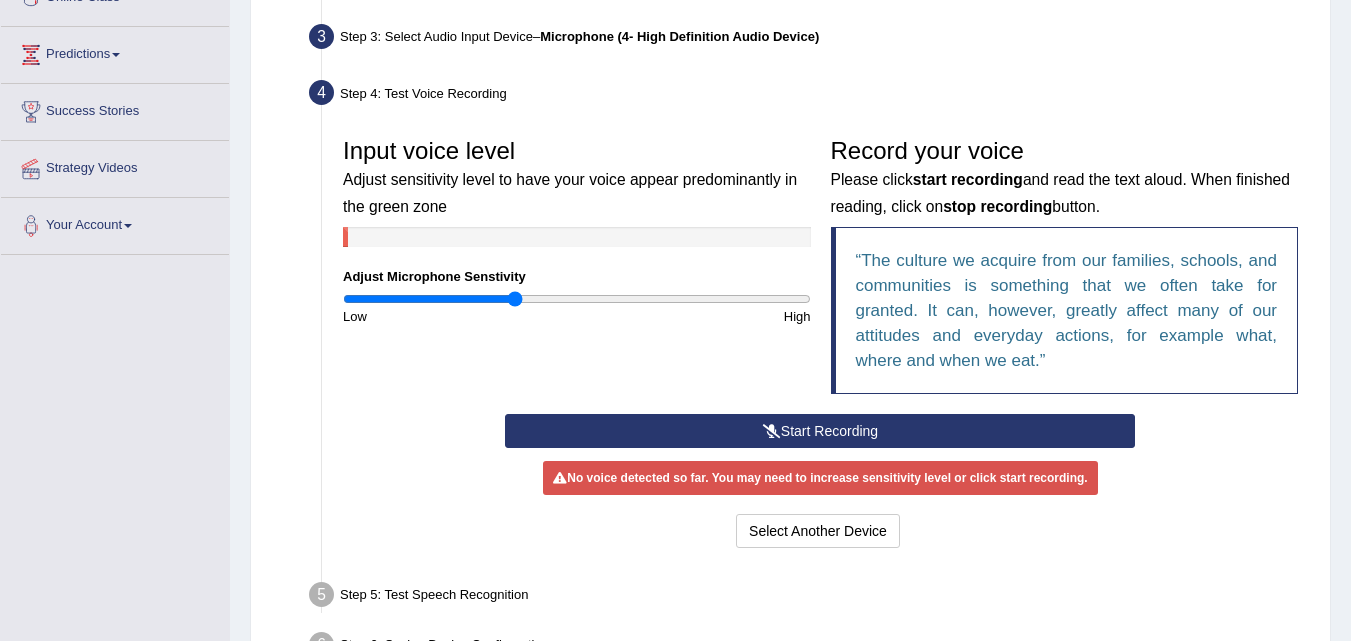 drag, startPoint x: 572, startPoint y: 296, endPoint x: 513, endPoint y: 306, distance: 59.841457 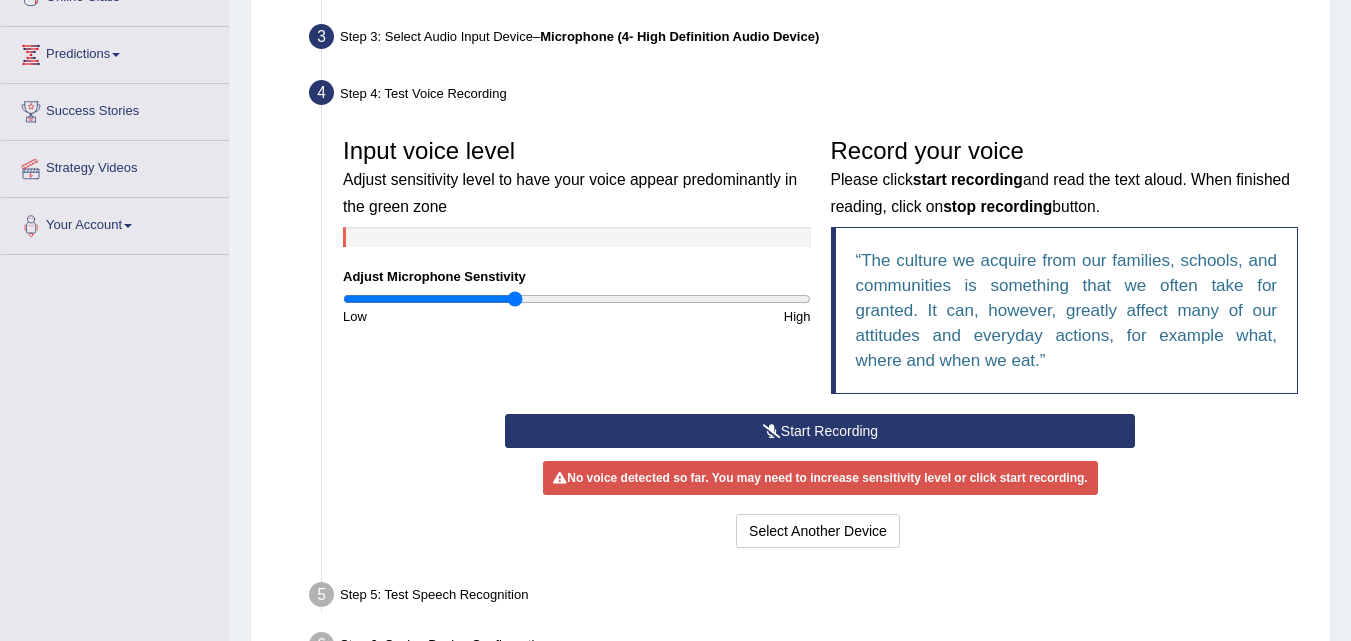 click at bounding box center (772, 431) 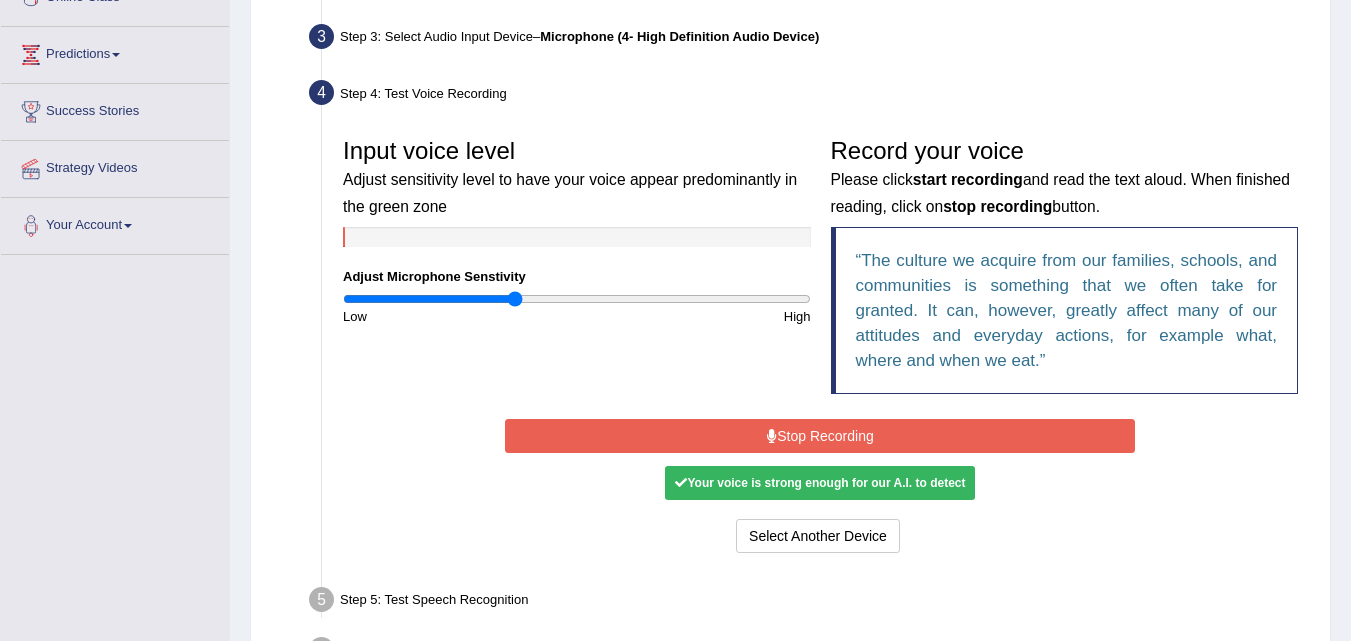 click on "Stop Recording" at bounding box center (820, 436) 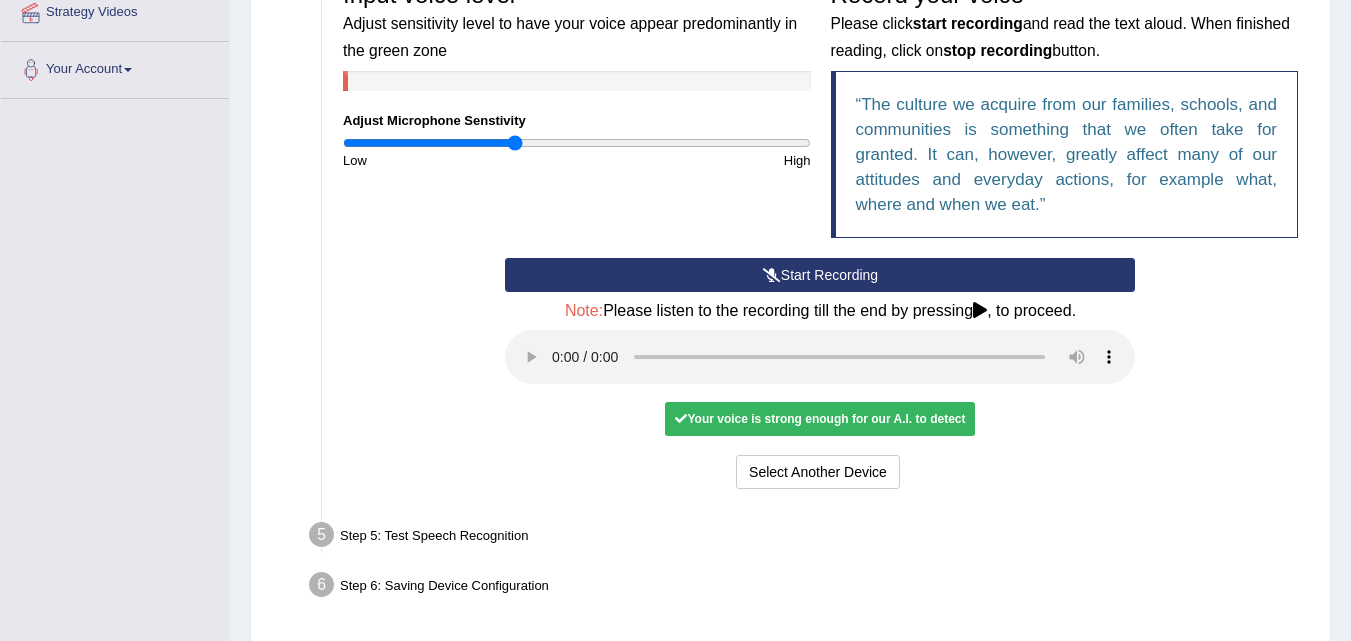 scroll, scrollTop: 500, scrollLeft: 0, axis: vertical 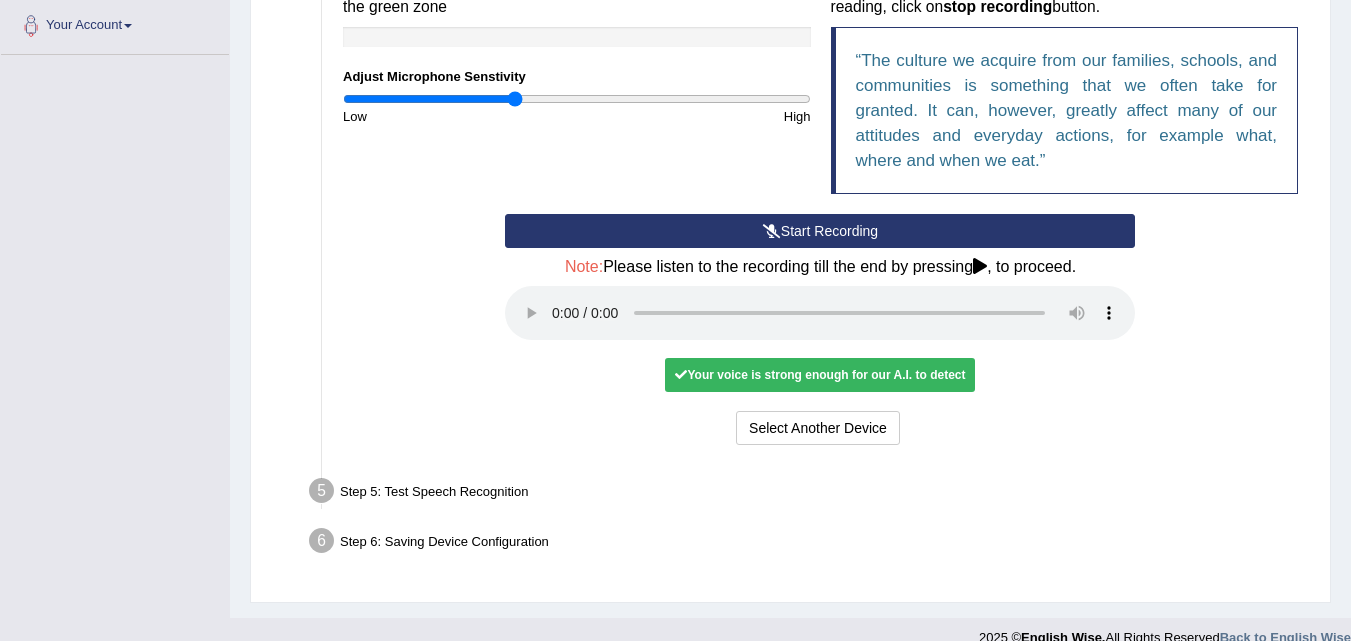 click on "Select Another Device   Voice is ok. Go to Next step" at bounding box center (820, 430) 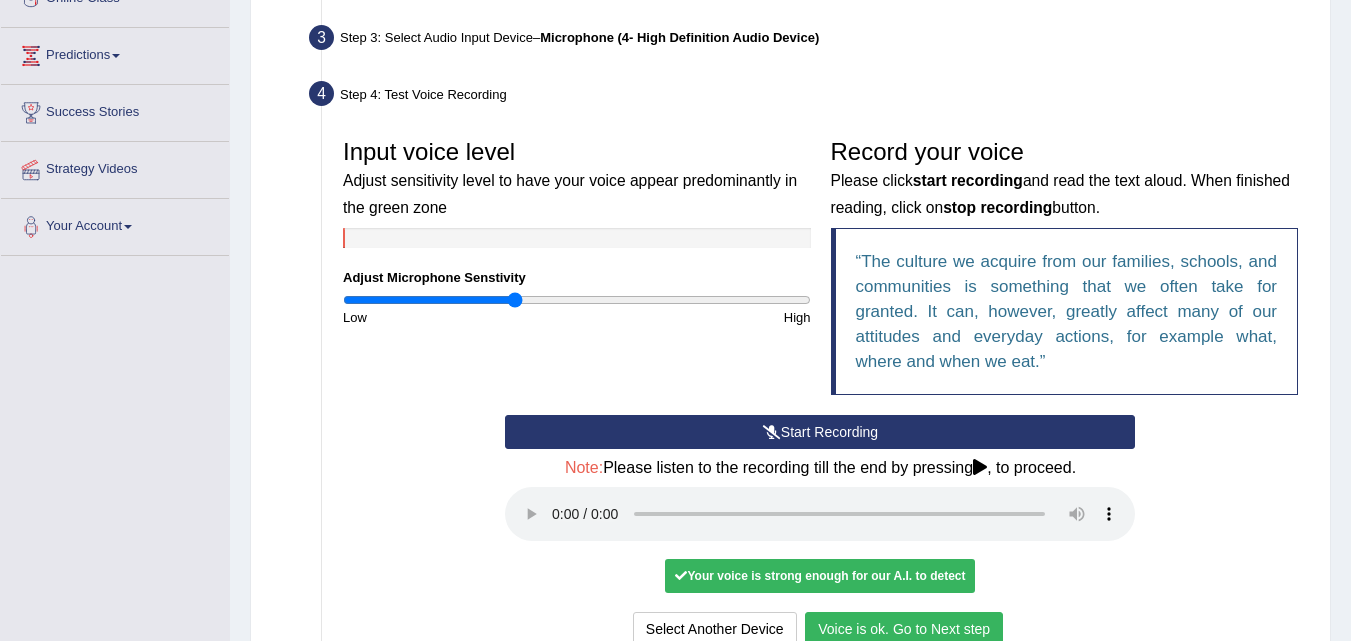 scroll, scrollTop: 27, scrollLeft: 0, axis: vertical 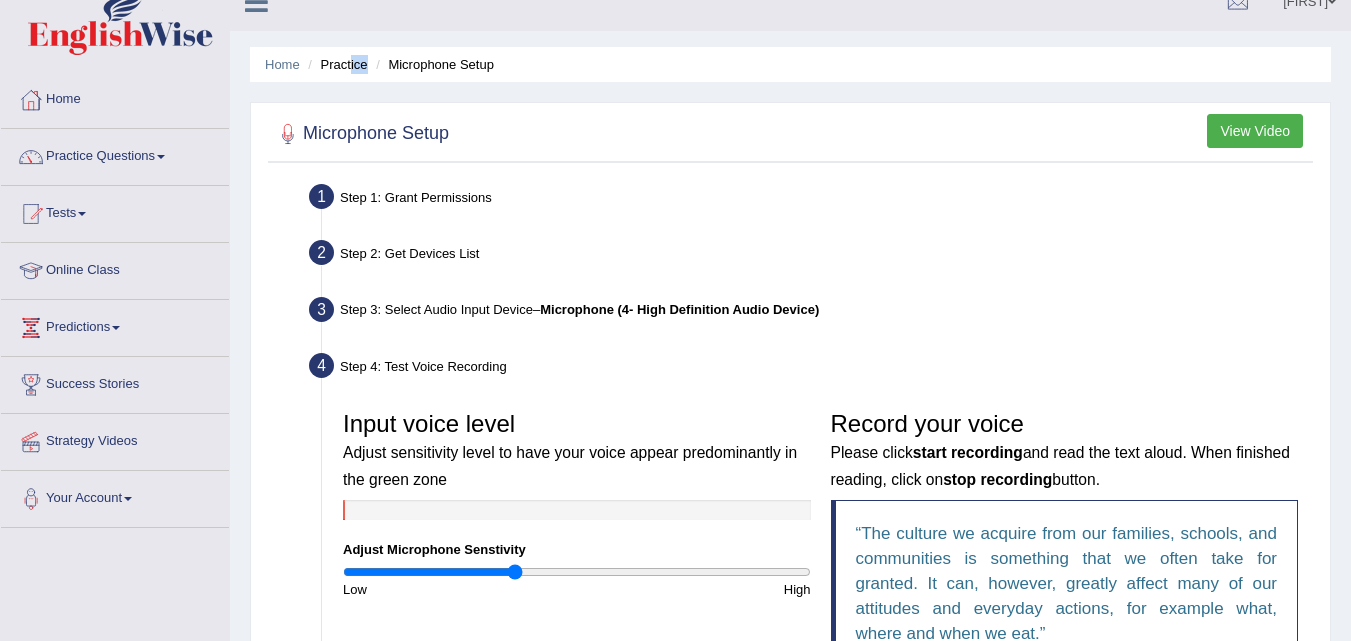 click on "Home
Practice
Microphone Setup" at bounding box center (790, 64) 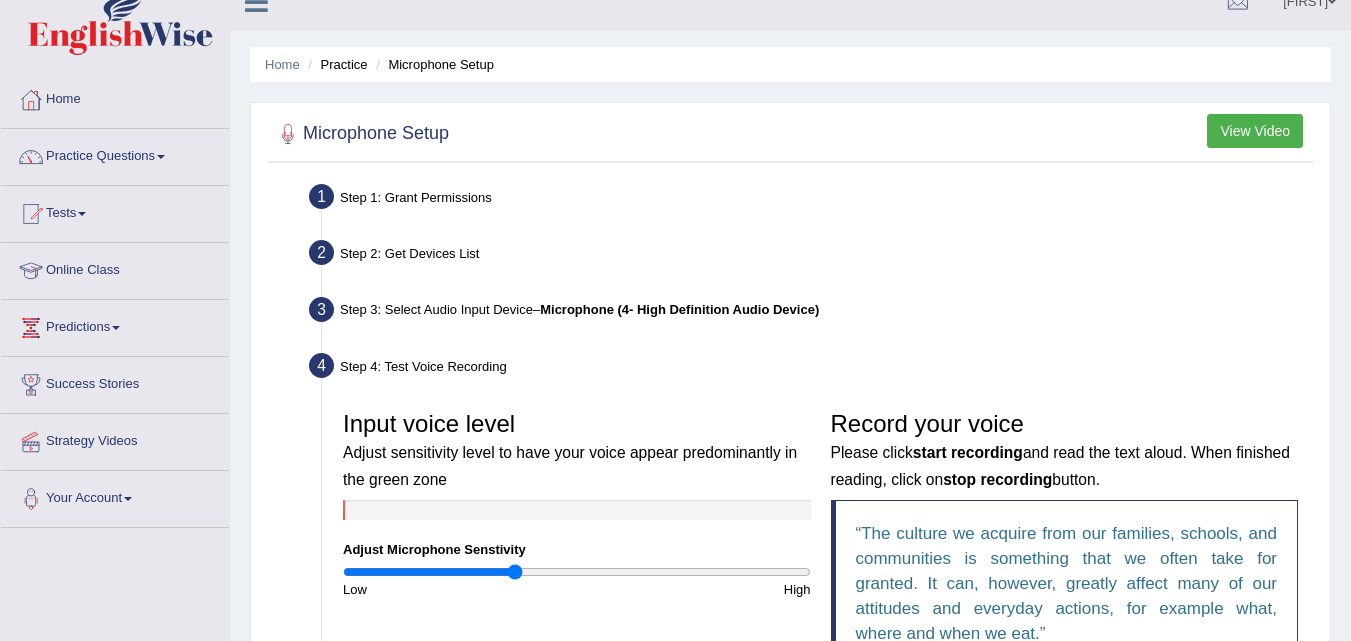 click on "Practice" at bounding box center [335, 64] 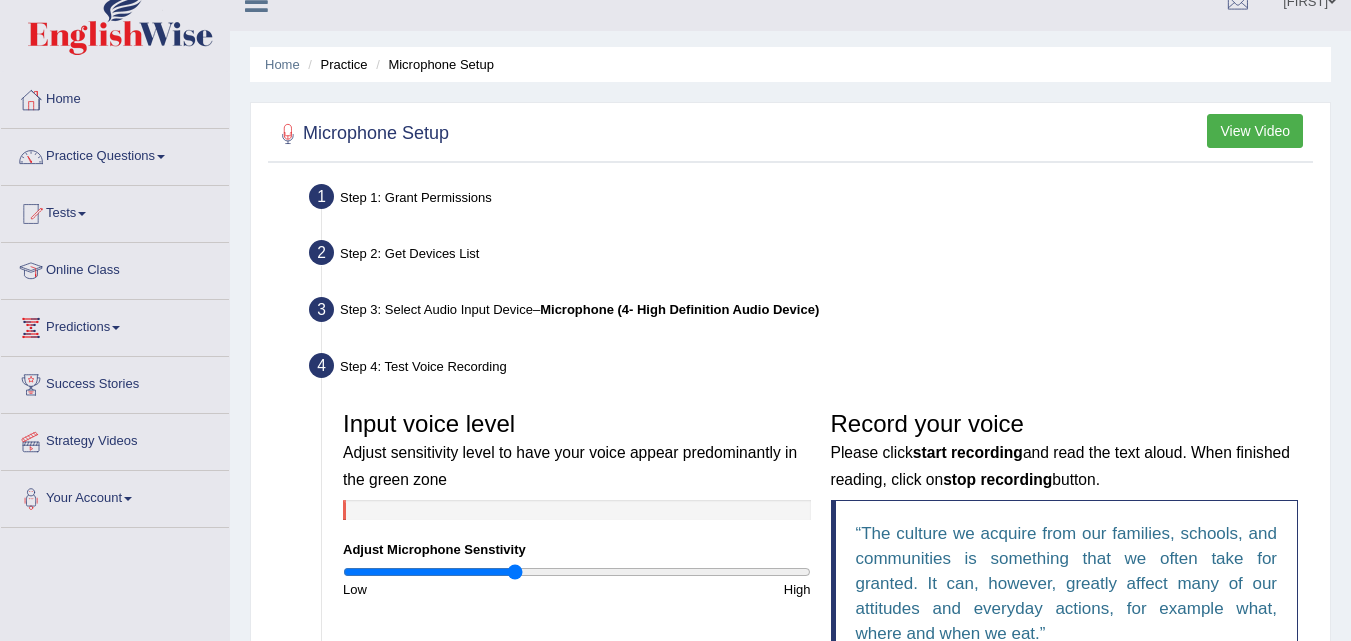 click on "Step 3: Select Audio Input Device  –  Microphone (4- High Definition Audio Device)" at bounding box center [810, 313] 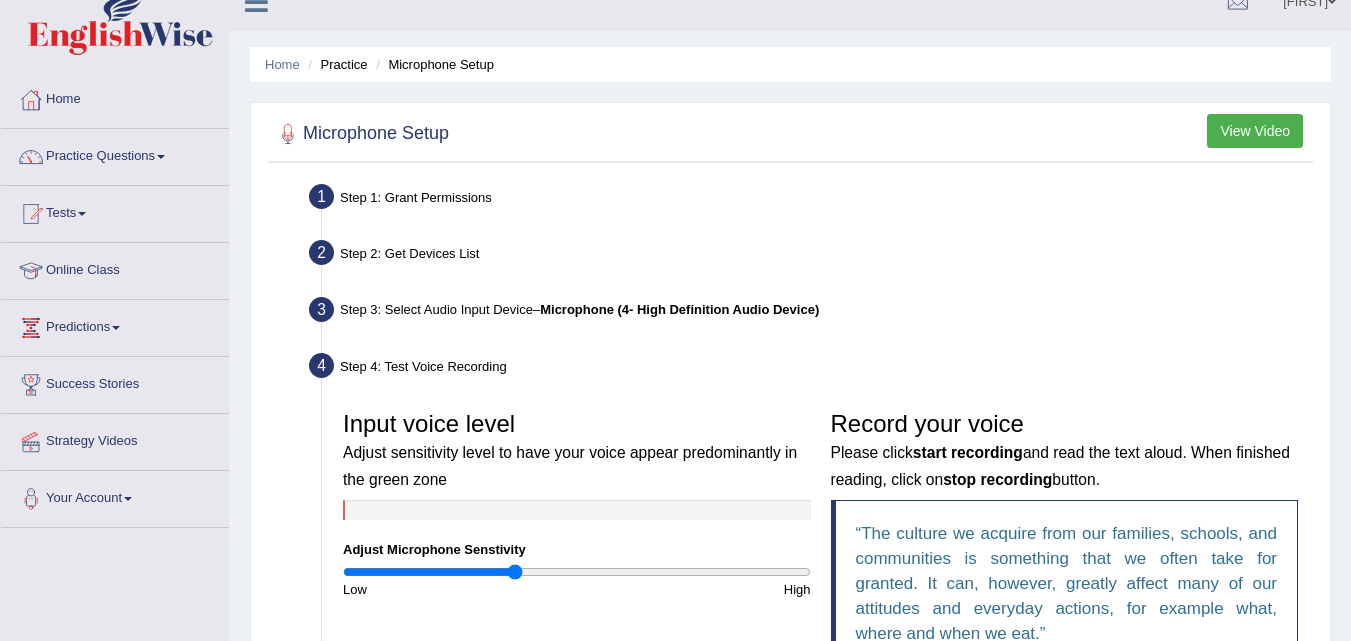 click on "Step 3: Select Audio Input Device  –  Microphone (4- High Definition Audio Device)" at bounding box center [810, 313] 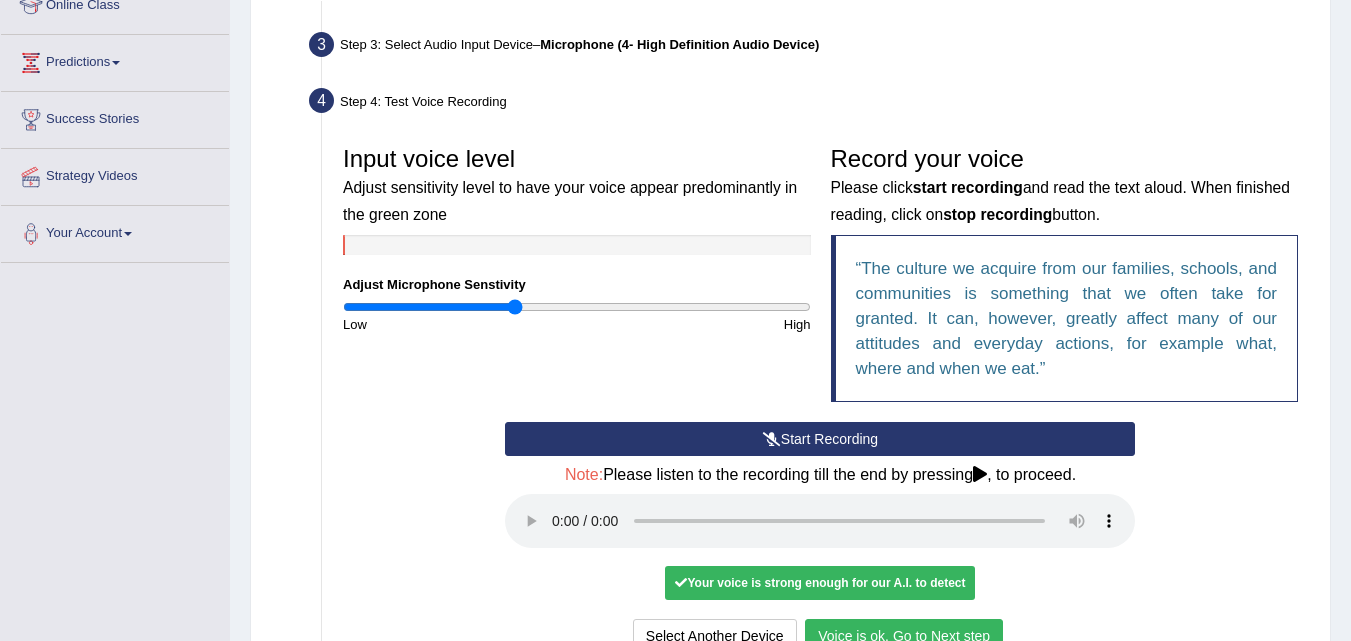 scroll, scrollTop: 427, scrollLeft: 0, axis: vertical 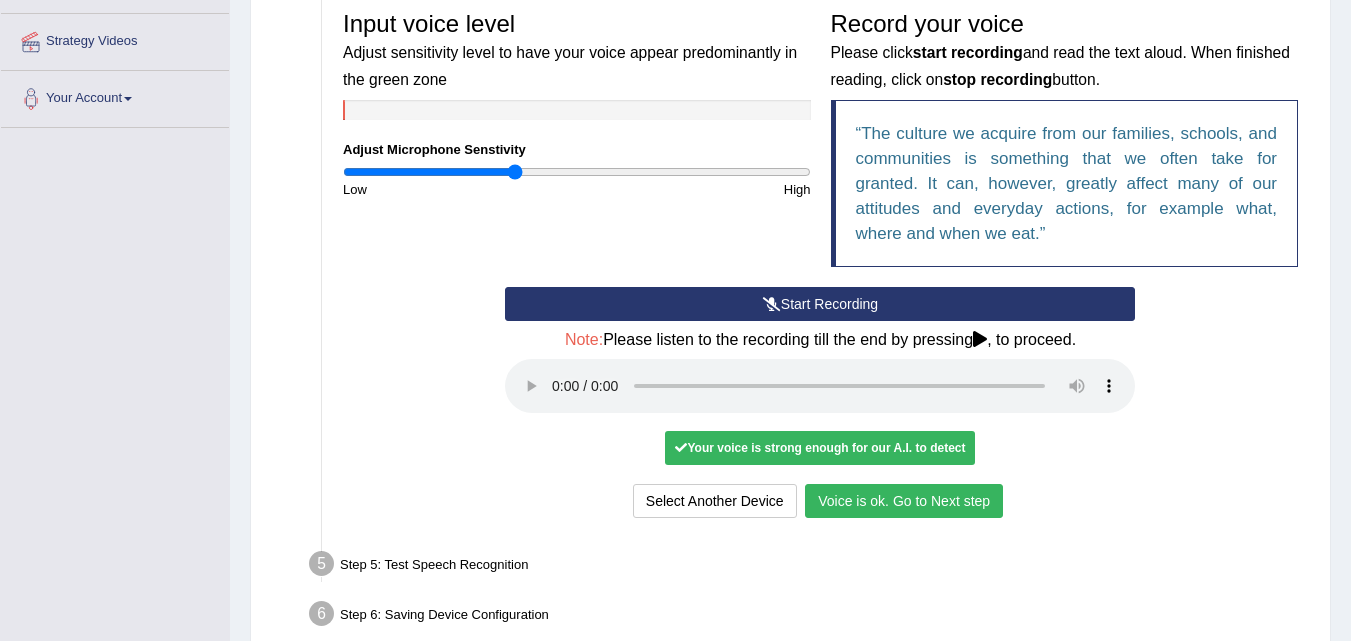 click on "Voice is ok. Go to Next step" at bounding box center [904, 501] 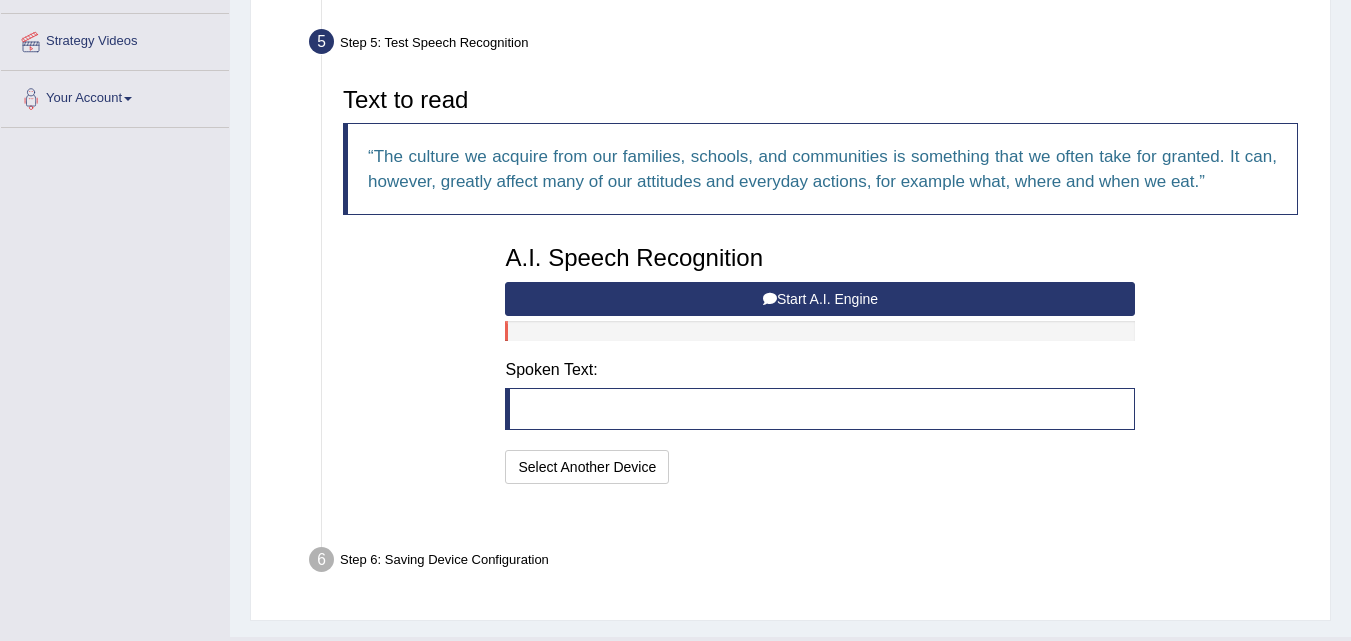 scroll, scrollTop: 424, scrollLeft: 0, axis: vertical 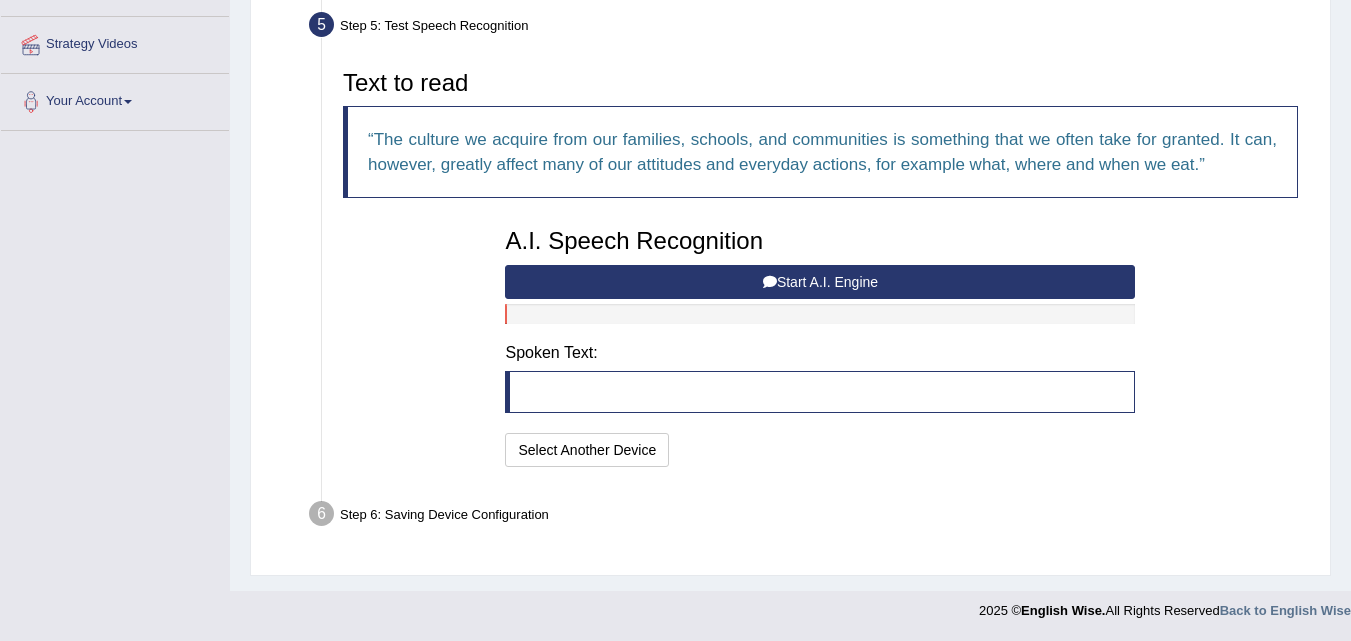 click on "Start A.I. Engine" at bounding box center (820, 282) 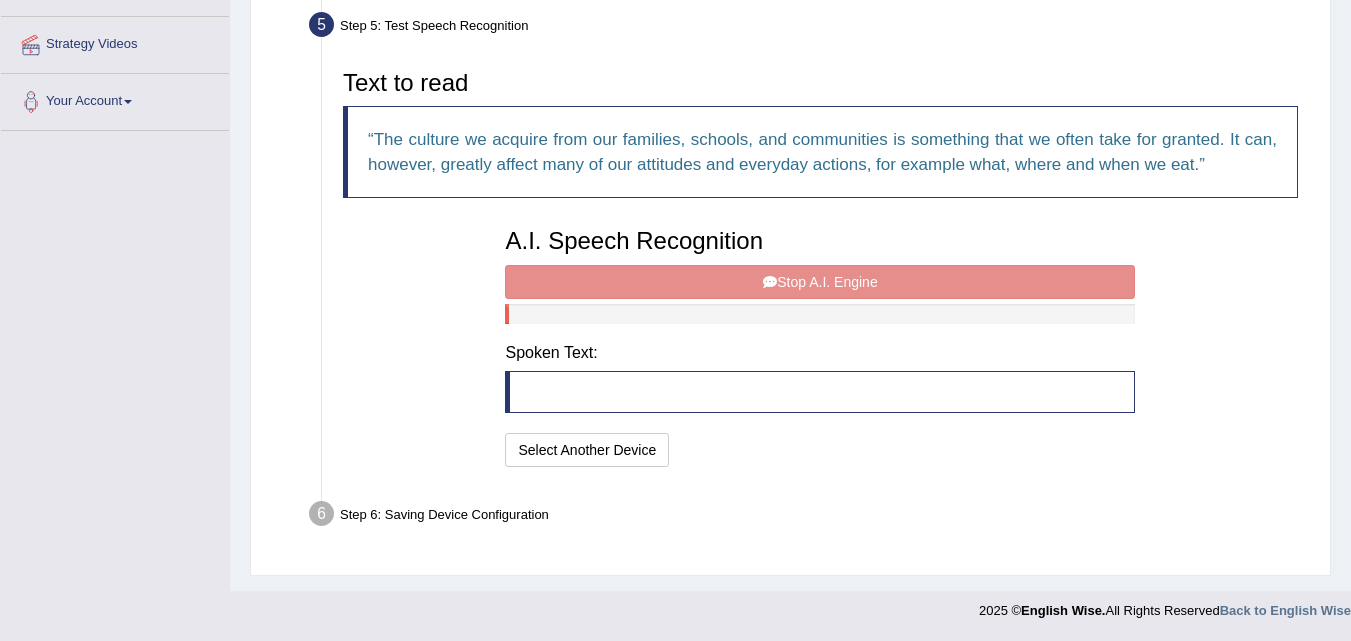 click on "A.I. Speech Recognition    Start A.I. Engine    Stop A.I. Engine     Note:  Please listen to the recording till the end by pressing  , to proceed.     Spoken Text:     I will practice without this feature   Select Another Device   Speech is ok. Go to Last step" at bounding box center (820, 345) 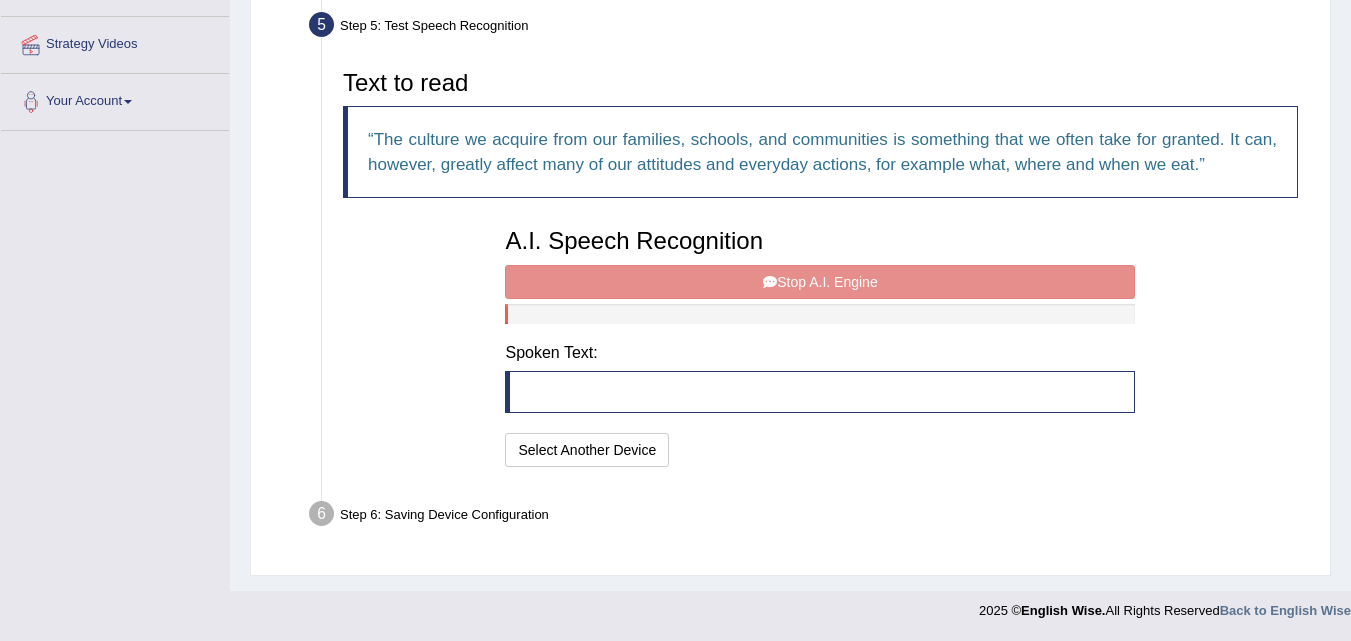 click on "A.I. Speech Recognition    Start A.I. Engine    Stop A.I. Engine     Note:  Please listen to the recording till the end by pressing  , to proceed.     Spoken Text:     I will practice without this feature   Select Another Device   Speech is ok. Go to Last step" at bounding box center (820, 345) 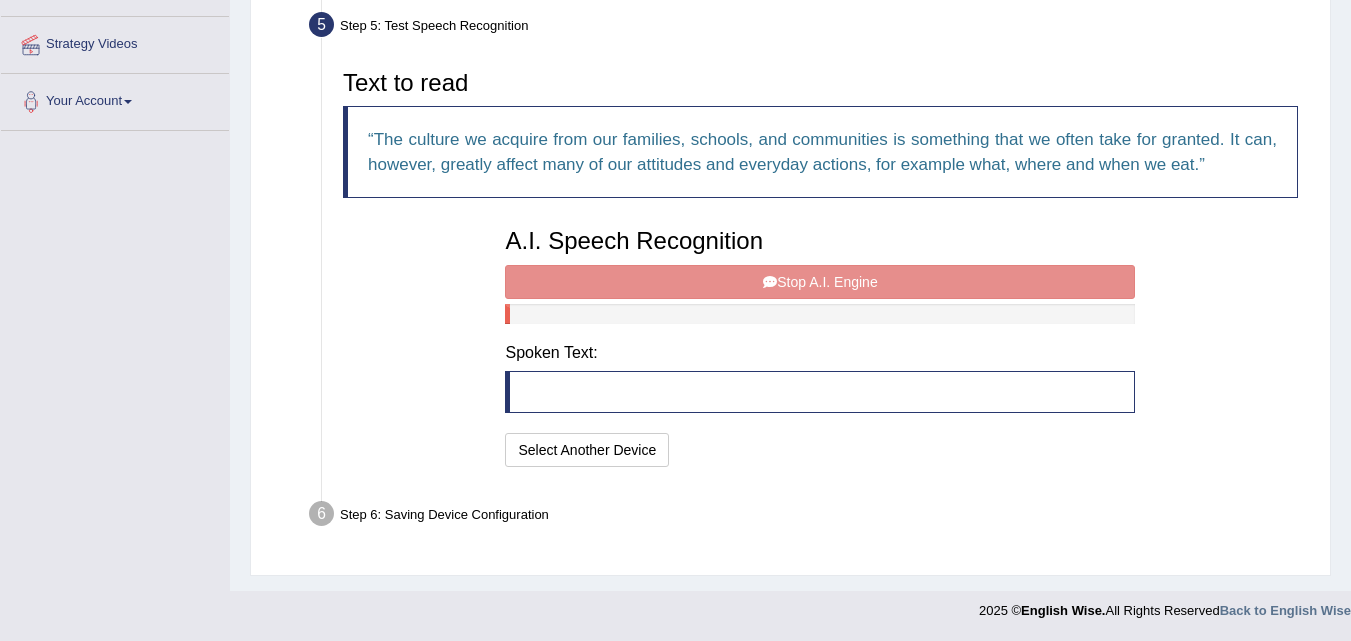 click on "A.I. Speech Recognition    Start A.I. Engine    Stop A.I. Engine     Note:  Please listen to the recording till the end by pressing  , to proceed.     Spoken Text:     I will practice without this feature   Select Another Device   Speech is ok. Go to Last step" at bounding box center (820, 345) 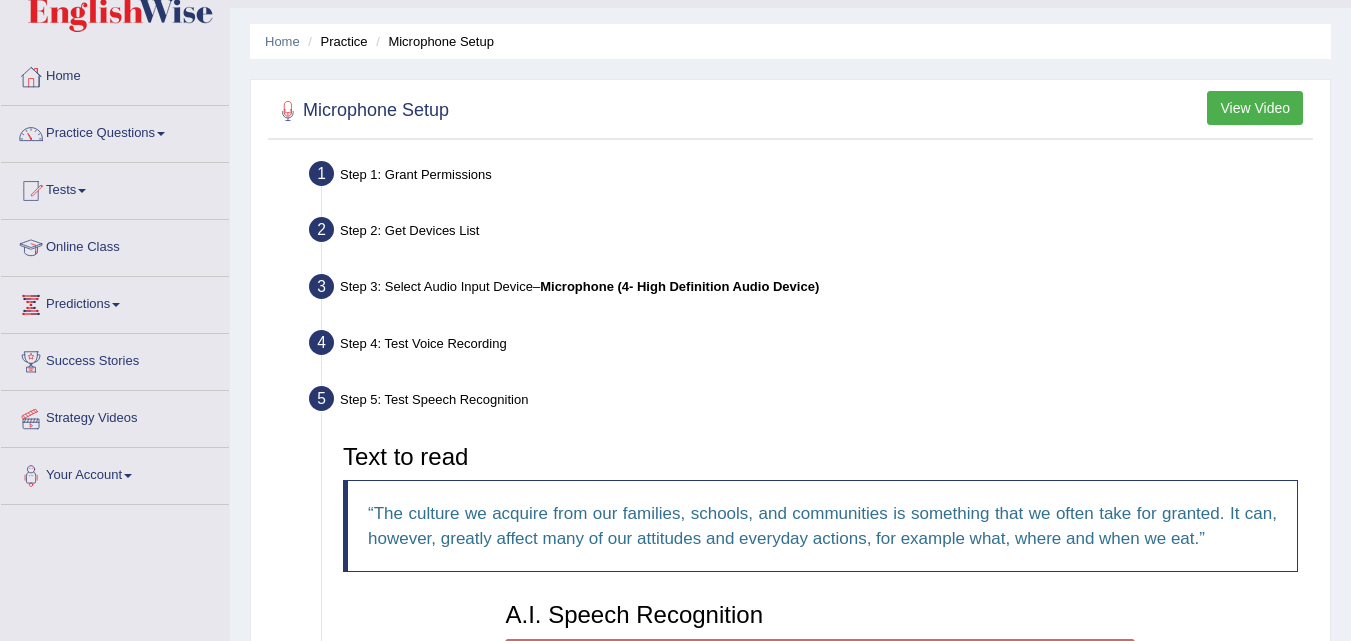 scroll, scrollTop: 49, scrollLeft: 0, axis: vertical 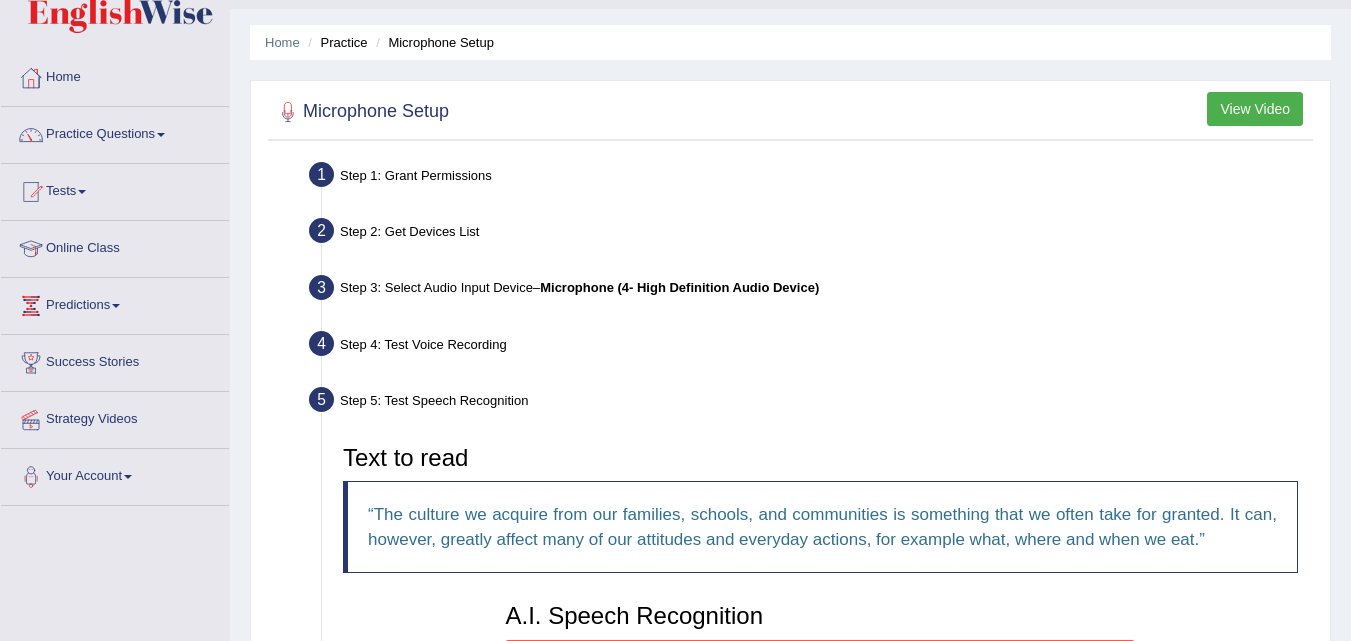 click on "View Video" at bounding box center [1255, 109] 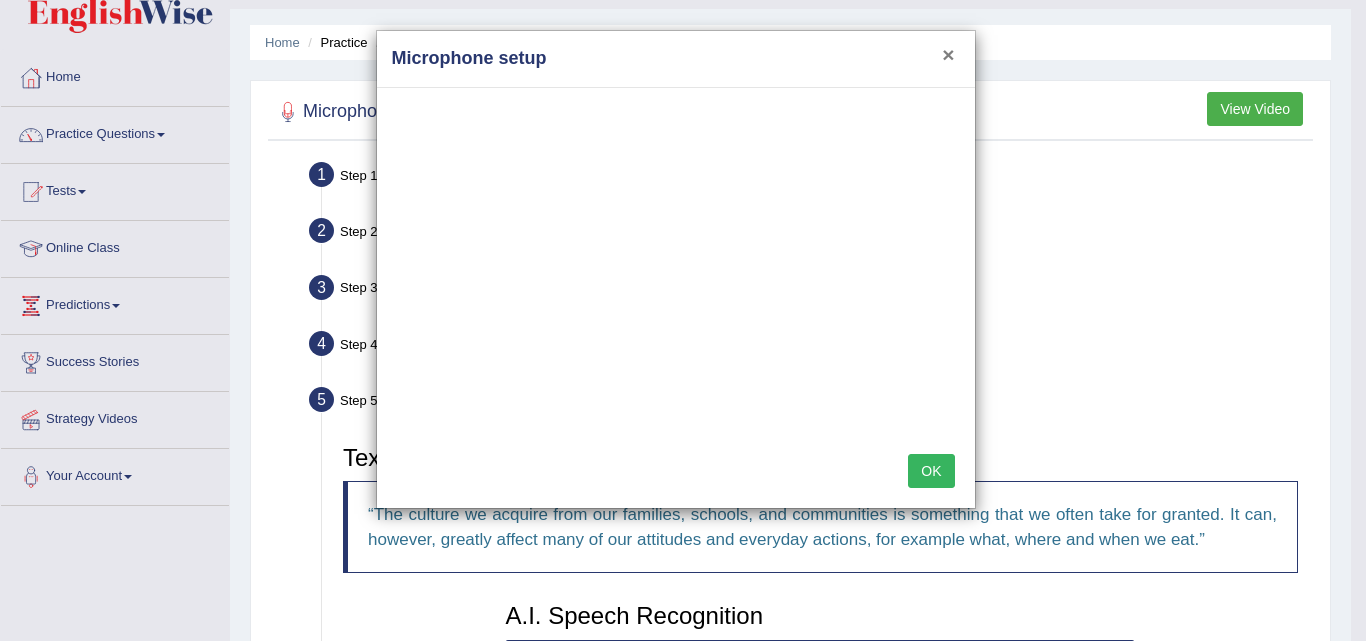 click on "×" at bounding box center [948, 54] 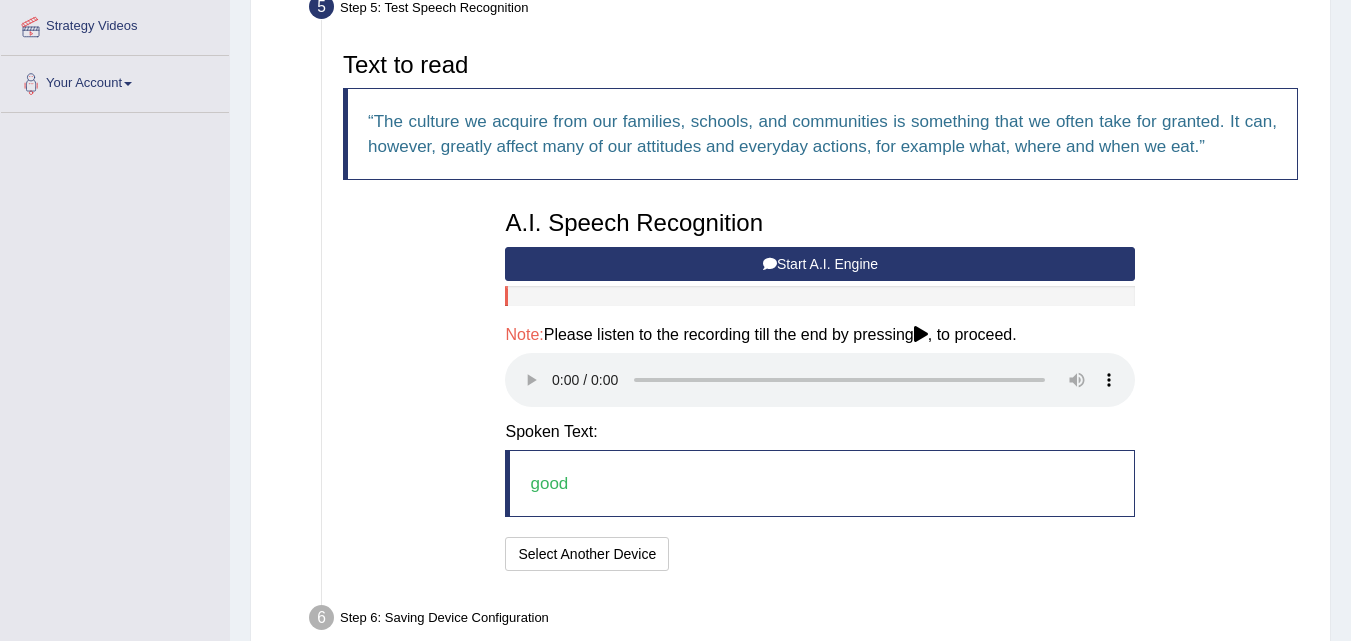 scroll, scrollTop: 449, scrollLeft: 0, axis: vertical 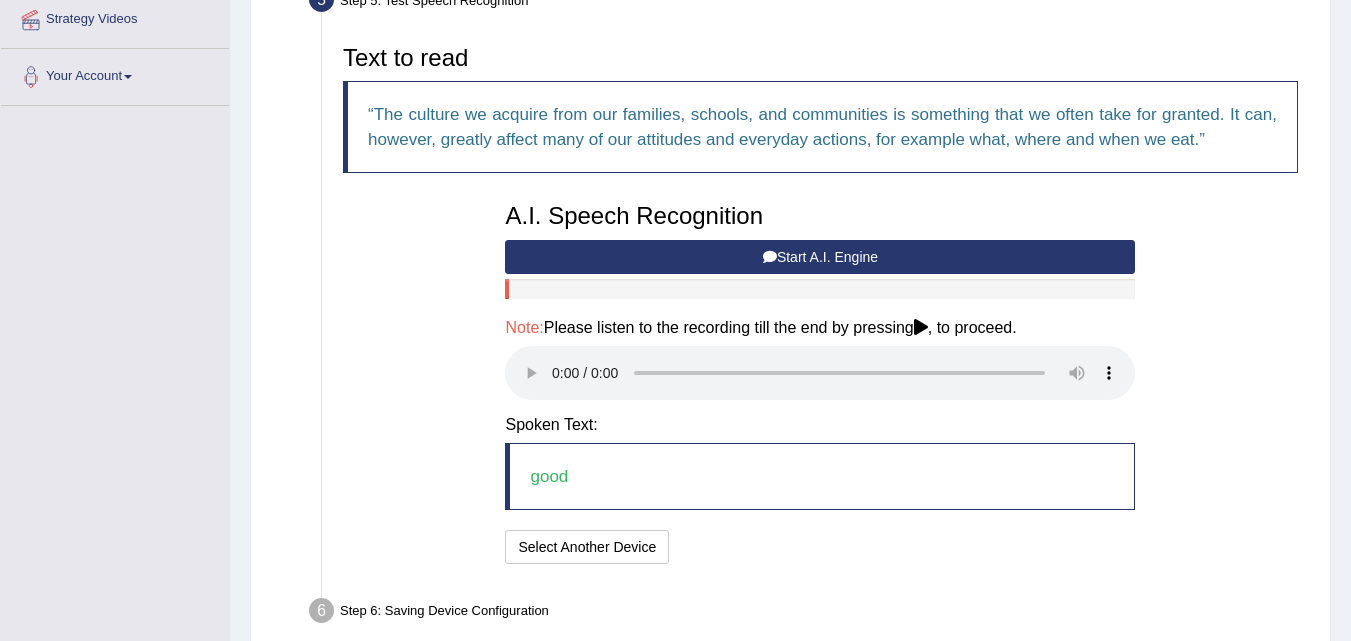 click on "Start A.I. Engine" at bounding box center (820, 257) 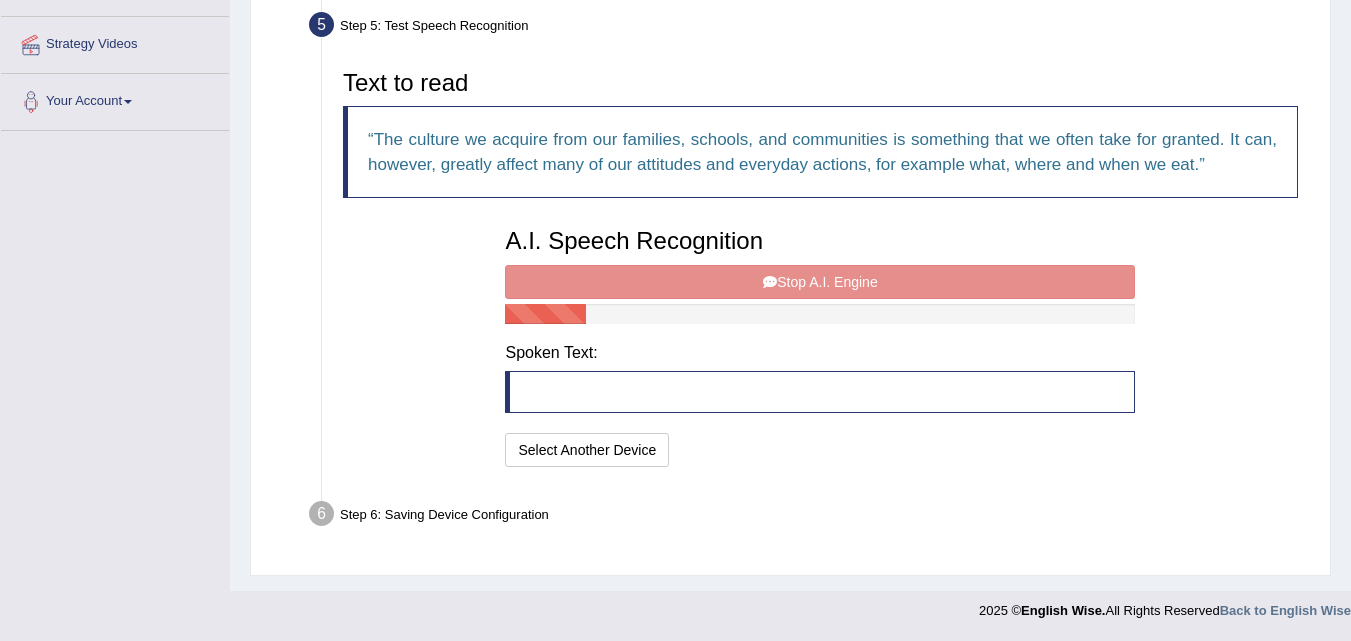 scroll, scrollTop: 449, scrollLeft: 0, axis: vertical 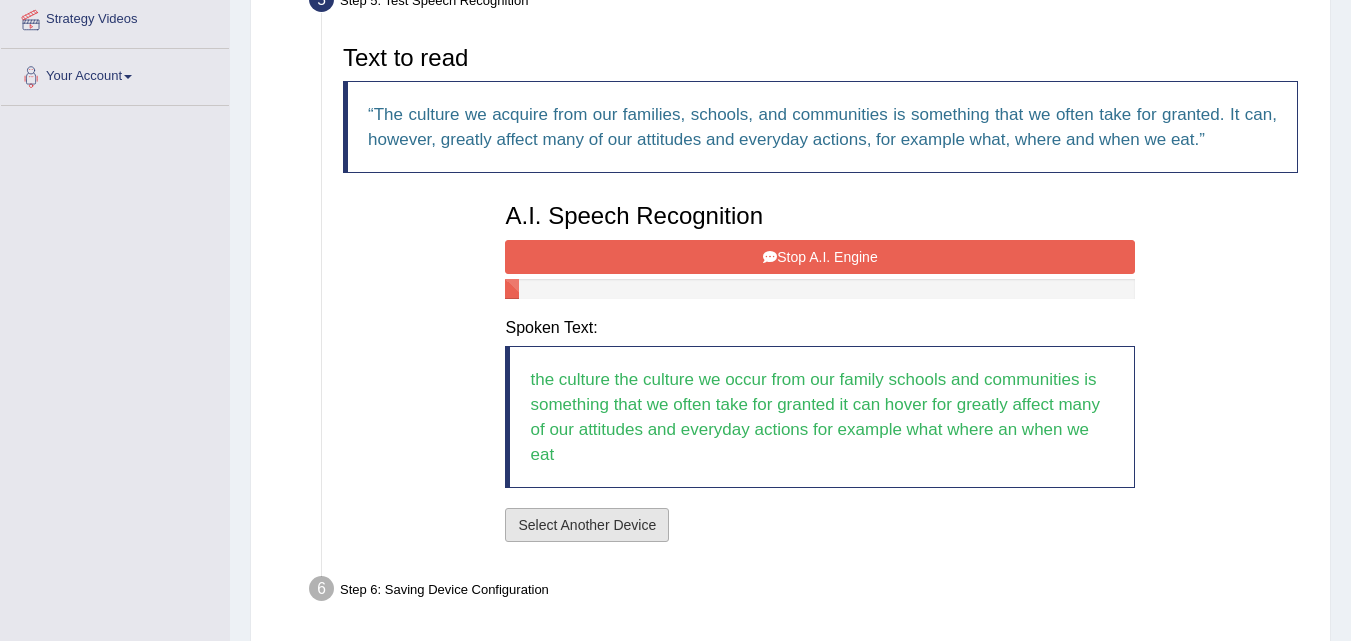 click on "Select Another Device" at bounding box center (587, 525) 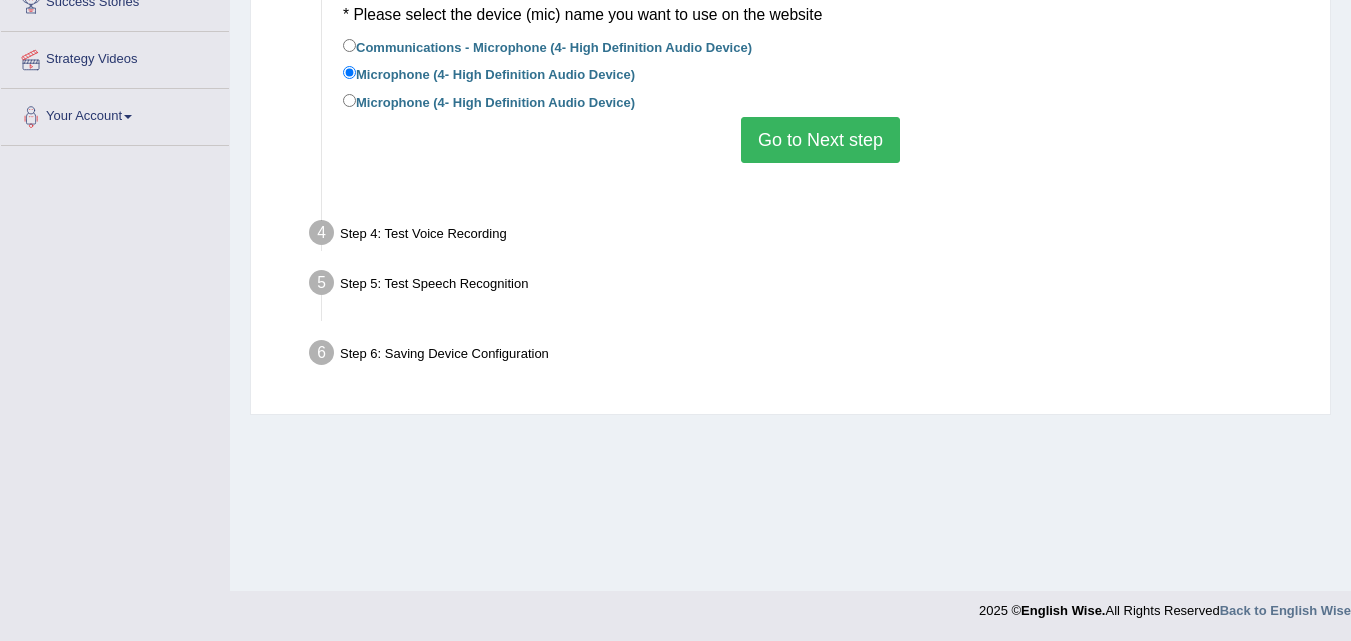 scroll, scrollTop: 409, scrollLeft: 0, axis: vertical 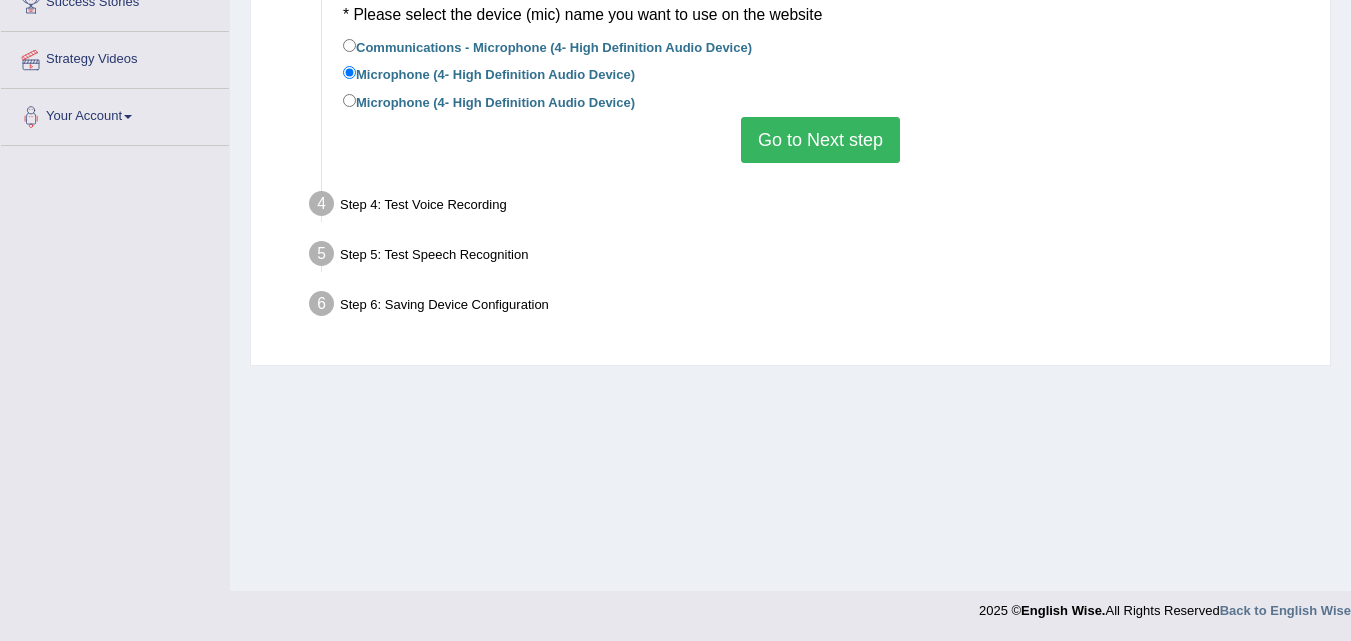 click on "Go to Next step" at bounding box center (820, 140) 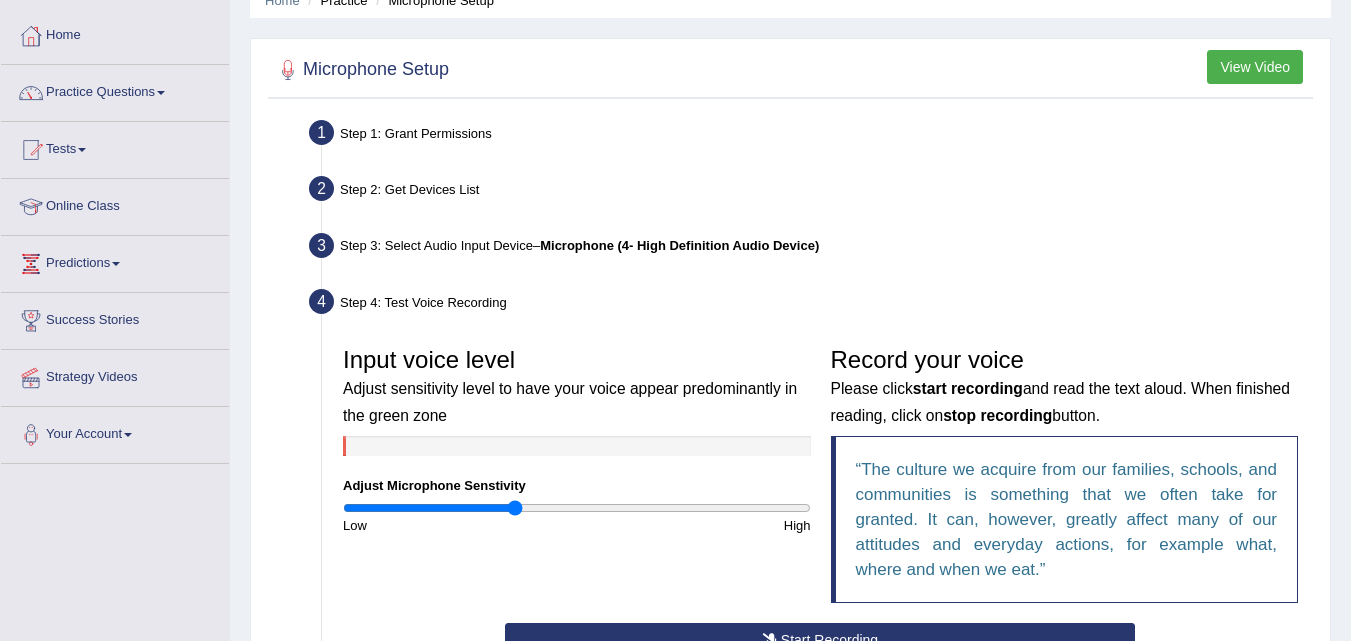 scroll, scrollTop: 0, scrollLeft: 0, axis: both 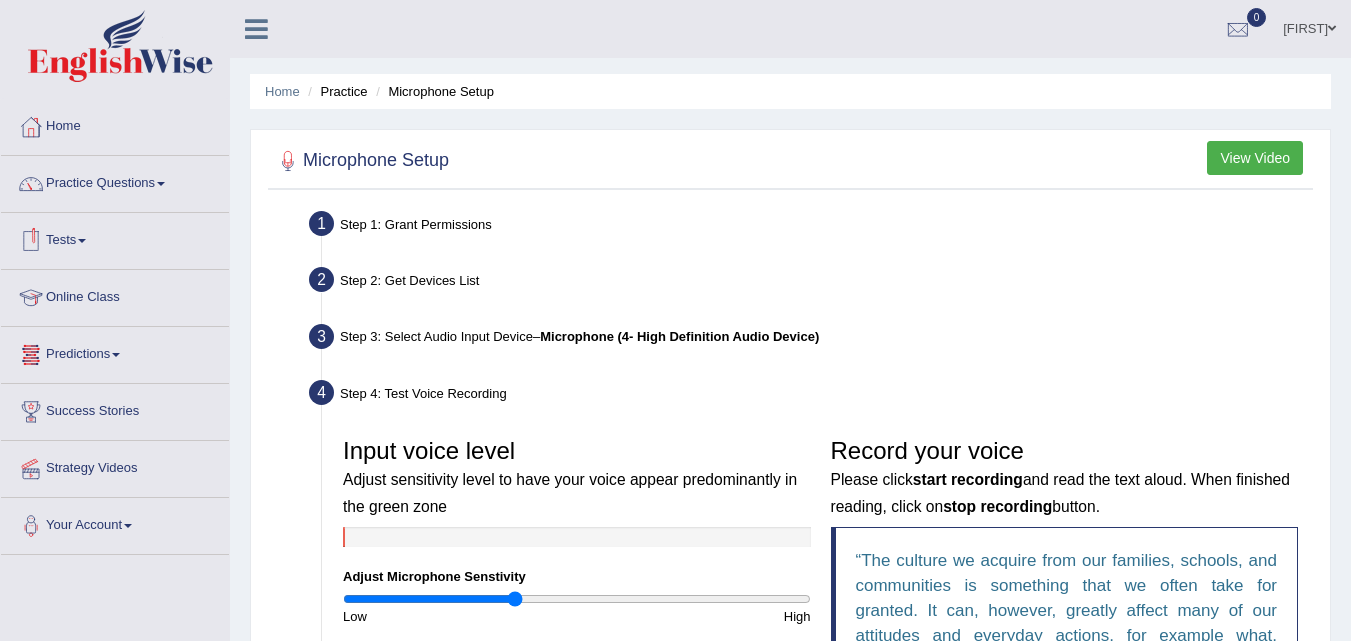 click on "Tests" at bounding box center [115, 238] 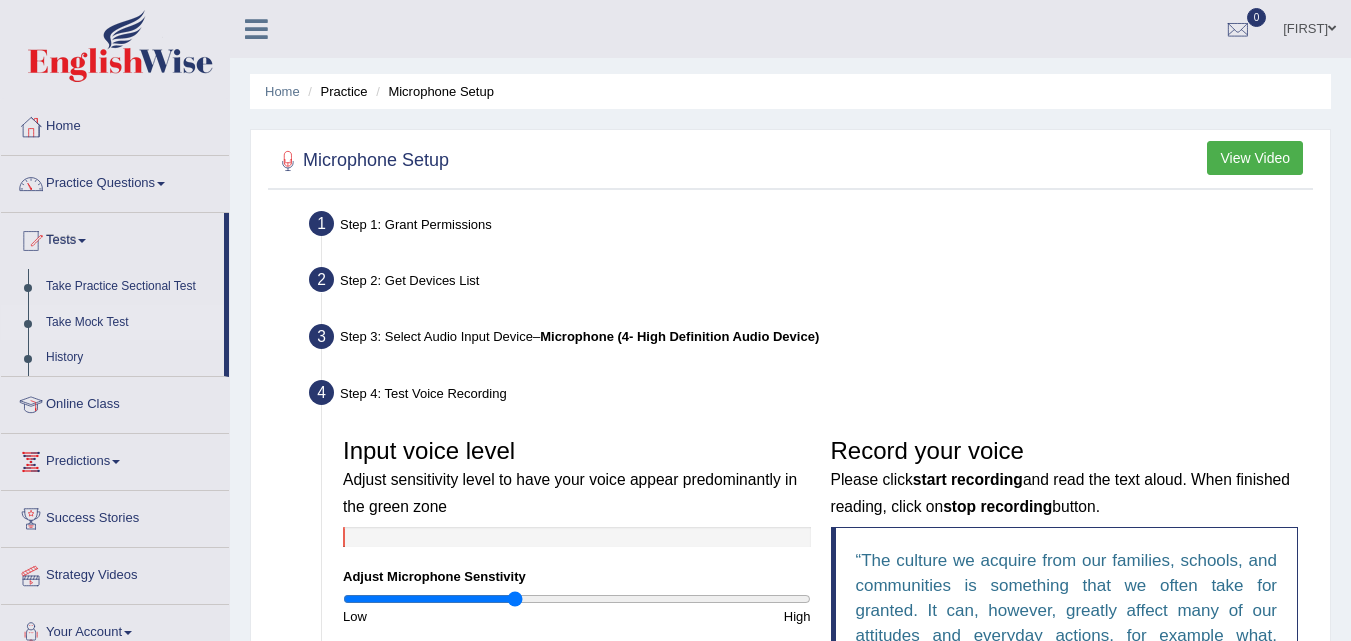 click on "Take Mock Test" at bounding box center (130, 323) 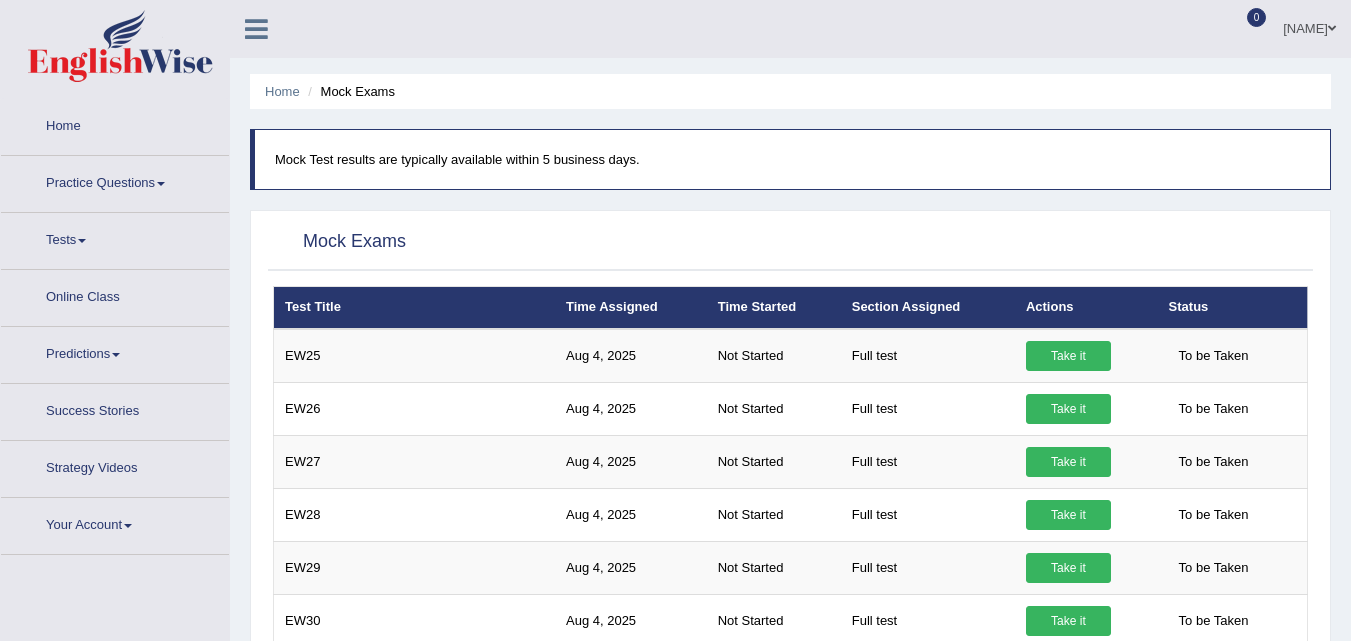 click on "Take it" at bounding box center [1068, 1416] 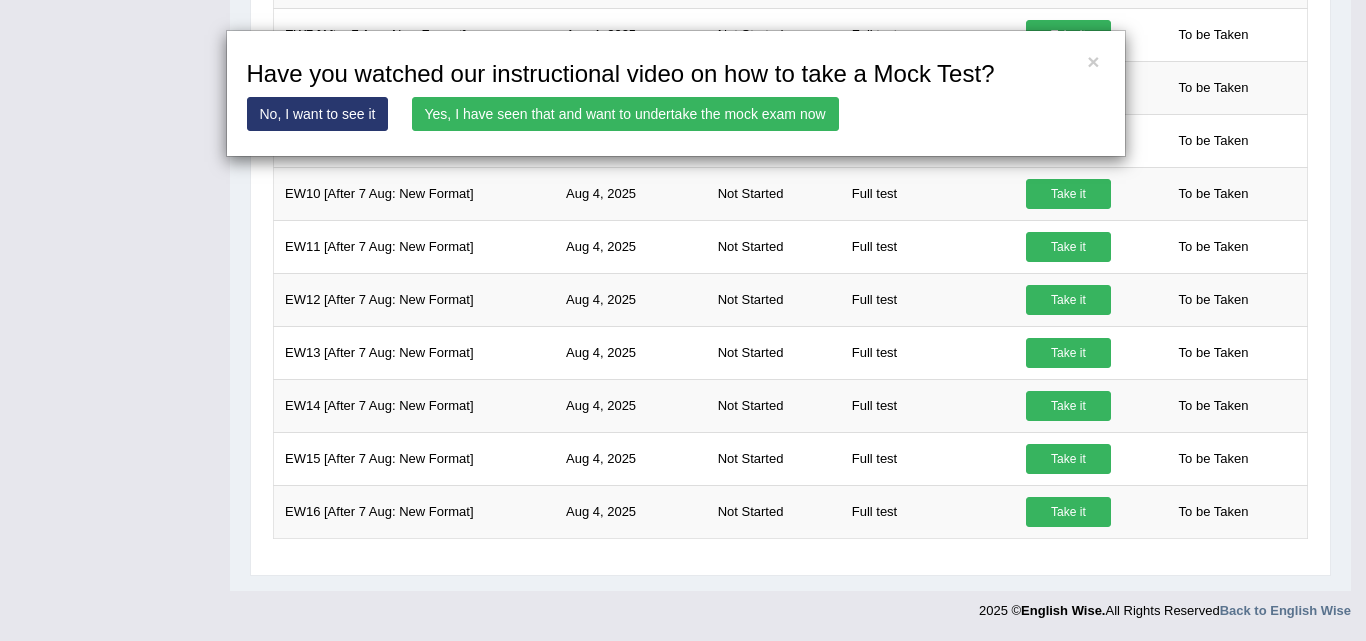 scroll, scrollTop: 904, scrollLeft: 0, axis: vertical 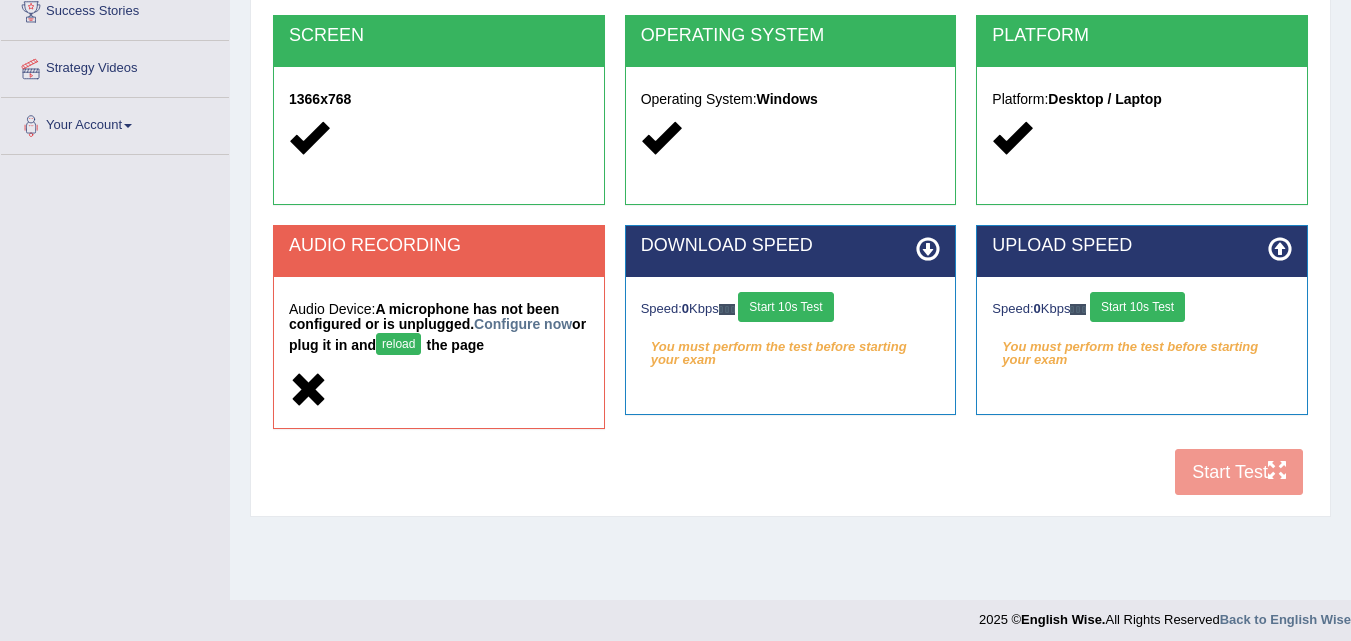 click on "reload" at bounding box center [398, 344] 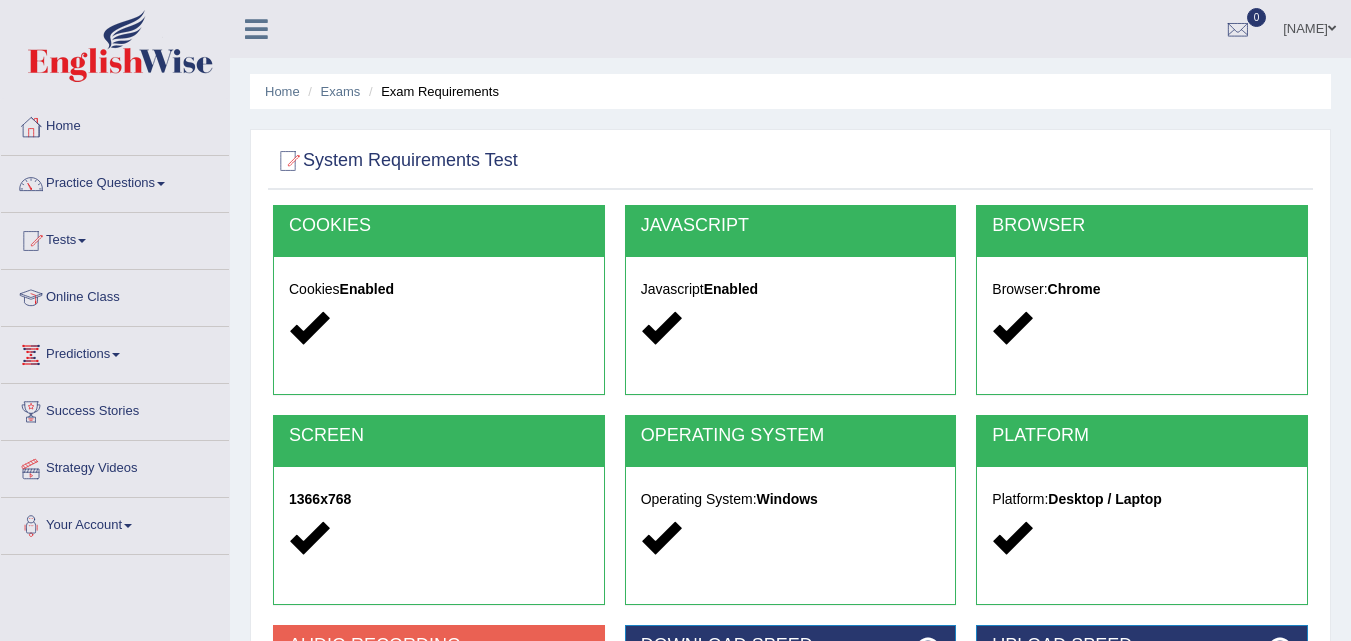 scroll, scrollTop: 400, scrollLeft: 0, axis: vertical 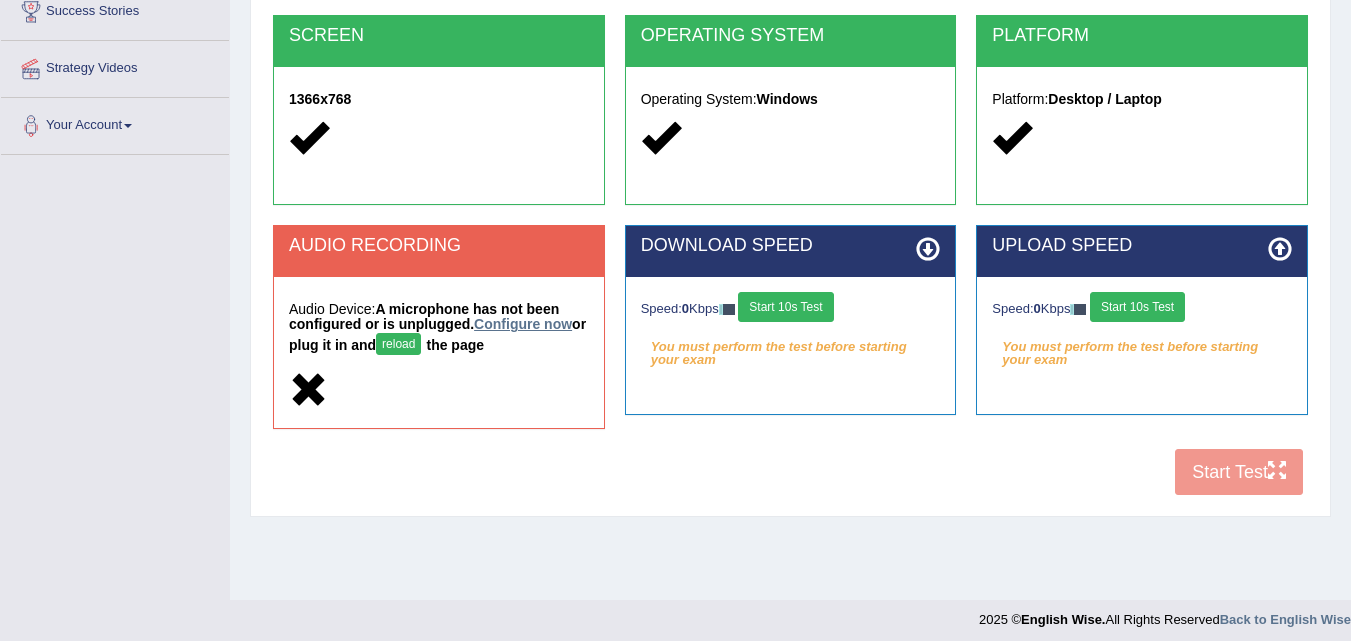 click on "Configure now" at bounding box center (523, 324) 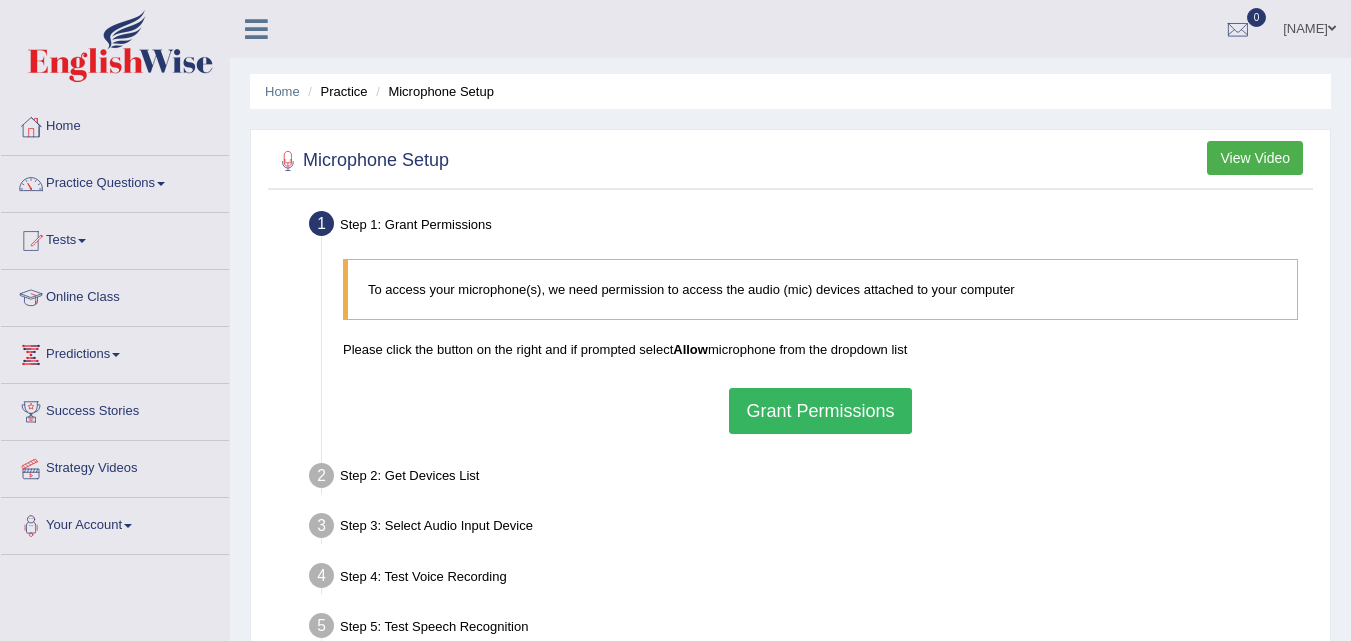 scroll, scrollTop: 0, scrollLeft: 0, axis: both 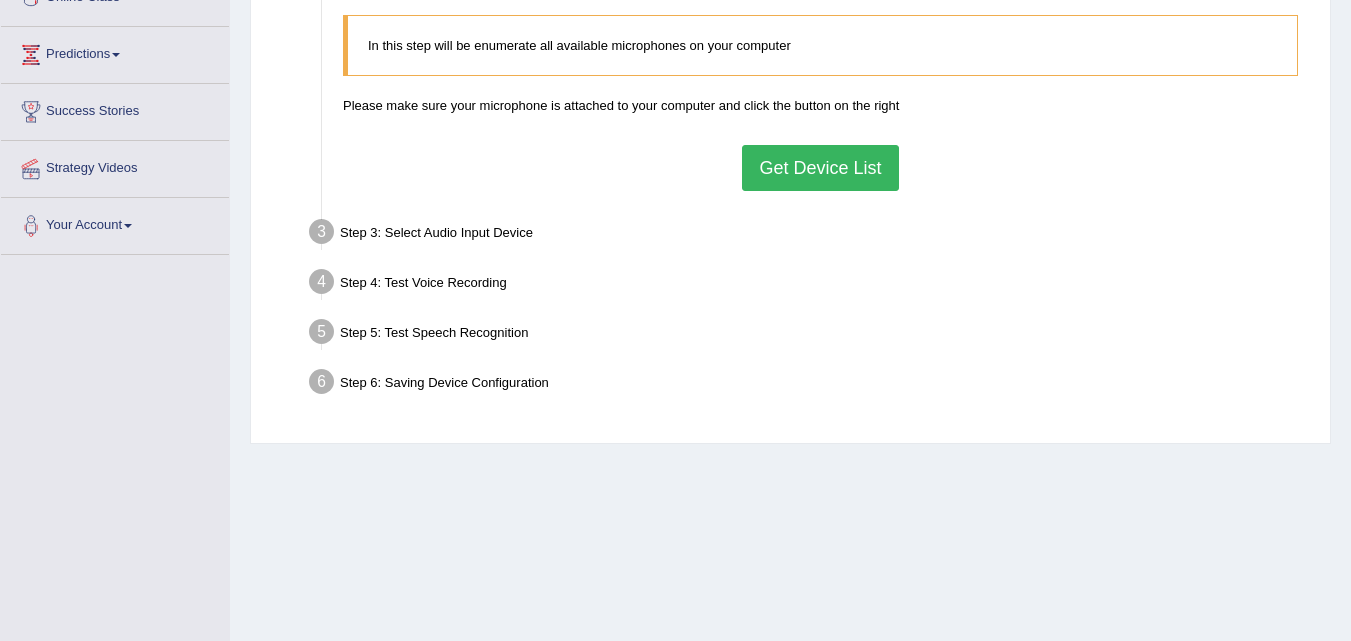 click on "Get Device List" at bounding box center [820, 168] 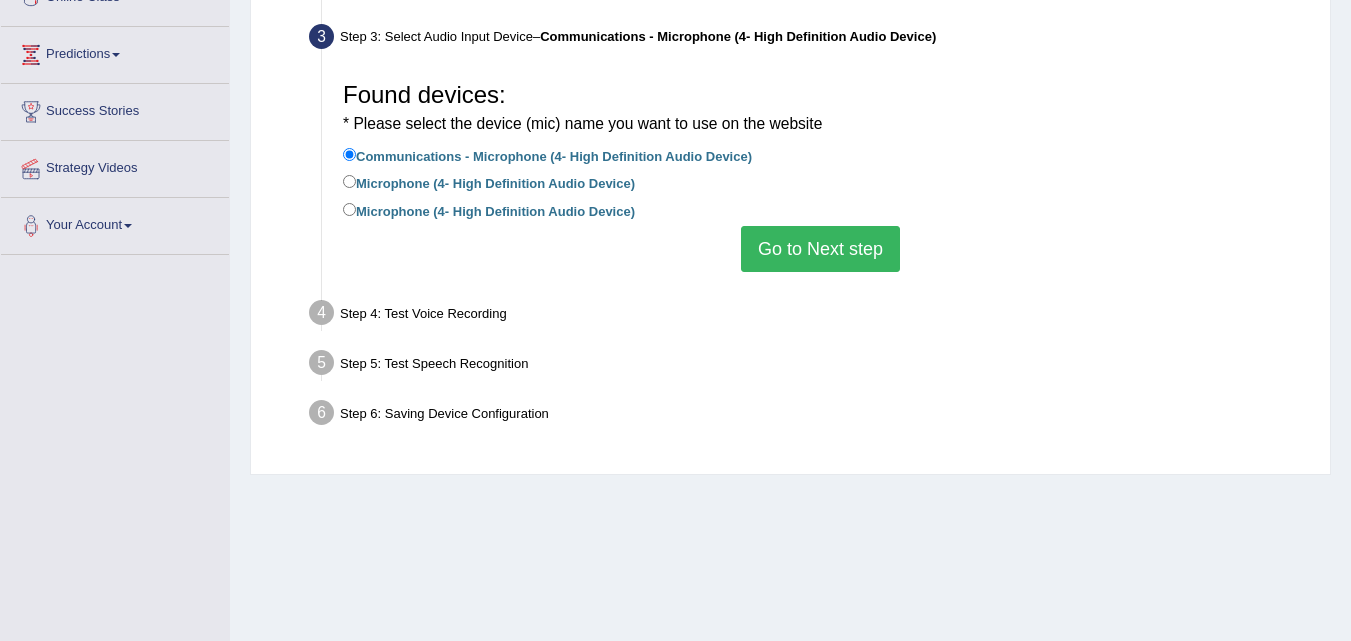 click on "Microphone (4- High Definition Audio Device)" at bounding box center (489, 210) 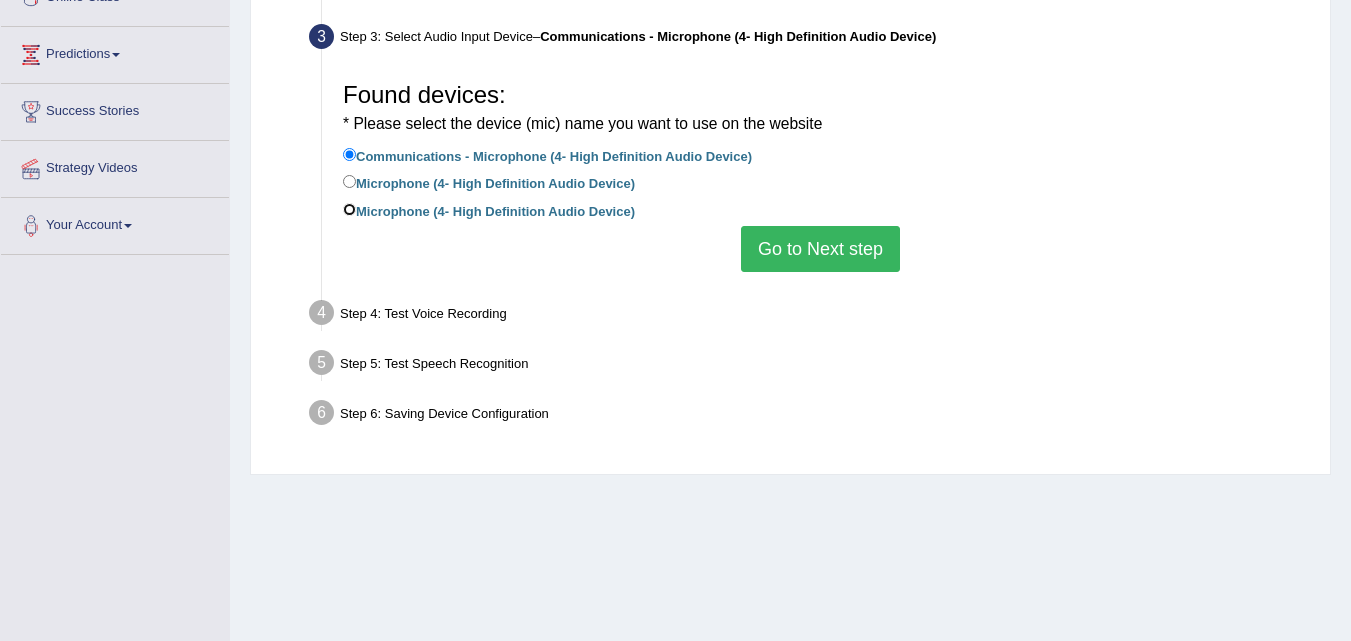 click on "Microphone (4- High Definition Audio Device)" at bounding box center (349, 209) 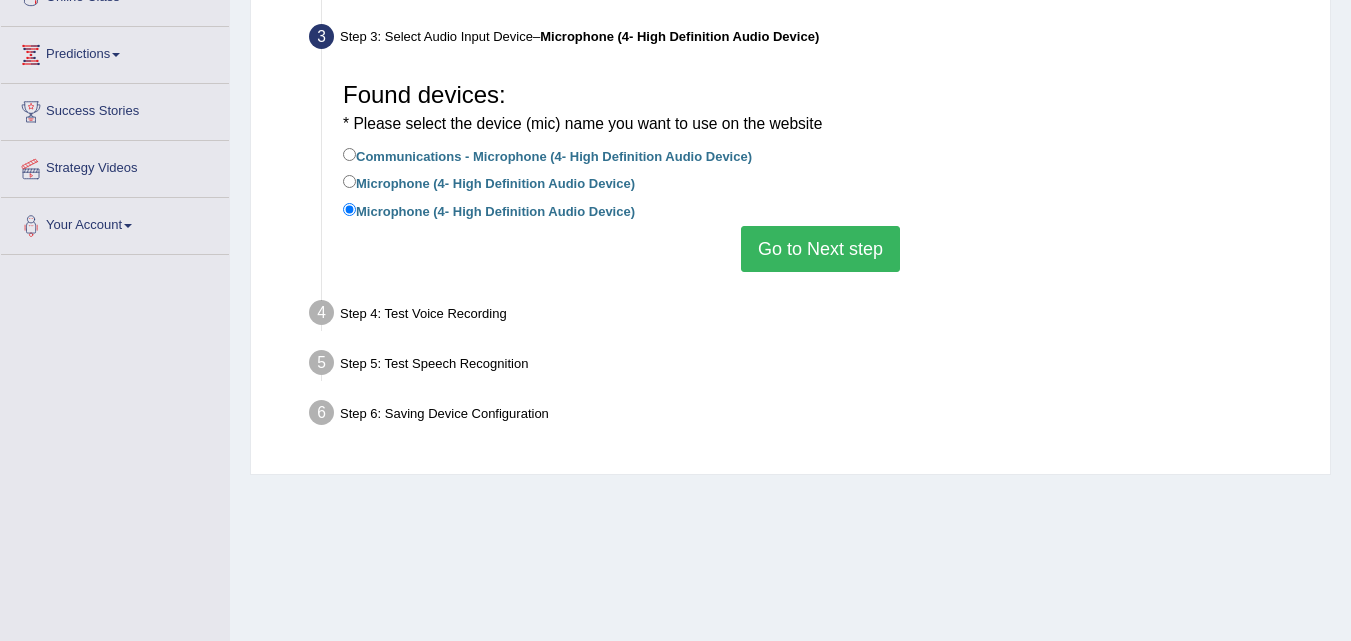 click on "Go to Next step" at bounding box center (820, 249) 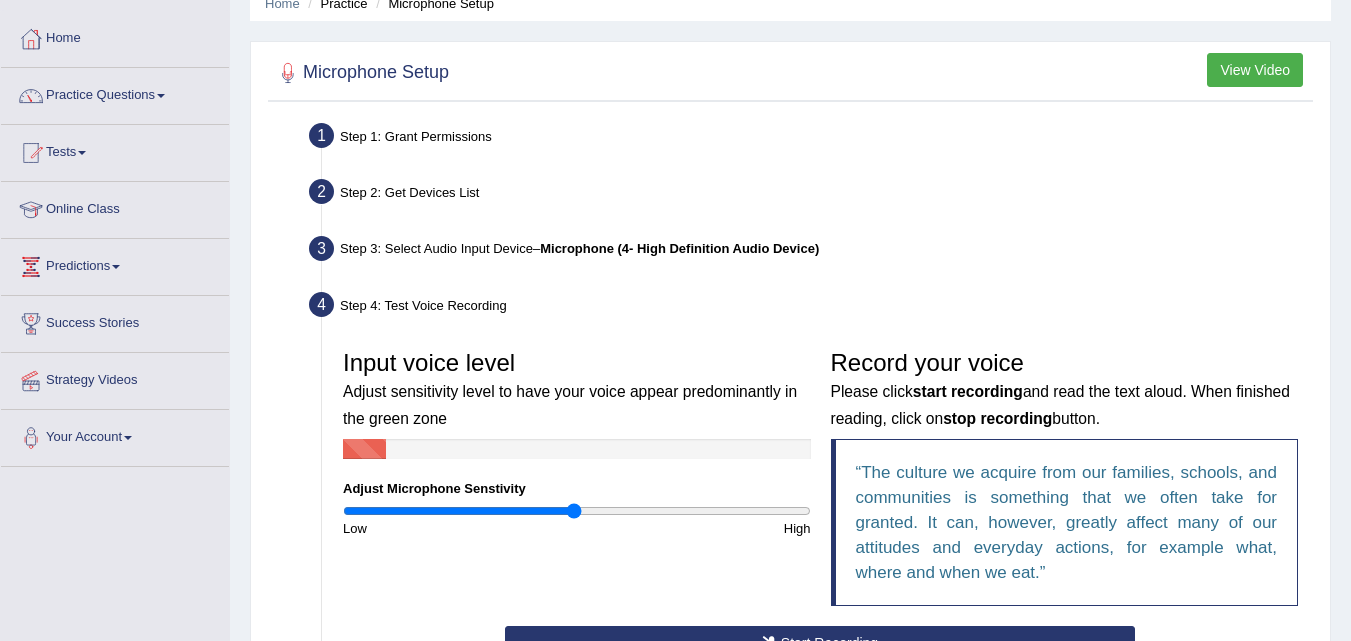 scroll, scrollTop: 0, scrollLeft: 0, axis: both 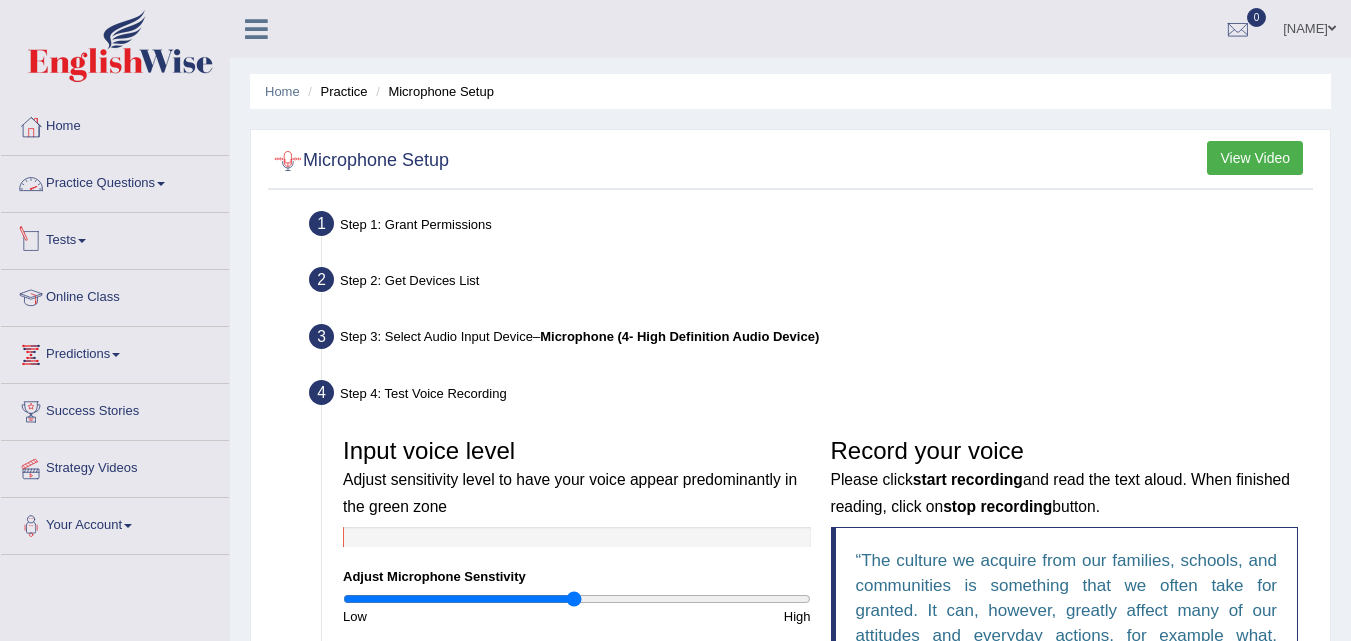 click on "Tests" at bounding box center [115, 238] 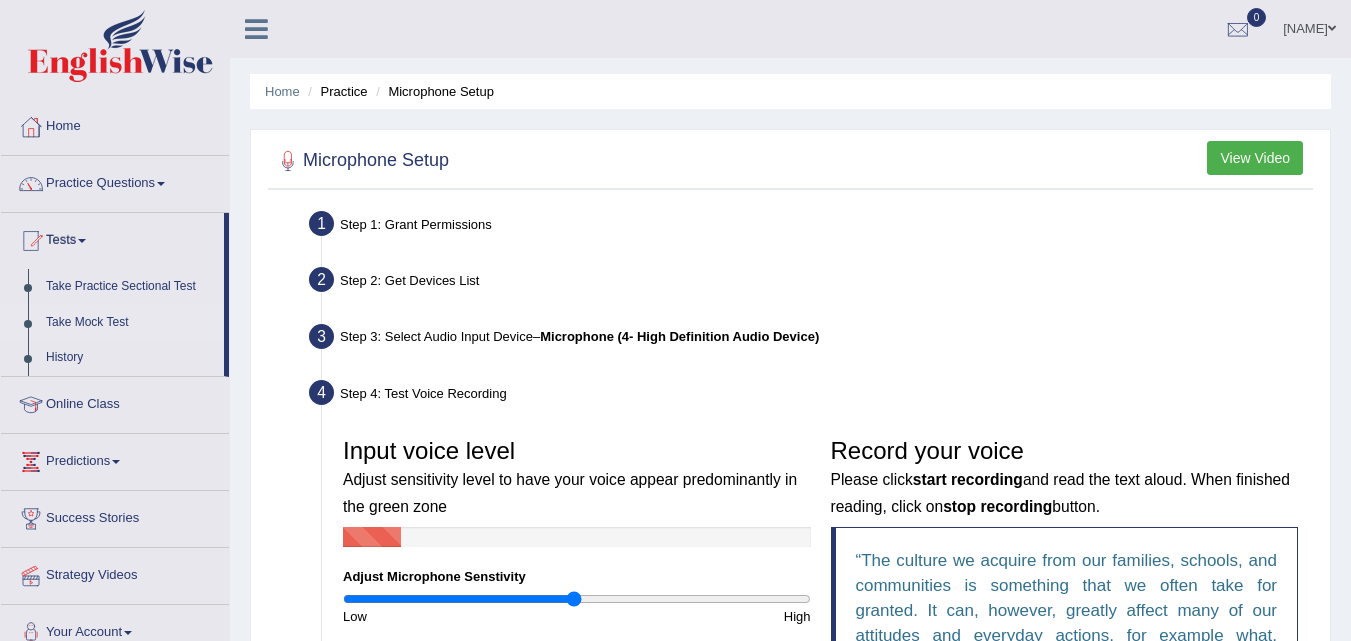 click on "Take Mock Test" at bounding box center [130, 323] 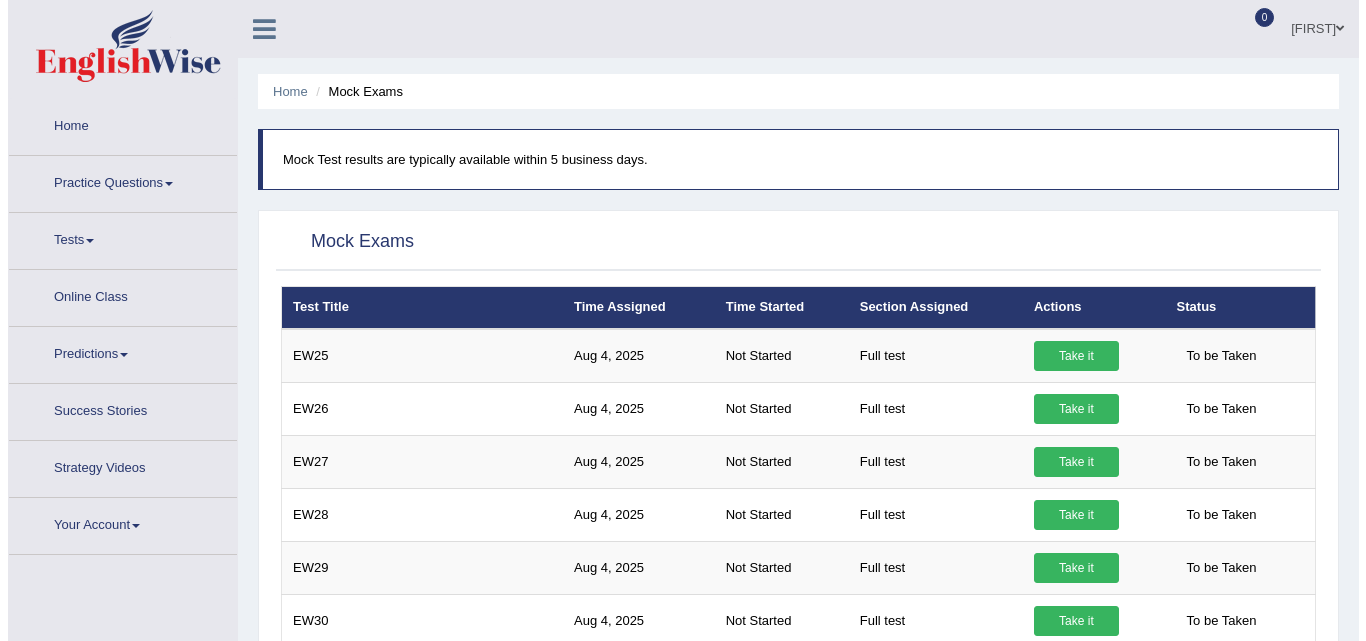 scroll, scrollTop: 511, scrollLeft: 0, axis: vertical 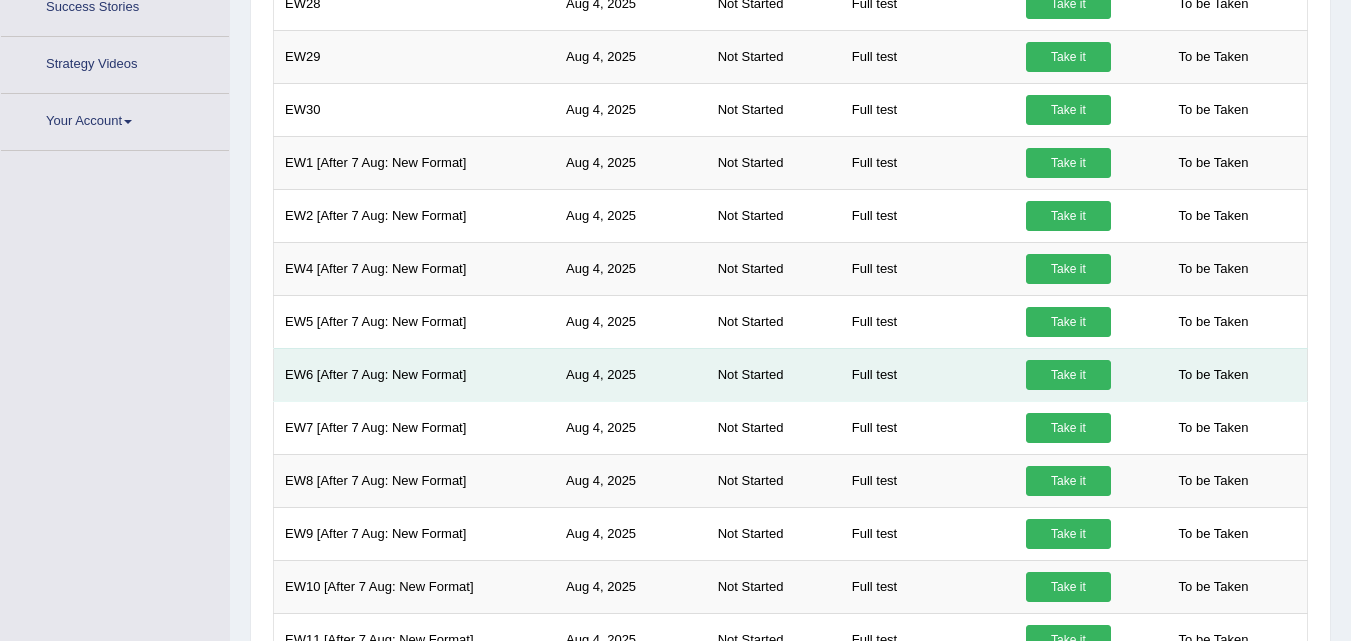 click on "Take it" at bounding box center [1068, 375] 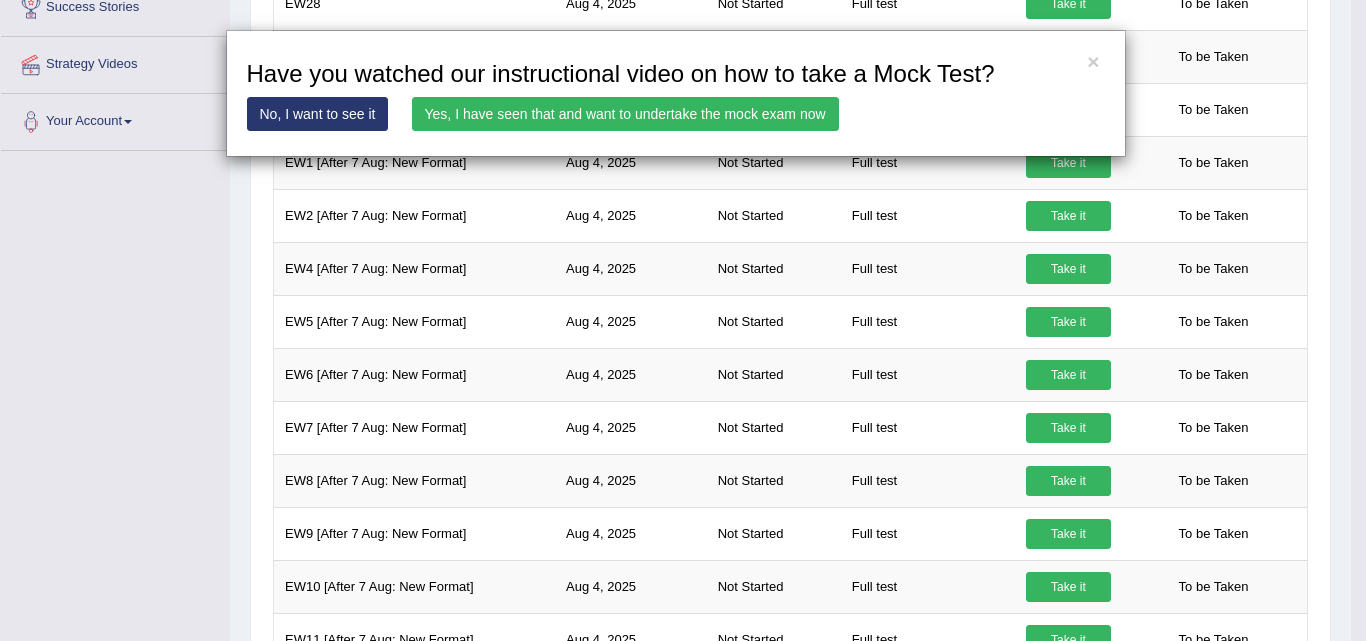 click on "Yes, I have seen that and want to undertake the mock exam now" at bounding box center (625, 114) 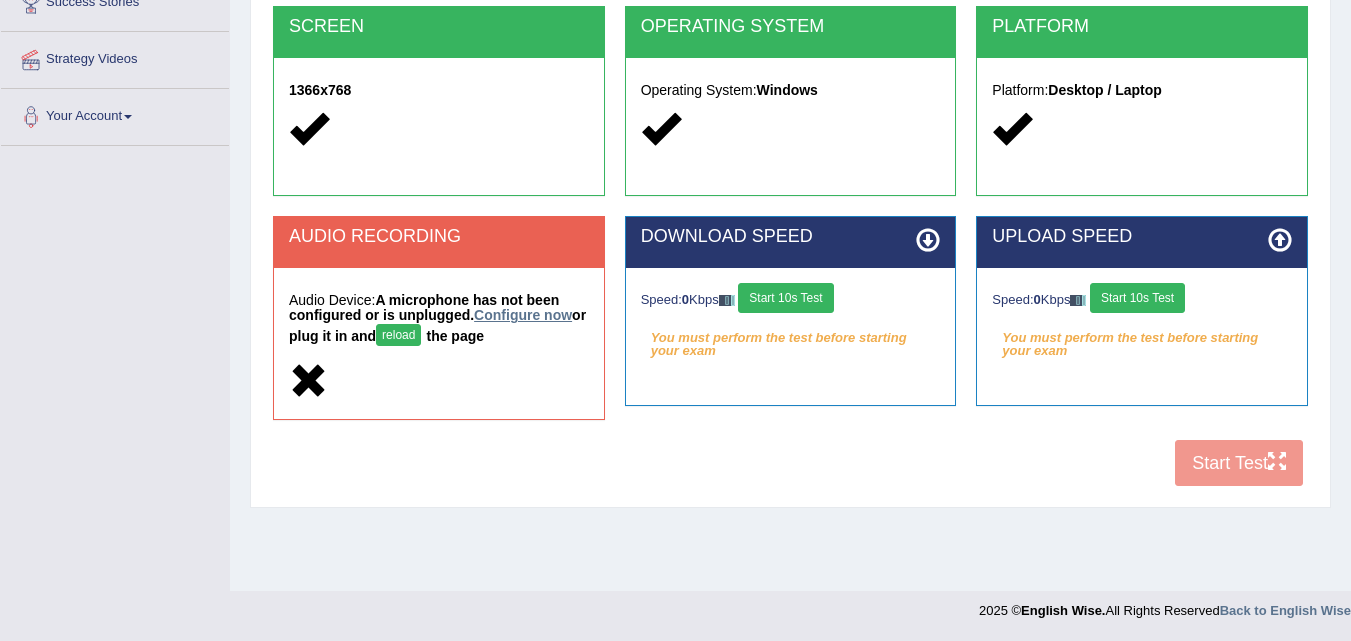 scroll, scrollTop: 409, scrollLeft: 0, axis: vertical 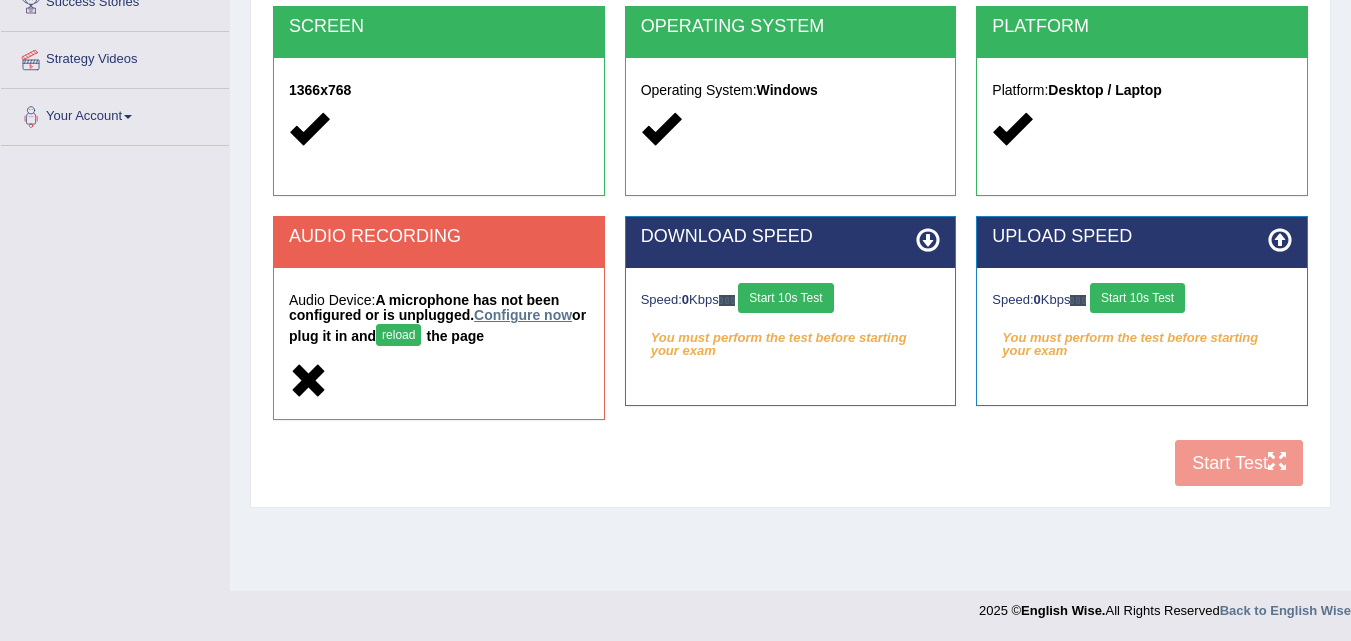 click on "Configure now" at bounding box center (523, 315) 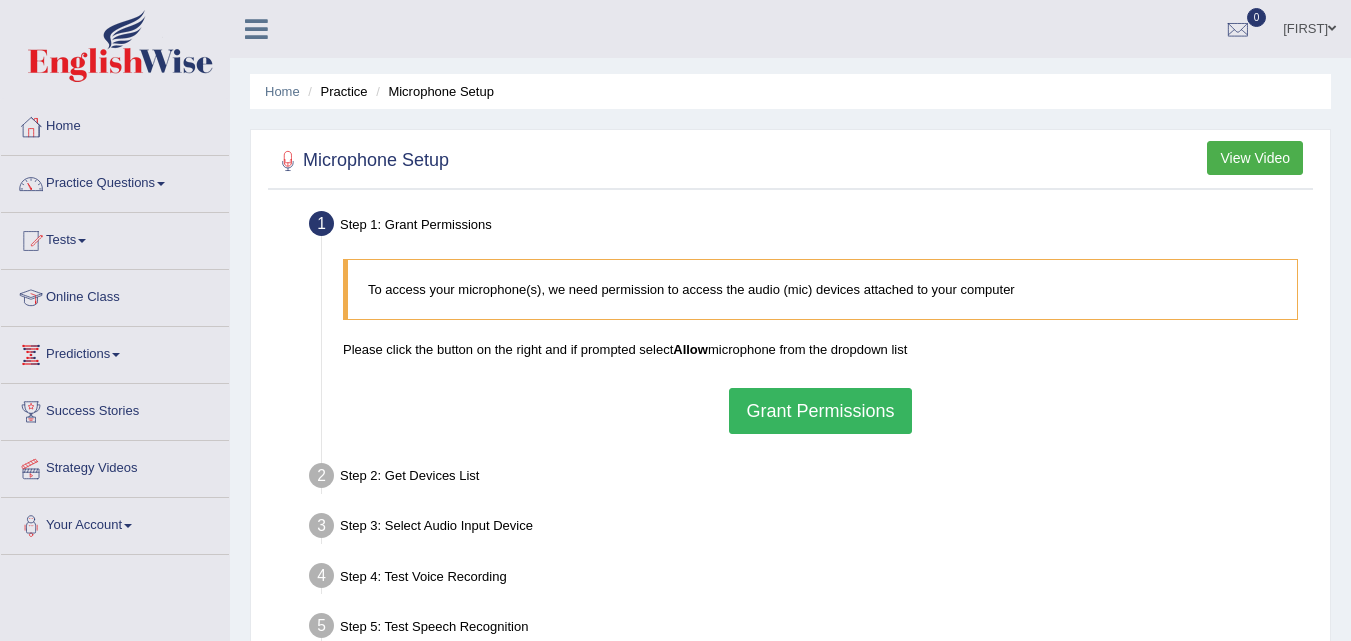 scroll, scrollTop: 0, scrollLeft: 0, axis: both 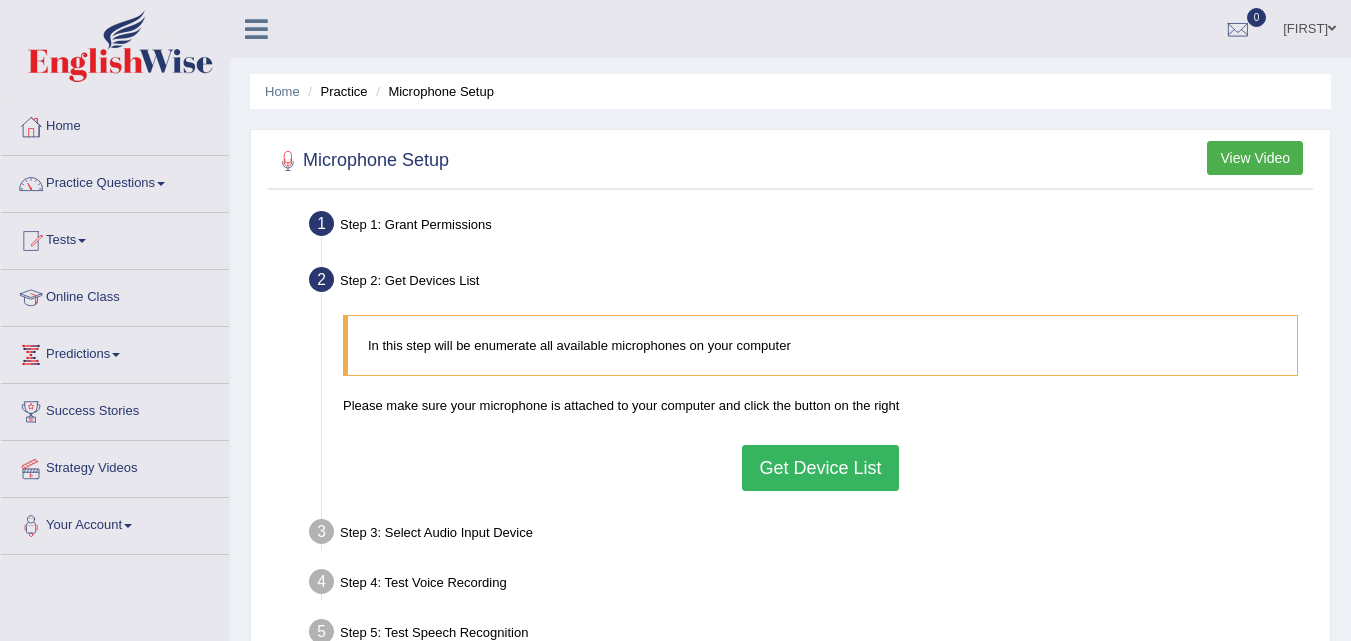 click on "Get Device List" at bounding box center [820, 468] 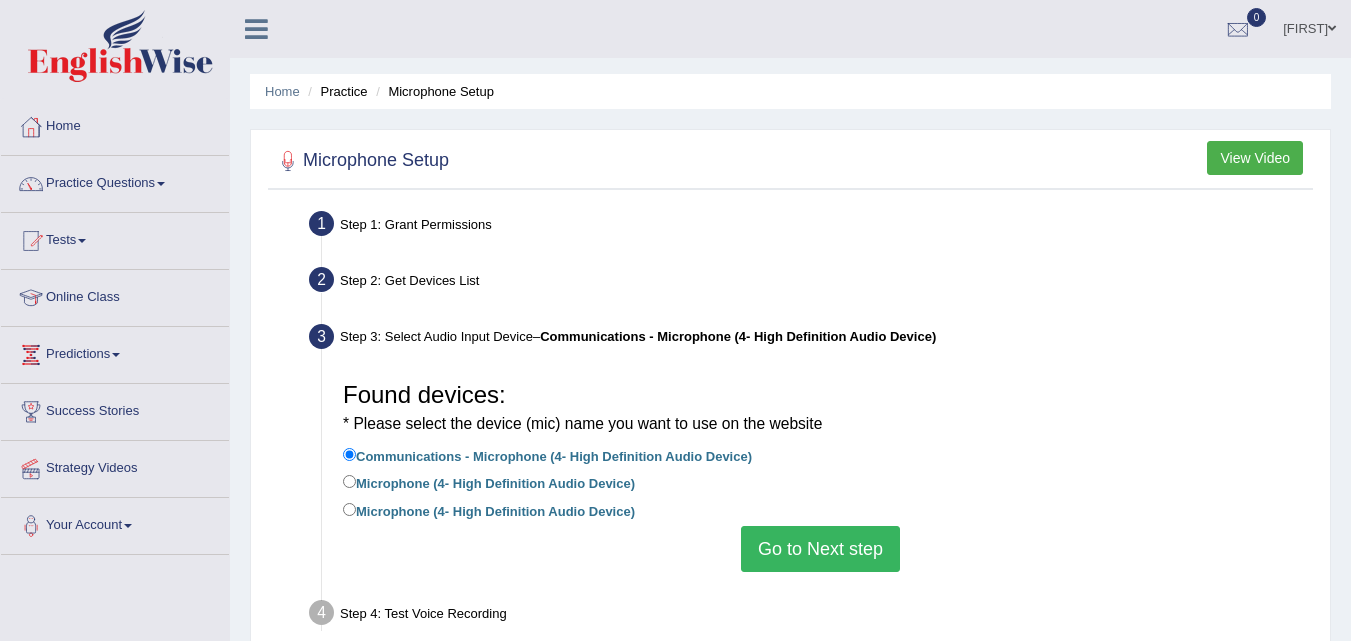 click on "Microphone (4- High Definition Audio Device)" at bounding box center (489, 482) 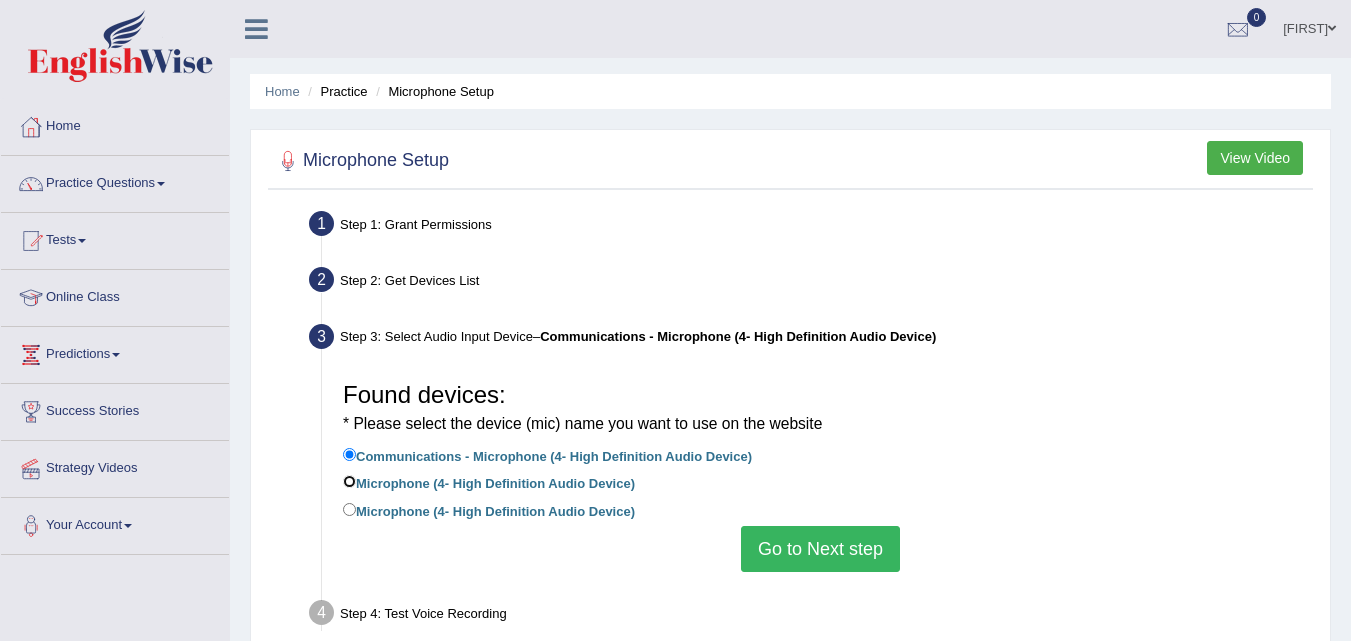 click on "Microphone (4- High Definition Audio Device)" at bounding box center [349, 481] 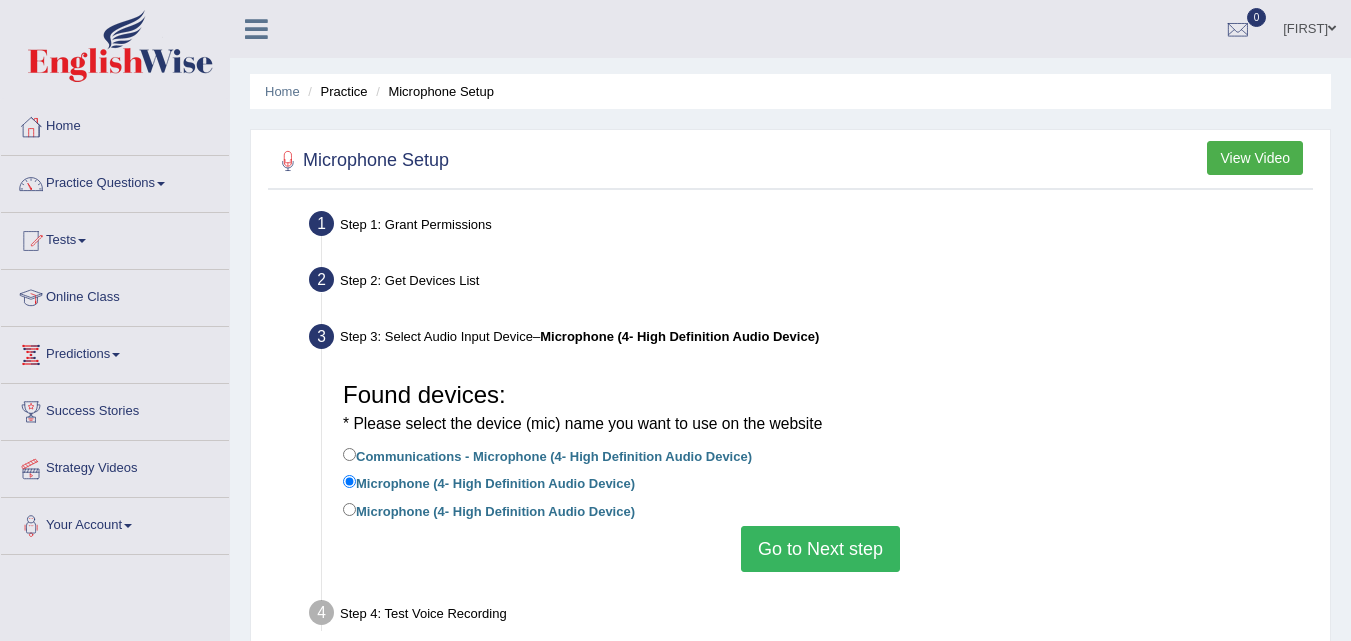click on "Go to Next step" at bounding box center [820, 549] 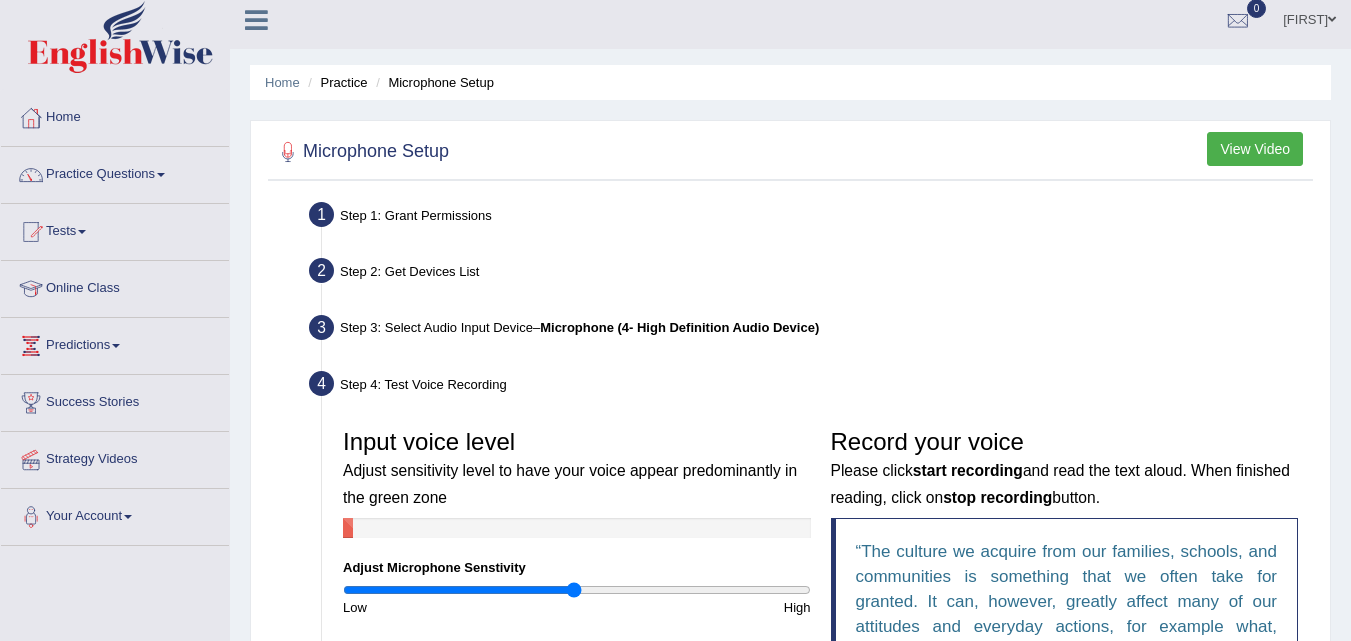 scroll, scrollTop: 0, scrollLeft: 0, axis: both 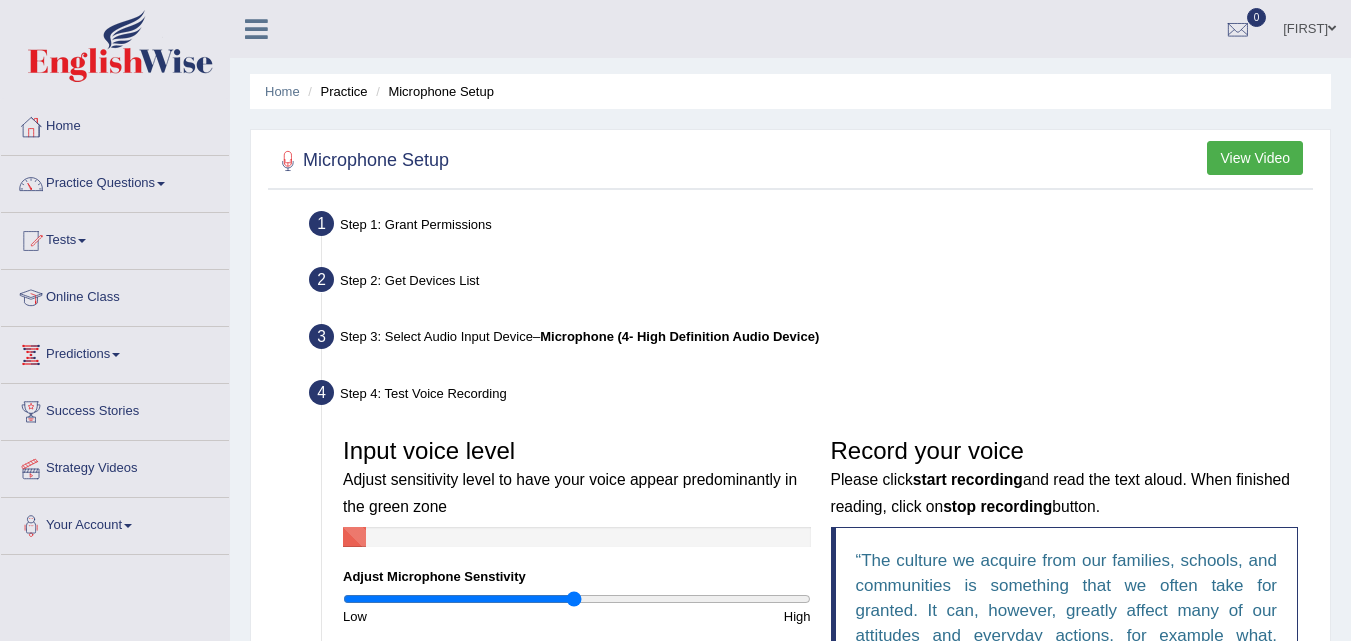 click on "View Video" at bounding box center (1255, 158) 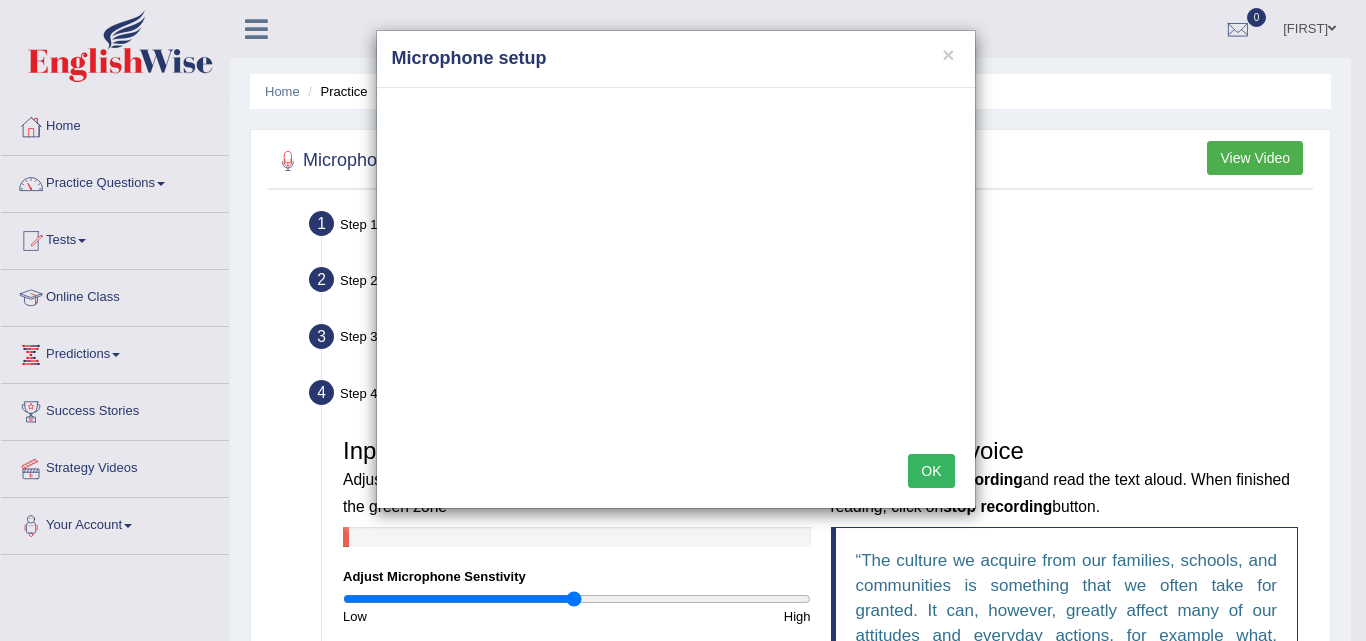 click on "OK" at bounding box center [931, 471] 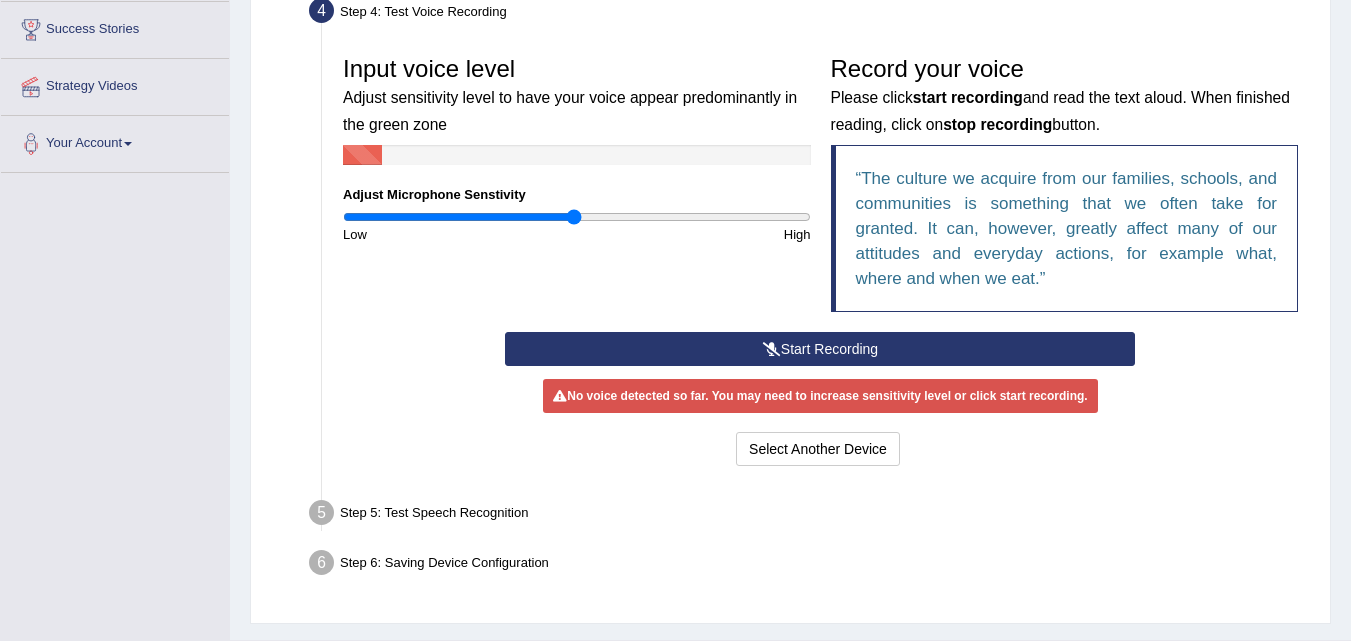 scroll, scrollTop: 431, scrollLeft: 0, axis: vertical 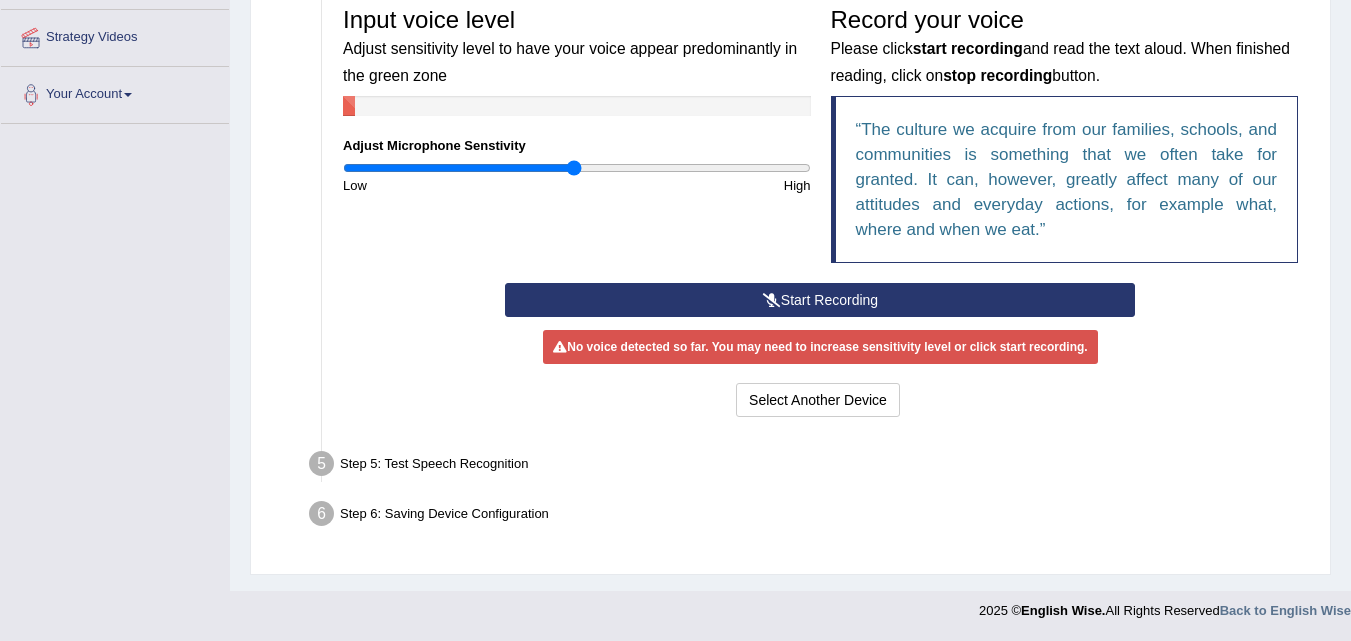 click on "Start Recording" at bounding box center [820, 300] 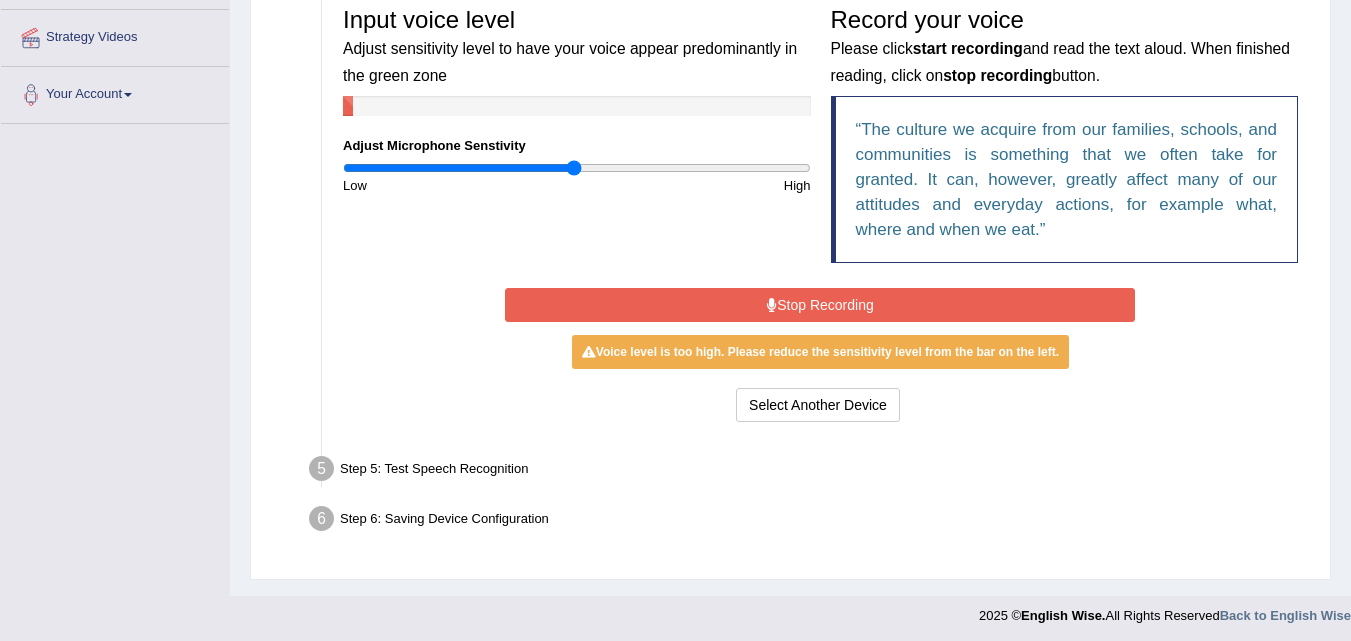 click on "Voice level is too high. Please reduce the sensitivity level from the bar on the left." at bounding box center (820, 352) 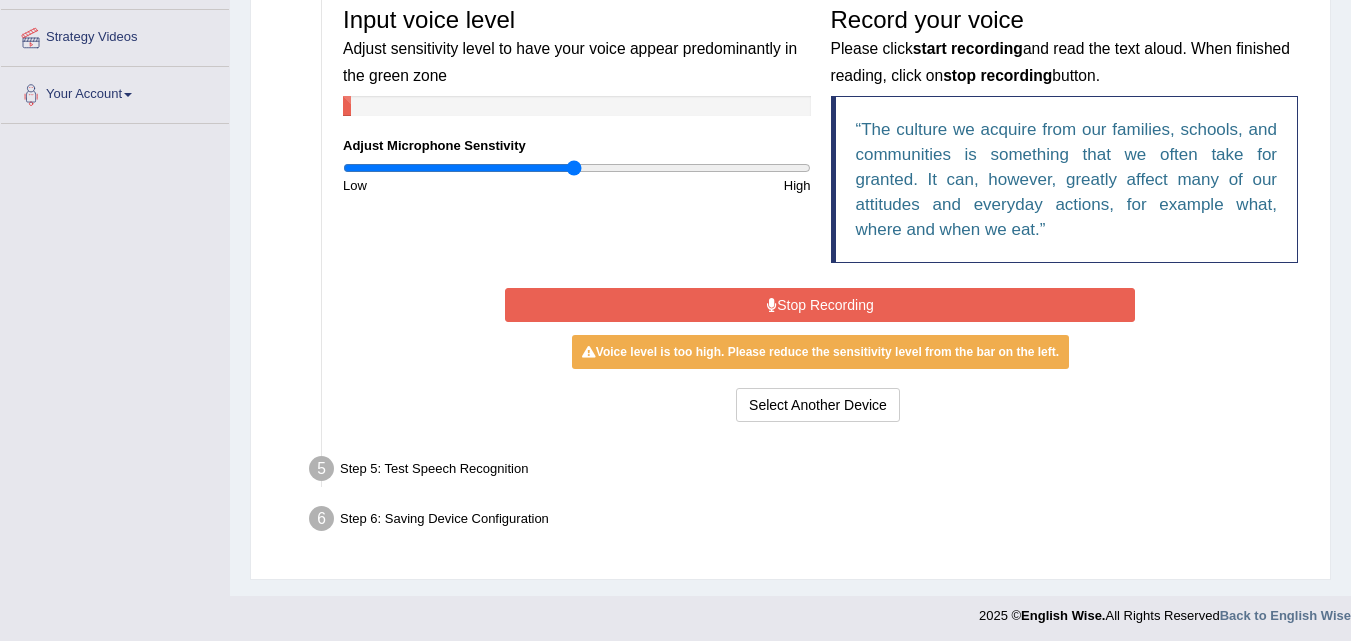 click on "Stop Recording" at bounding box center (820, 305) 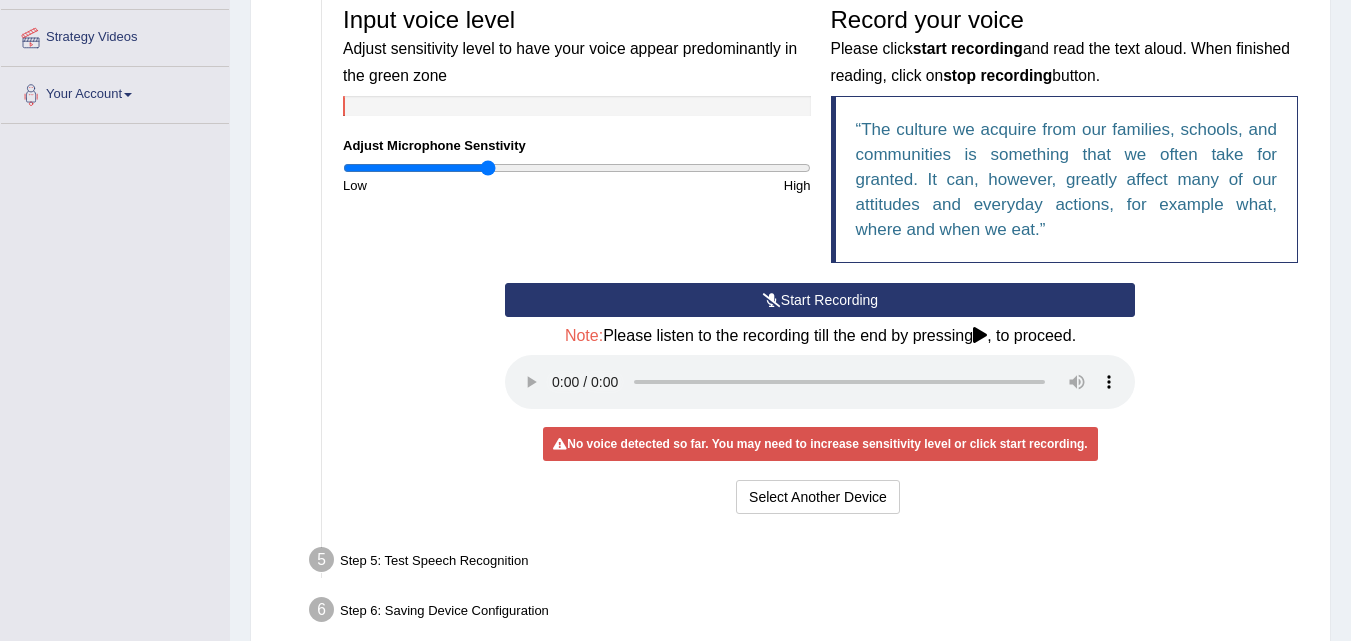 drag, startPoint x: 537, startPoint y: 165, endPoint x: 487, endPoint y: 165, distance: 50 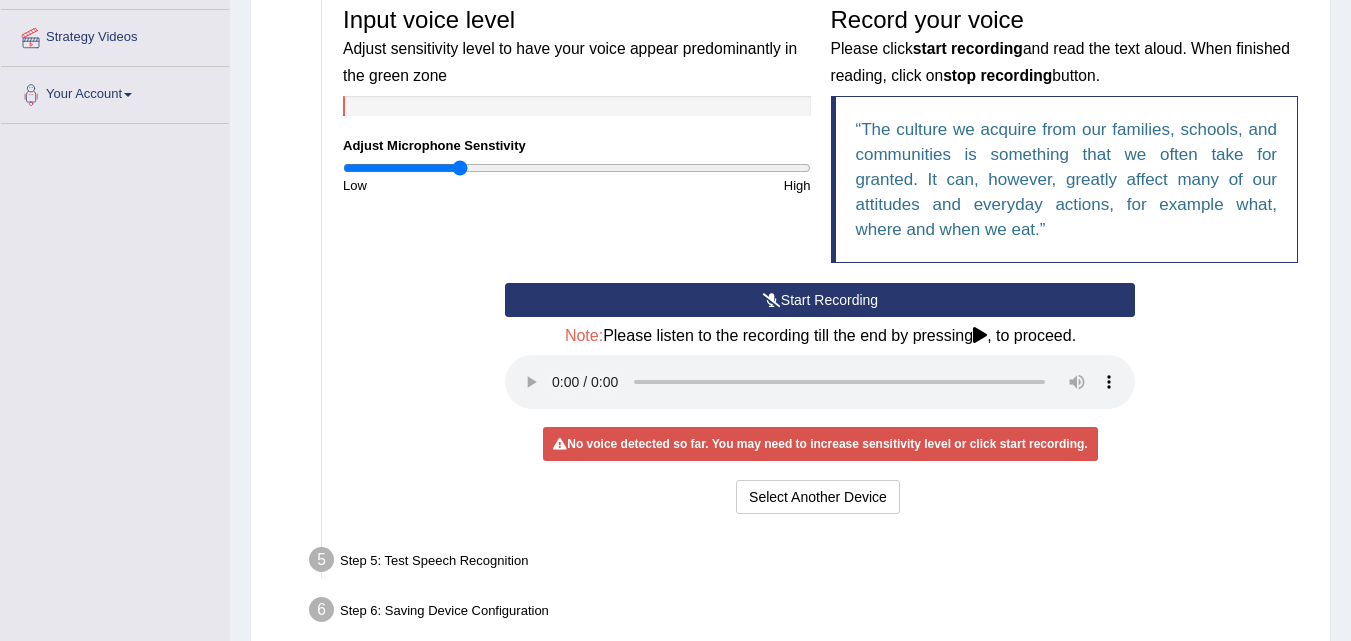 click at bounding box center [577, 168] 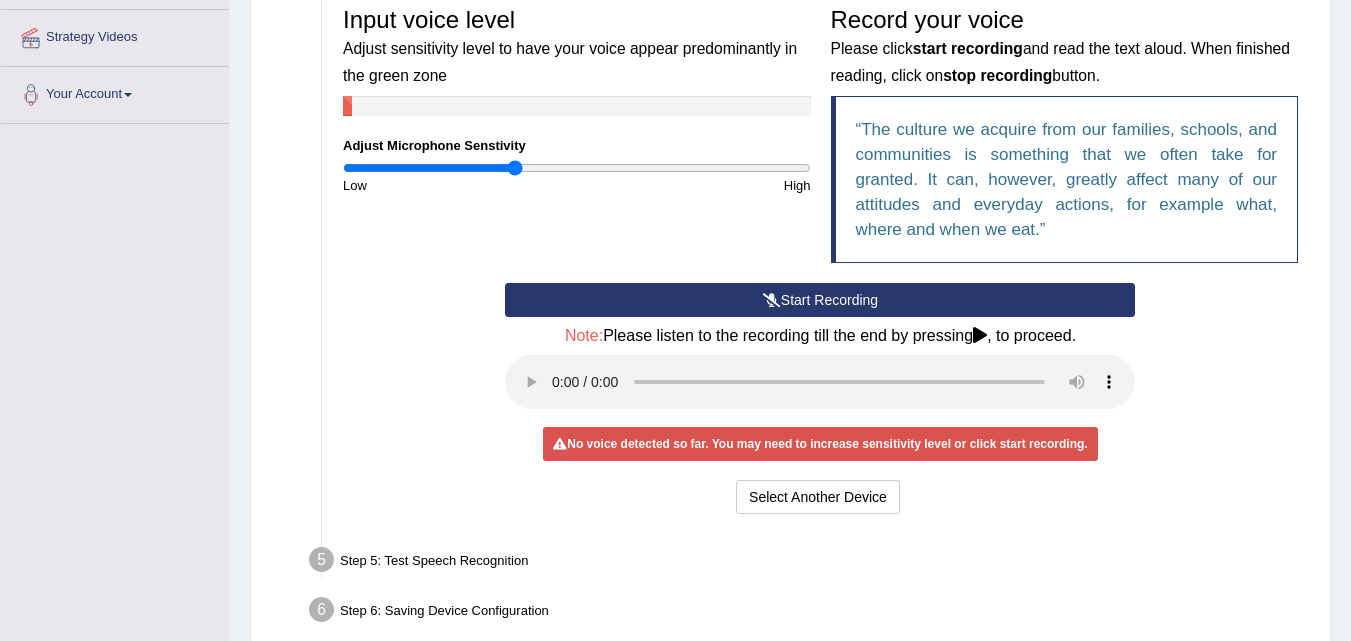 type on "0.74" 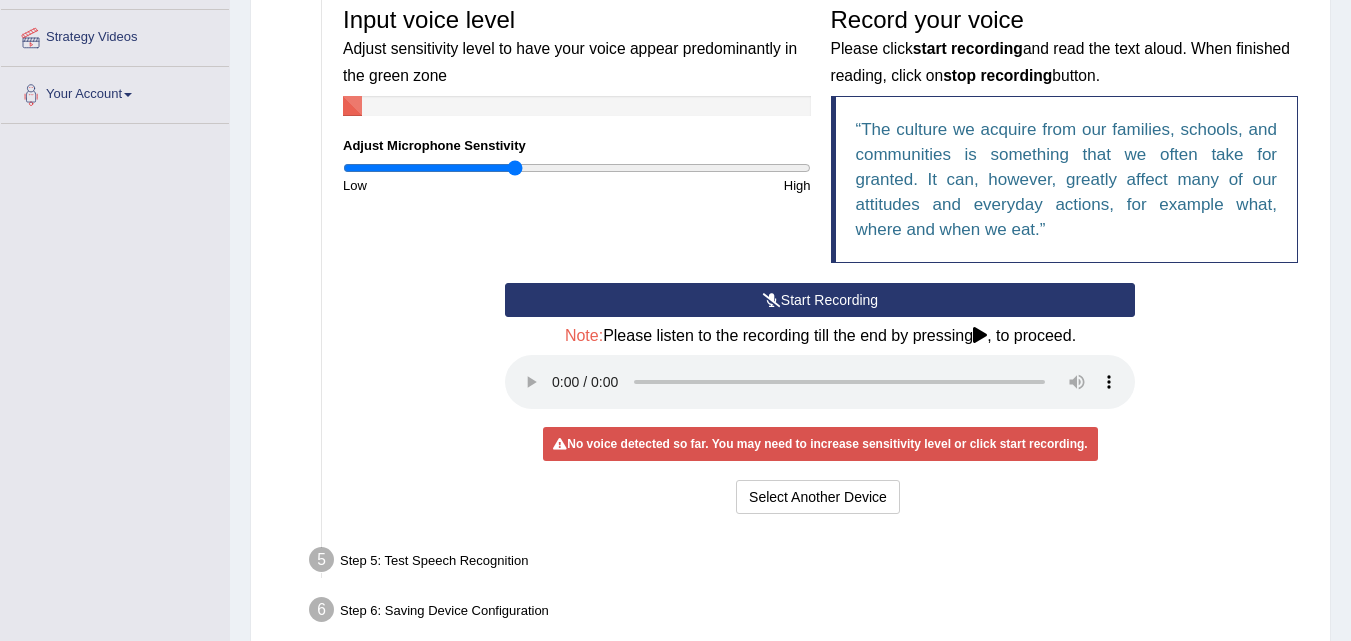 click on "Start Recording" at bounding box center (820, 300) 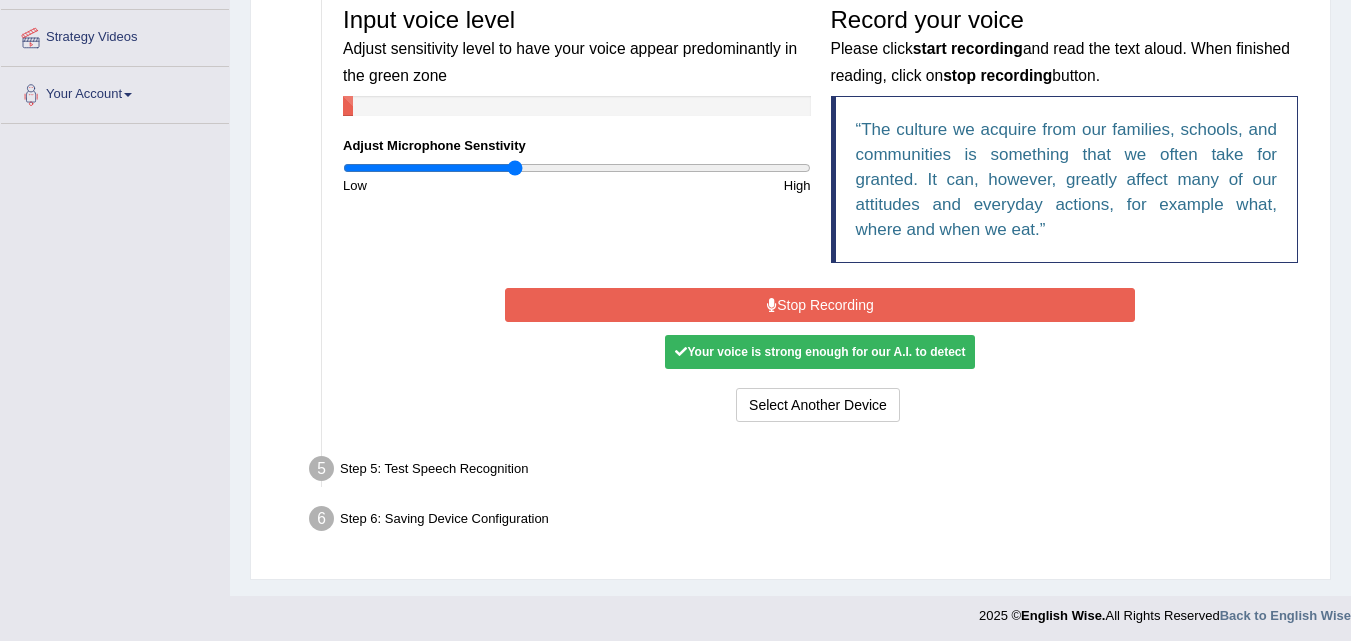 click on "Stop Recording" at bounding box center [820, 305] 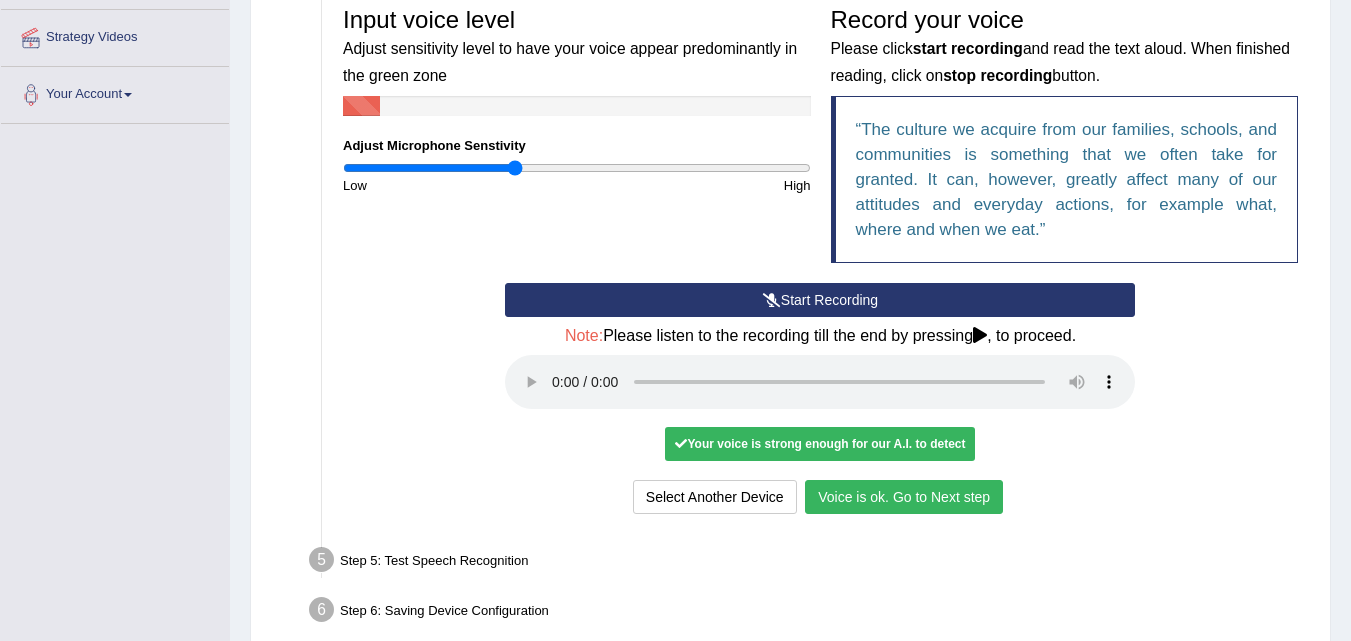 click on "Voice is ok. Go to Next step" at bounding box center (904, 497) 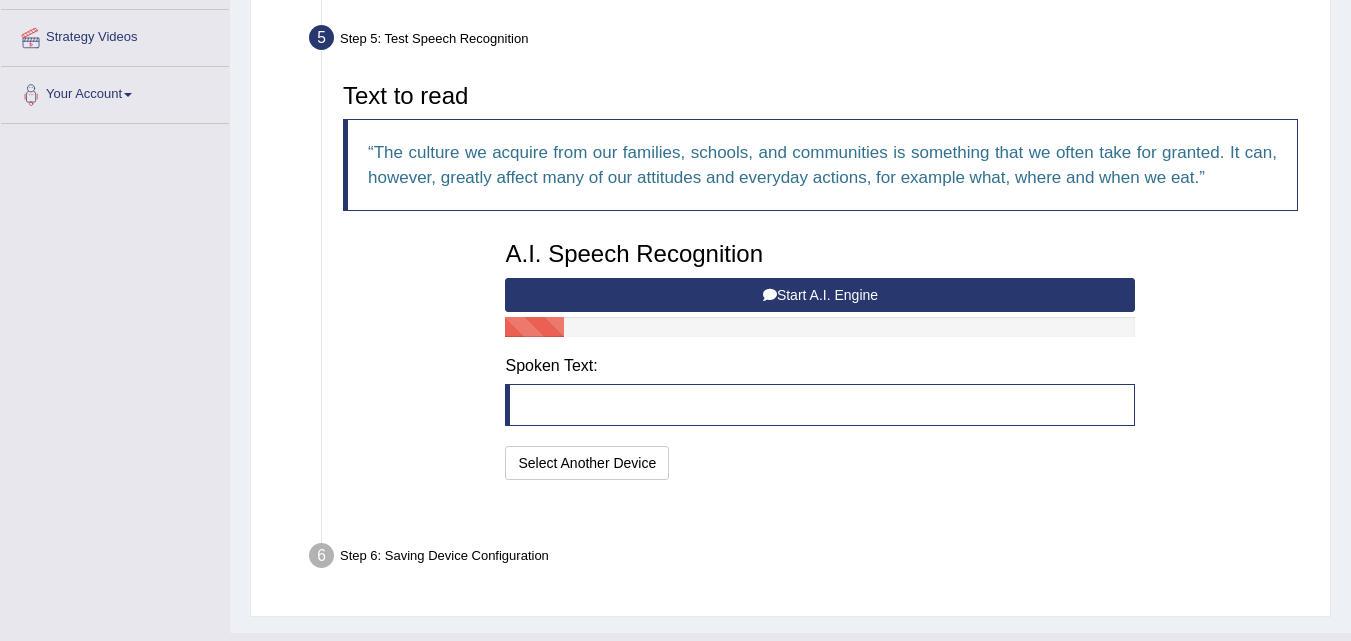 scroll, scrollTop: 424, scrollLeft: 0, axis: vertical 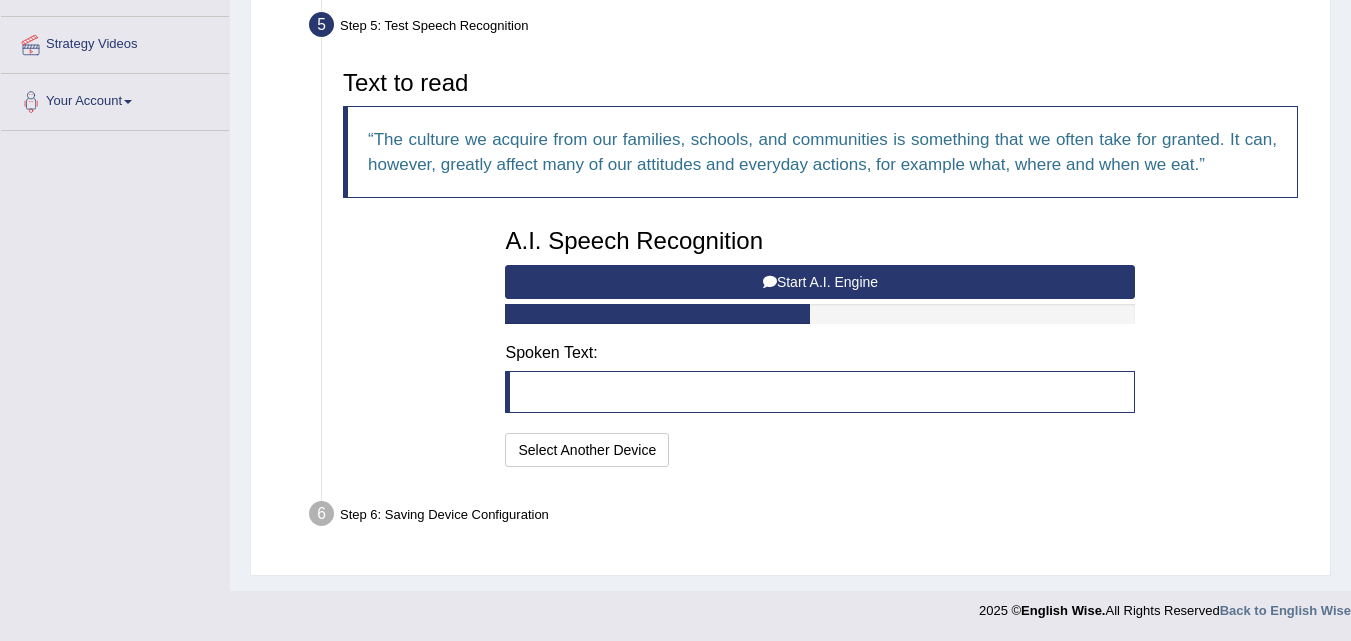 click on "Start A.I. Engine" at bounding box center (820, 282) 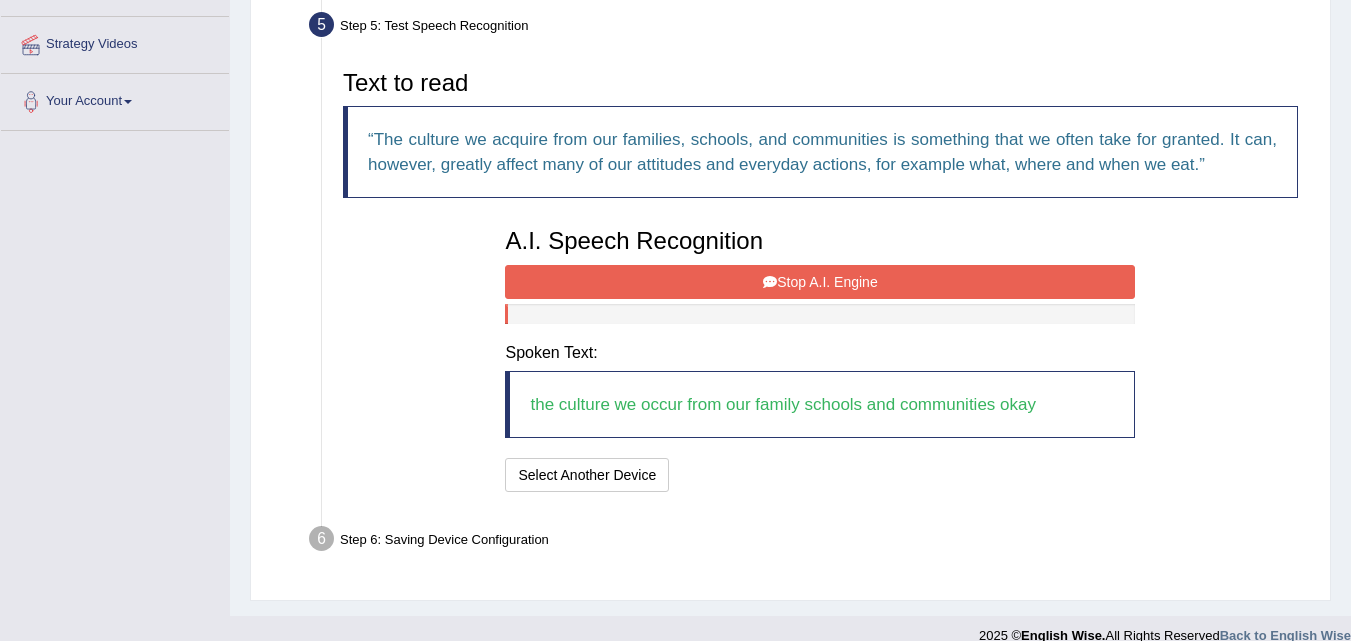 click on "Stop A.I. Engine" at bounding box center (820, 282) 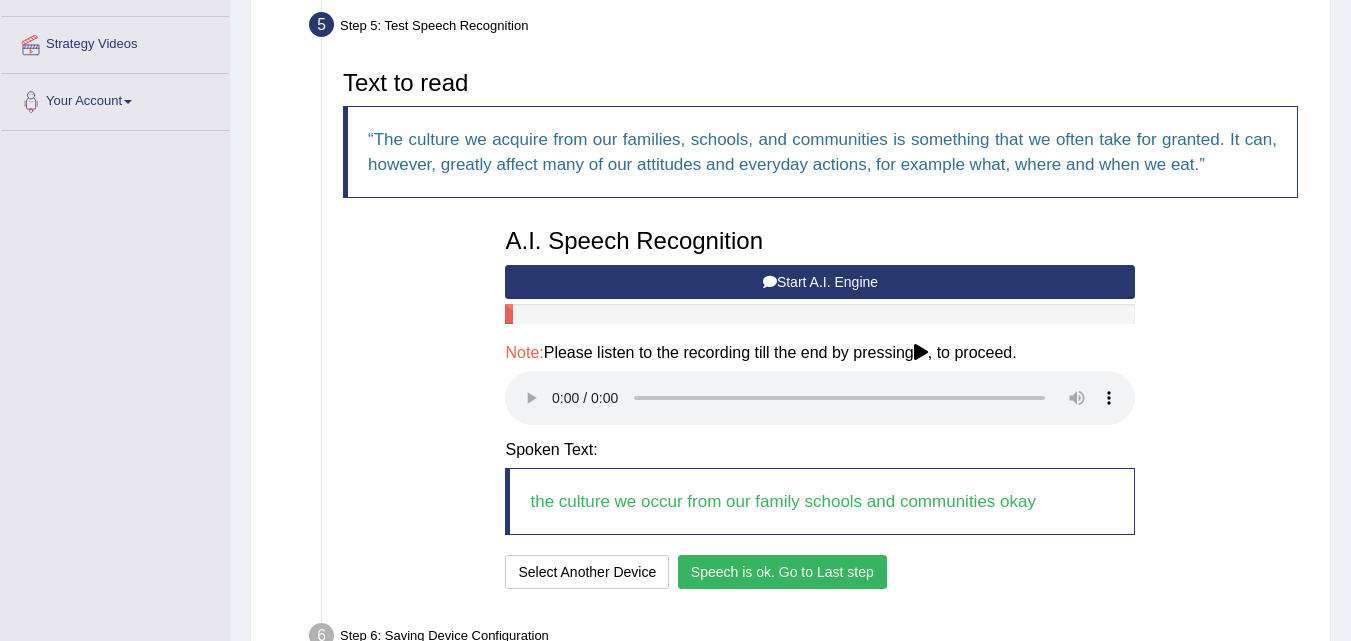 click on "Speech is ok. Go to Last step" at bounding box center (782, 572) 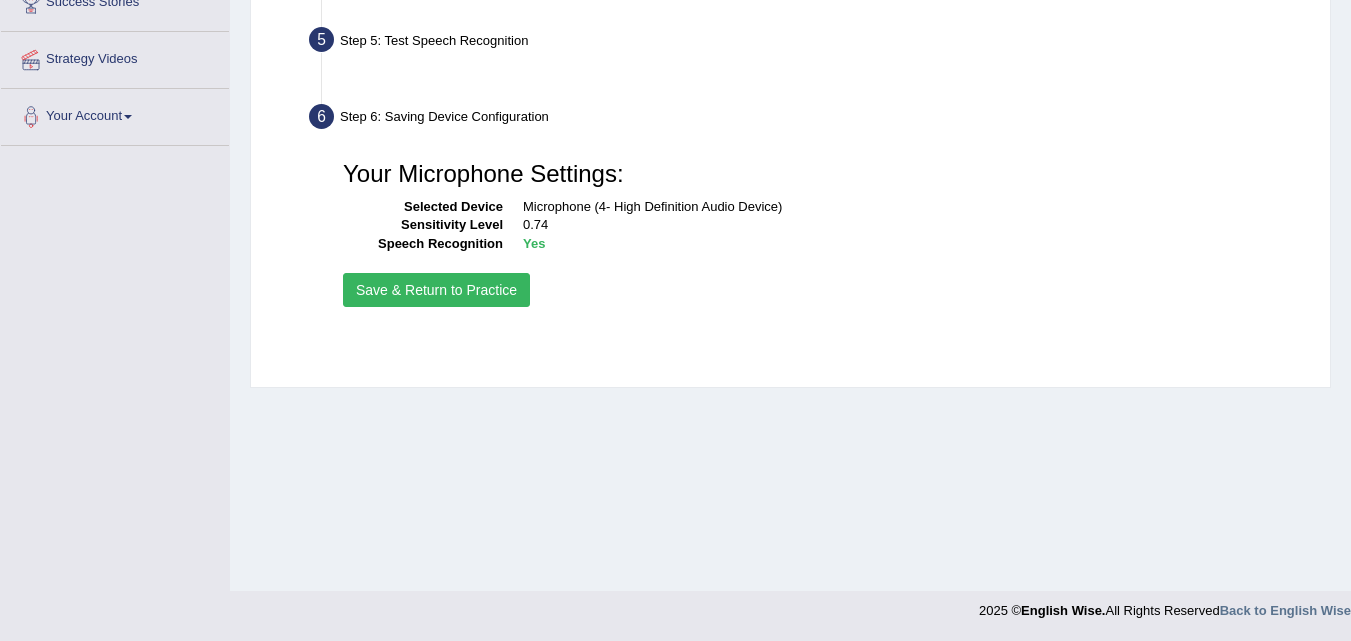 scroll, scrollTop: 409, scrollLeft: 0, axis: vertical 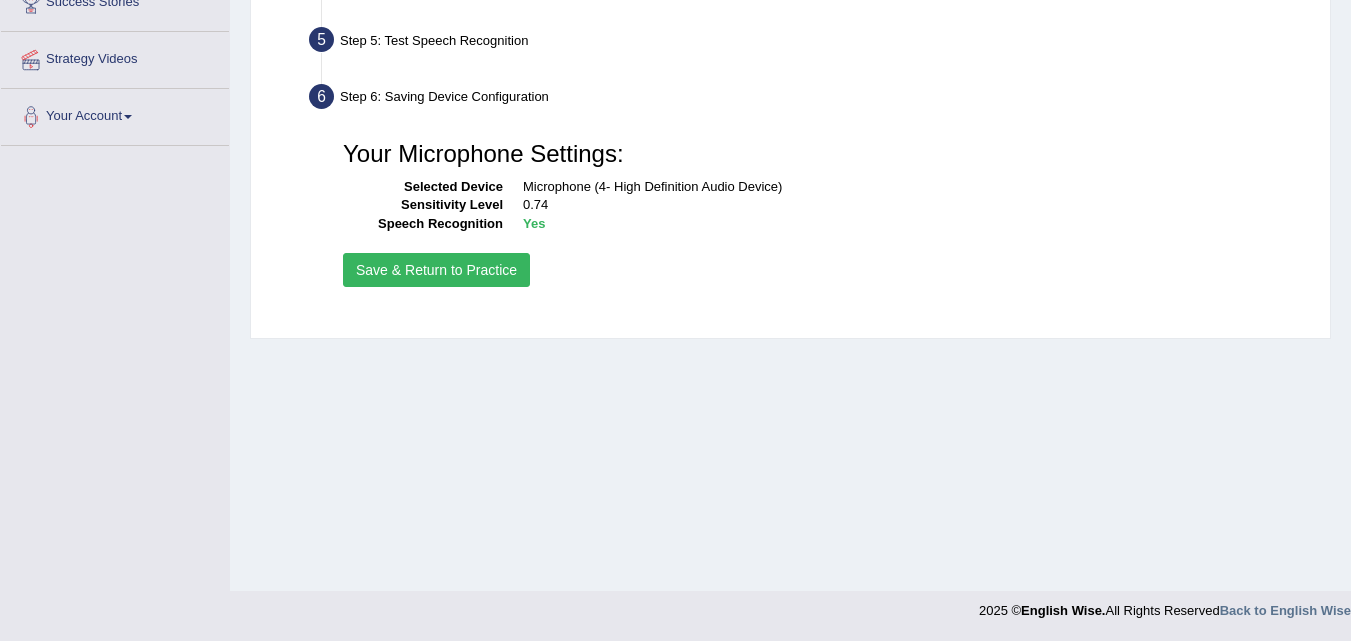click on "Save & Return to Practice" at bounding box center [436, 270] 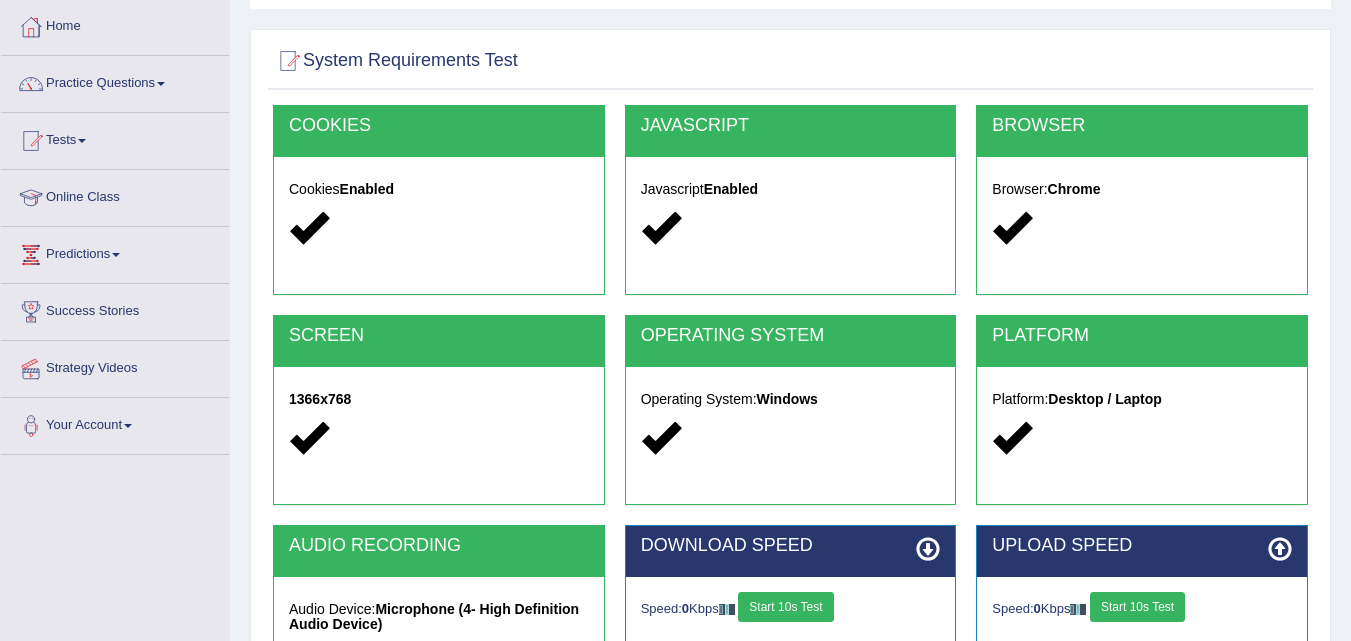scroll, scrollTop: 0, scrollLeft: 0, axis: both 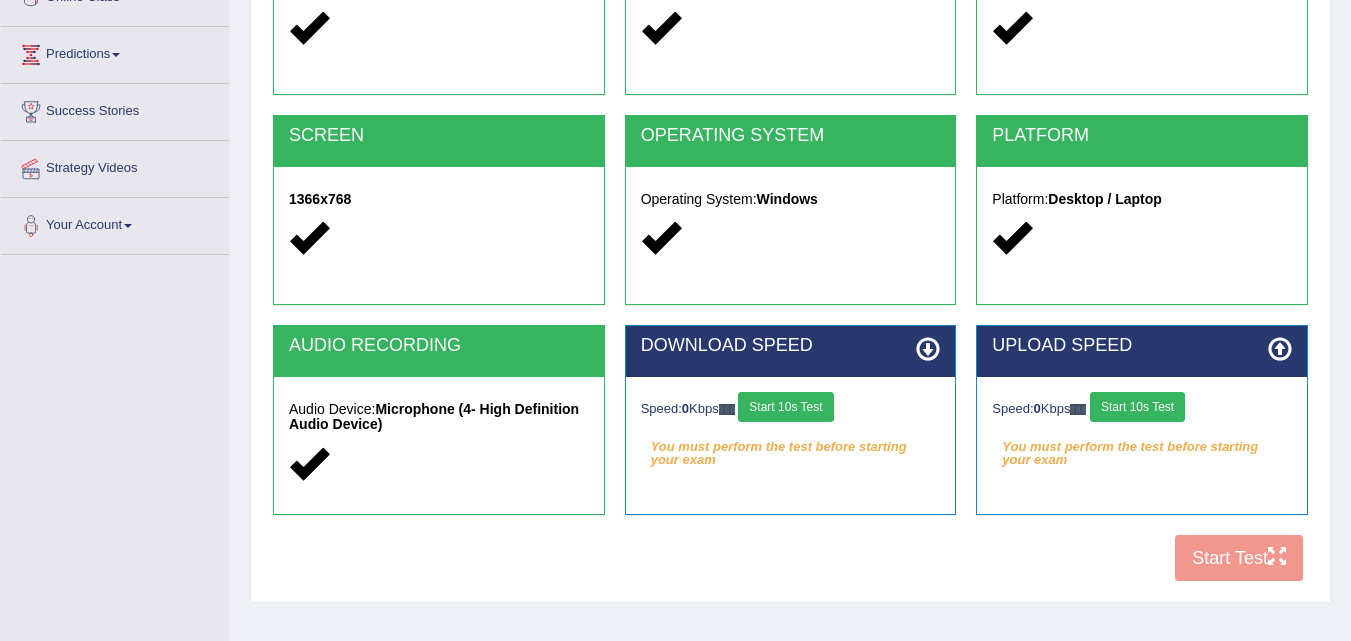 click on "Start 10s Test" at bounding box center (785, 407) 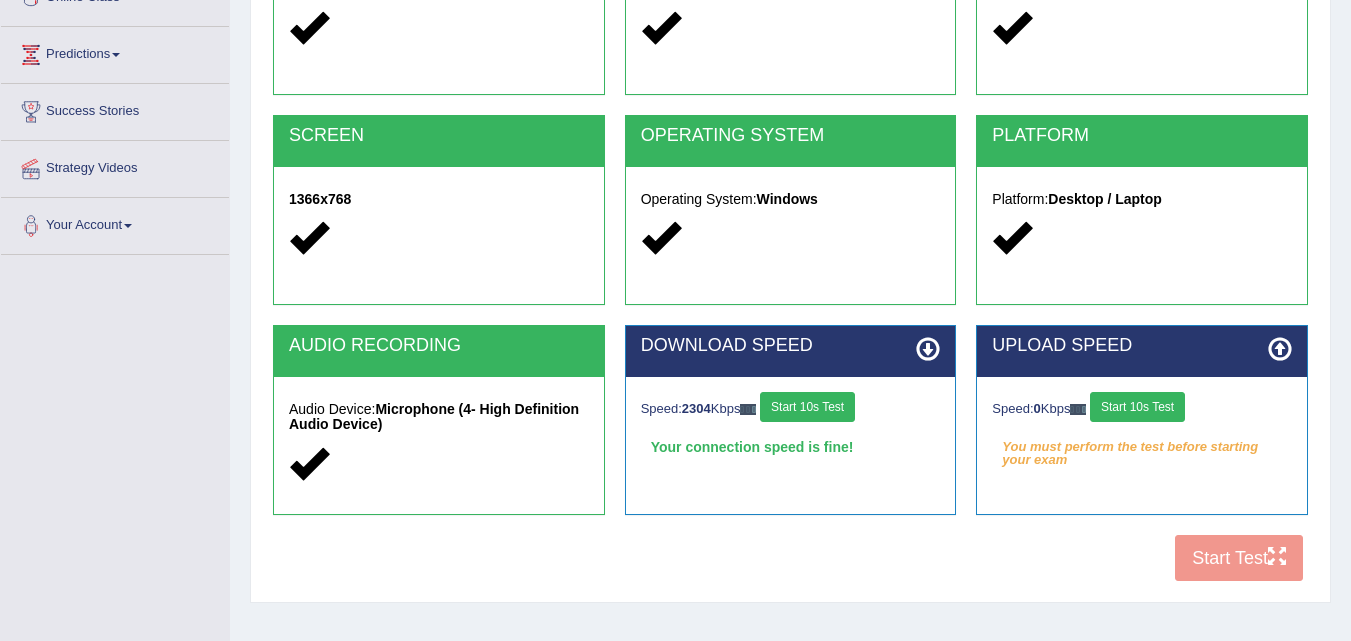 click on "Start 10s Test" at bounding box center [1137, 407] 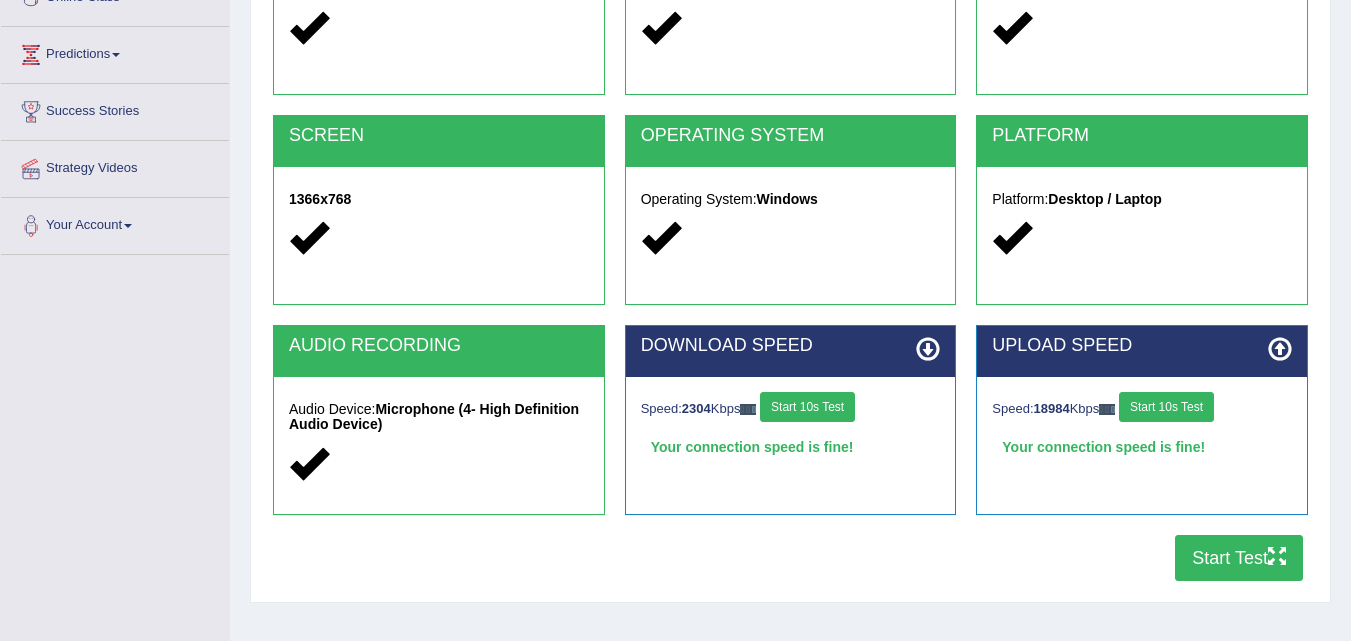 click on "Start Test" at bounding box center [1239, 558] 